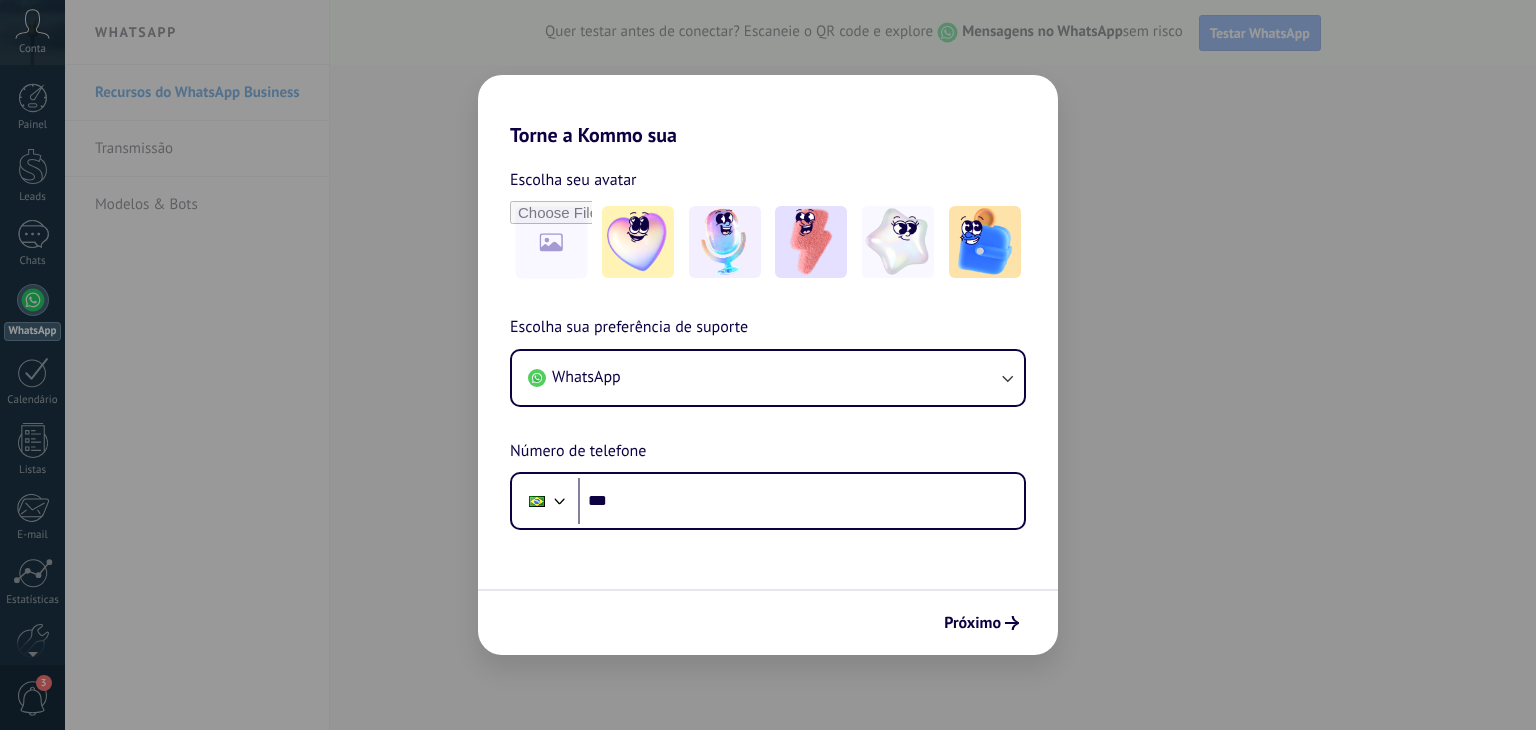 scroll, scrollTop: 0, scrollLeft: 0, axis: both 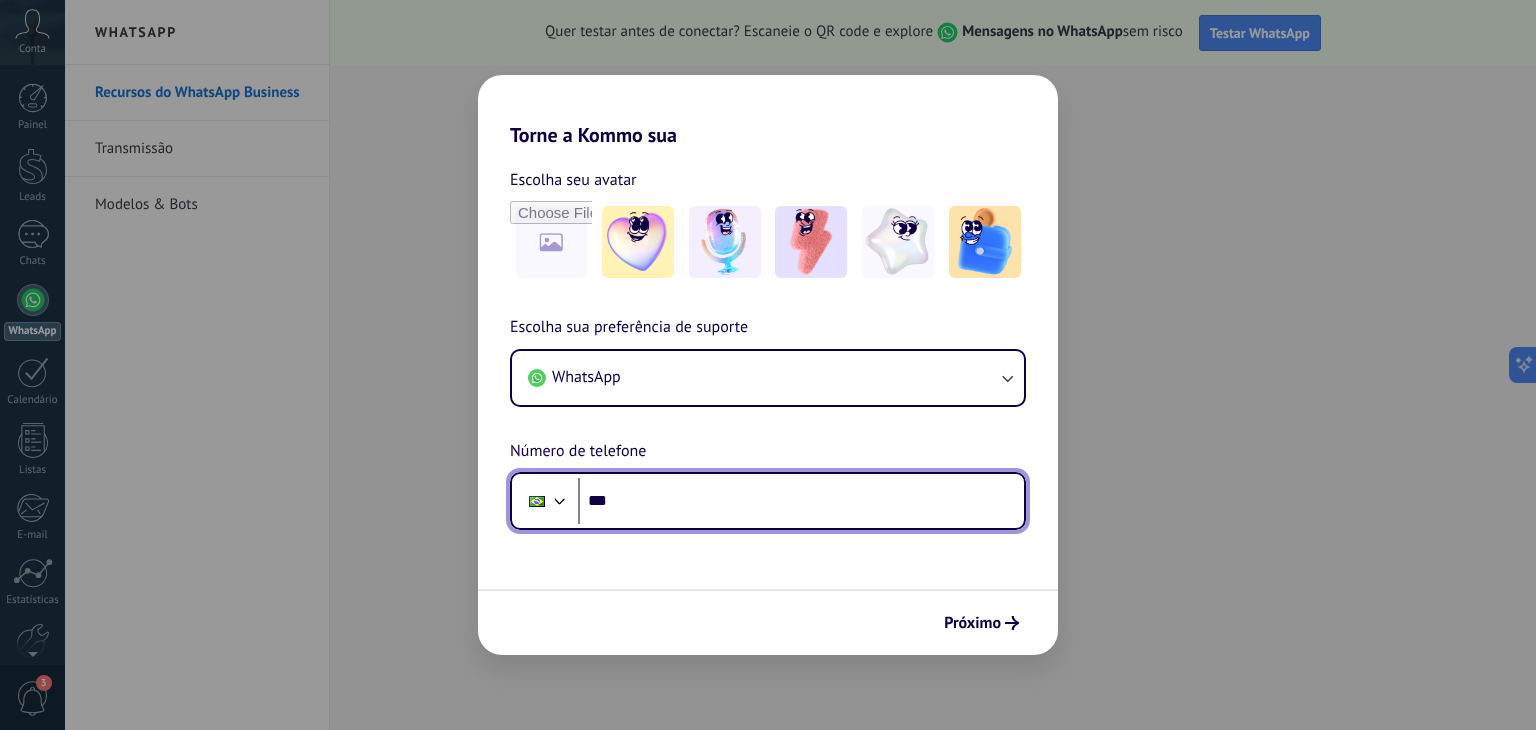 click on "***" at bounding box center (801, 501) 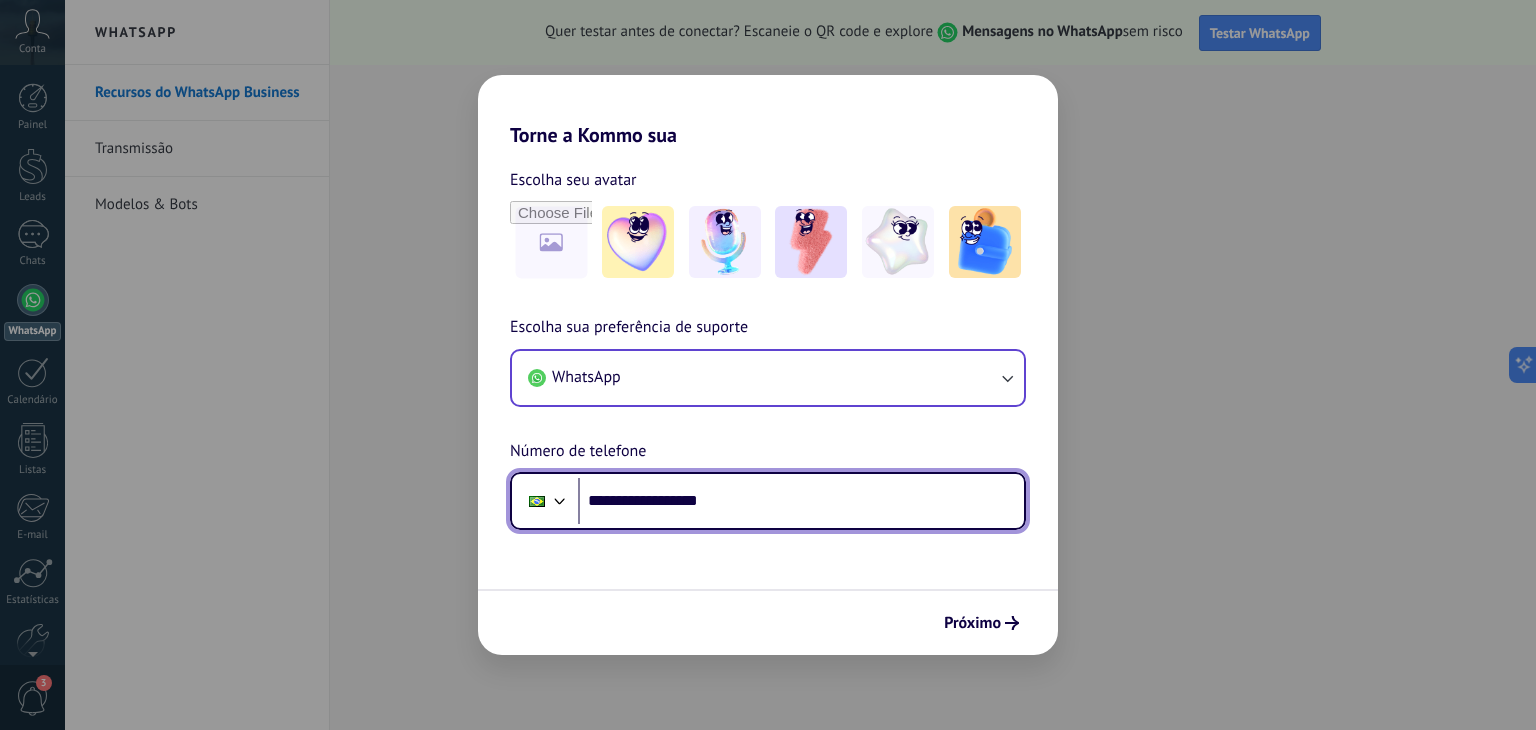 type on "**********" 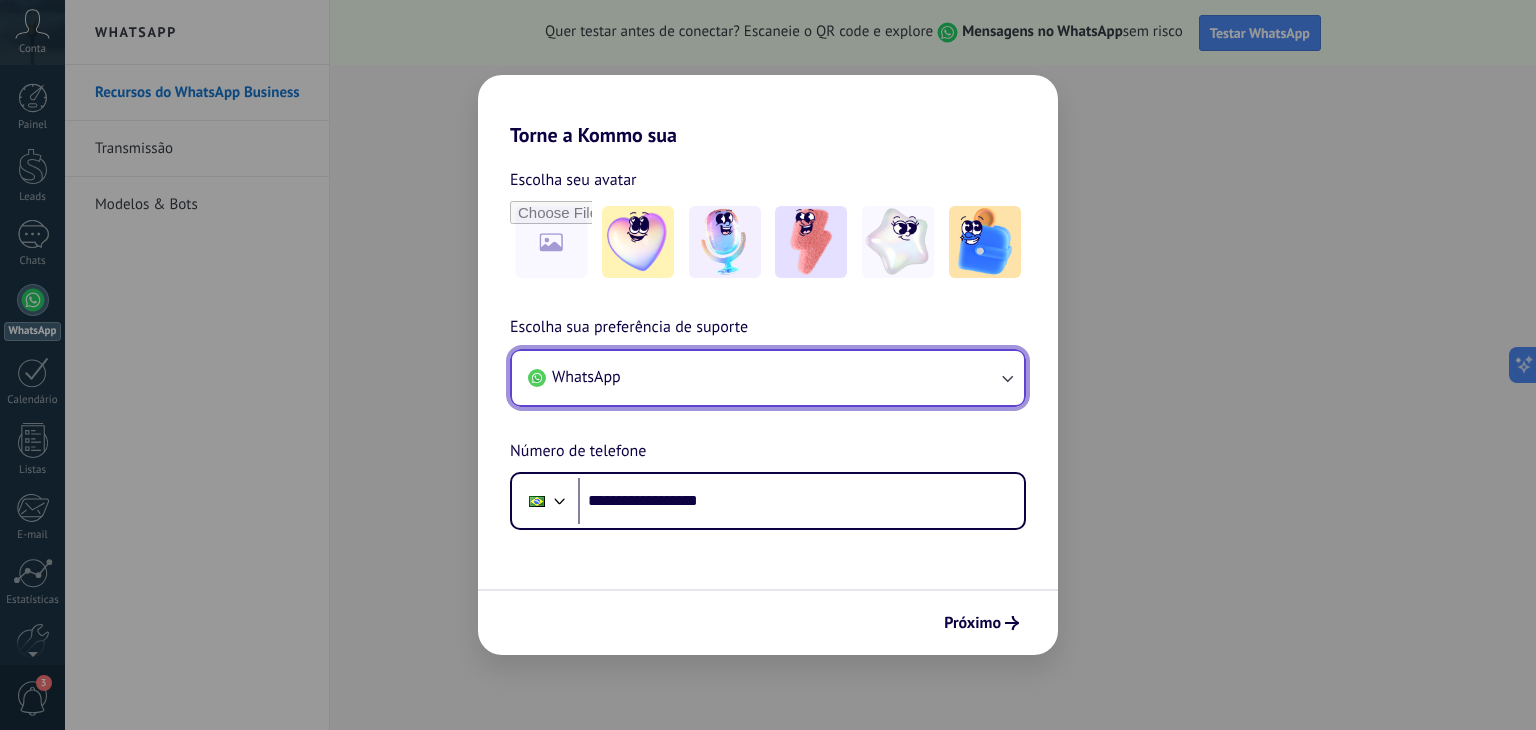click 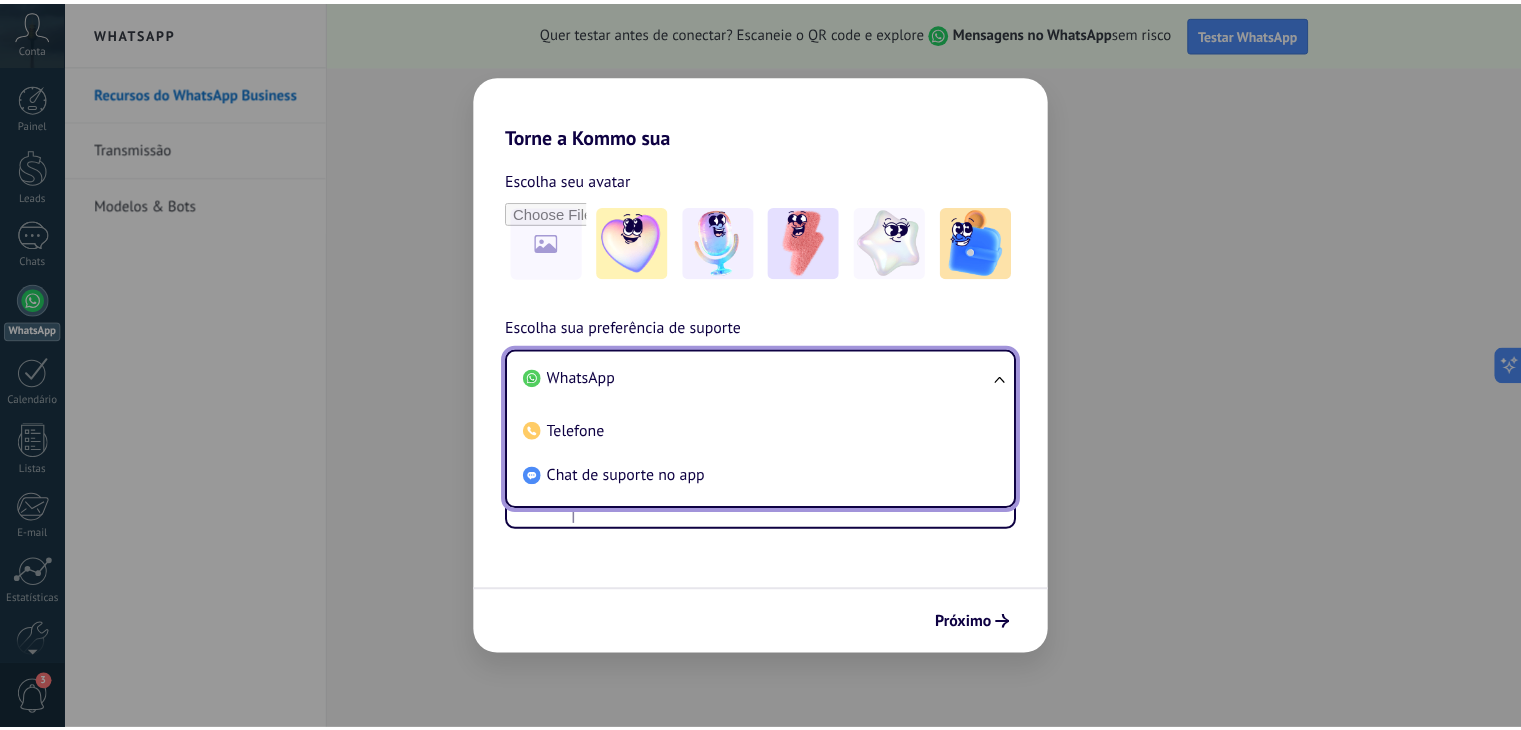 scroll, scrollTop: 0, scrollLeft: 0, axis: both 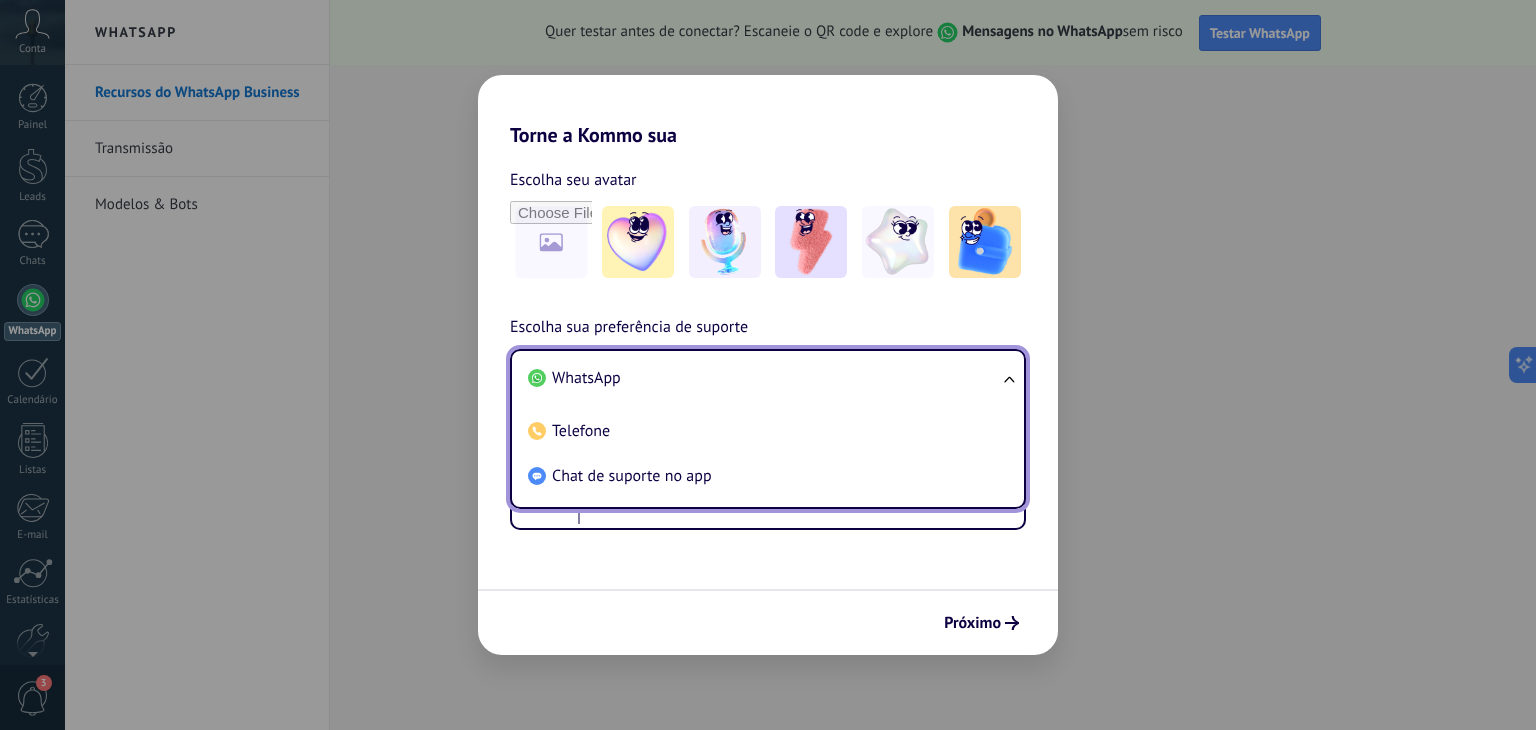 click on "WhatsApp" at bounding box center [764, 378] 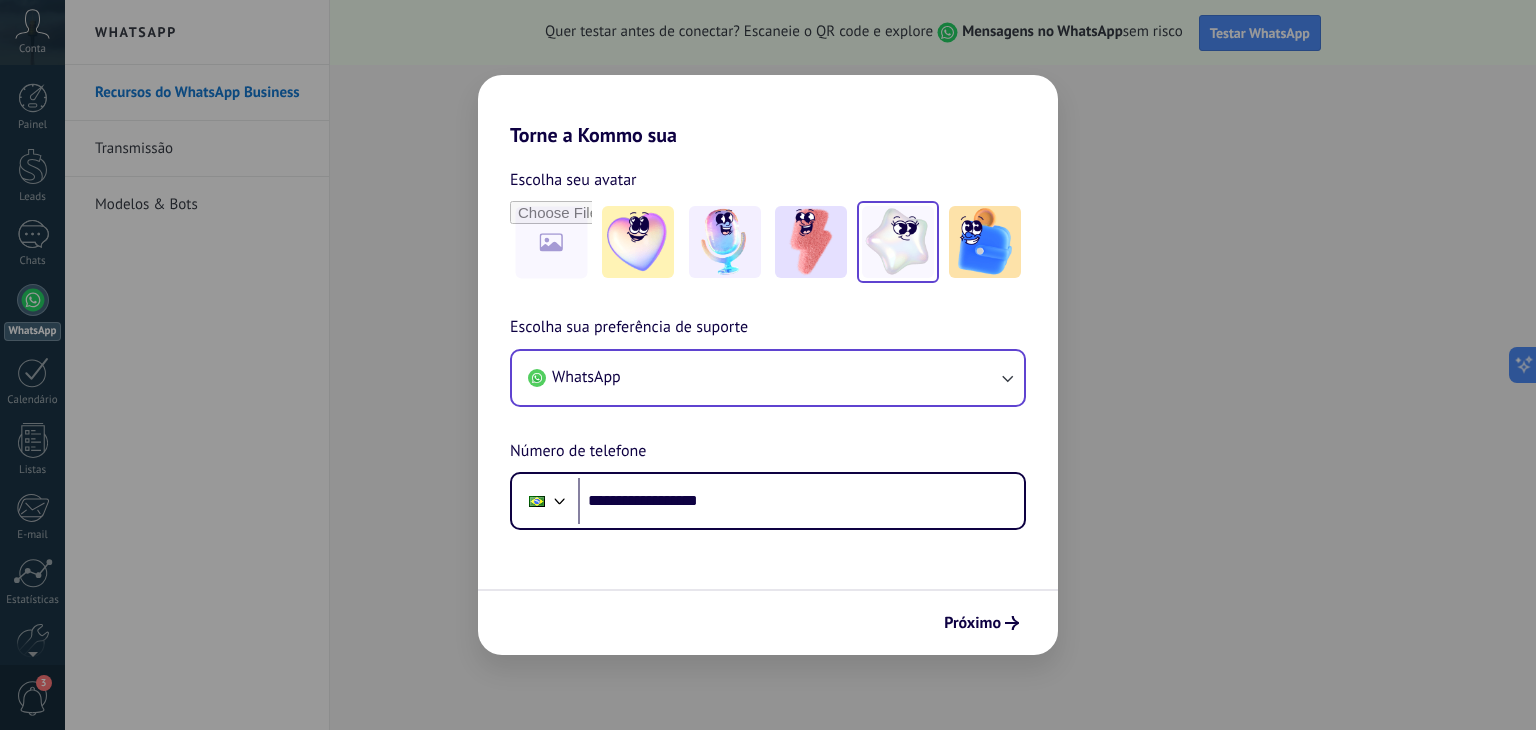 click at bounding box center [898, 242] 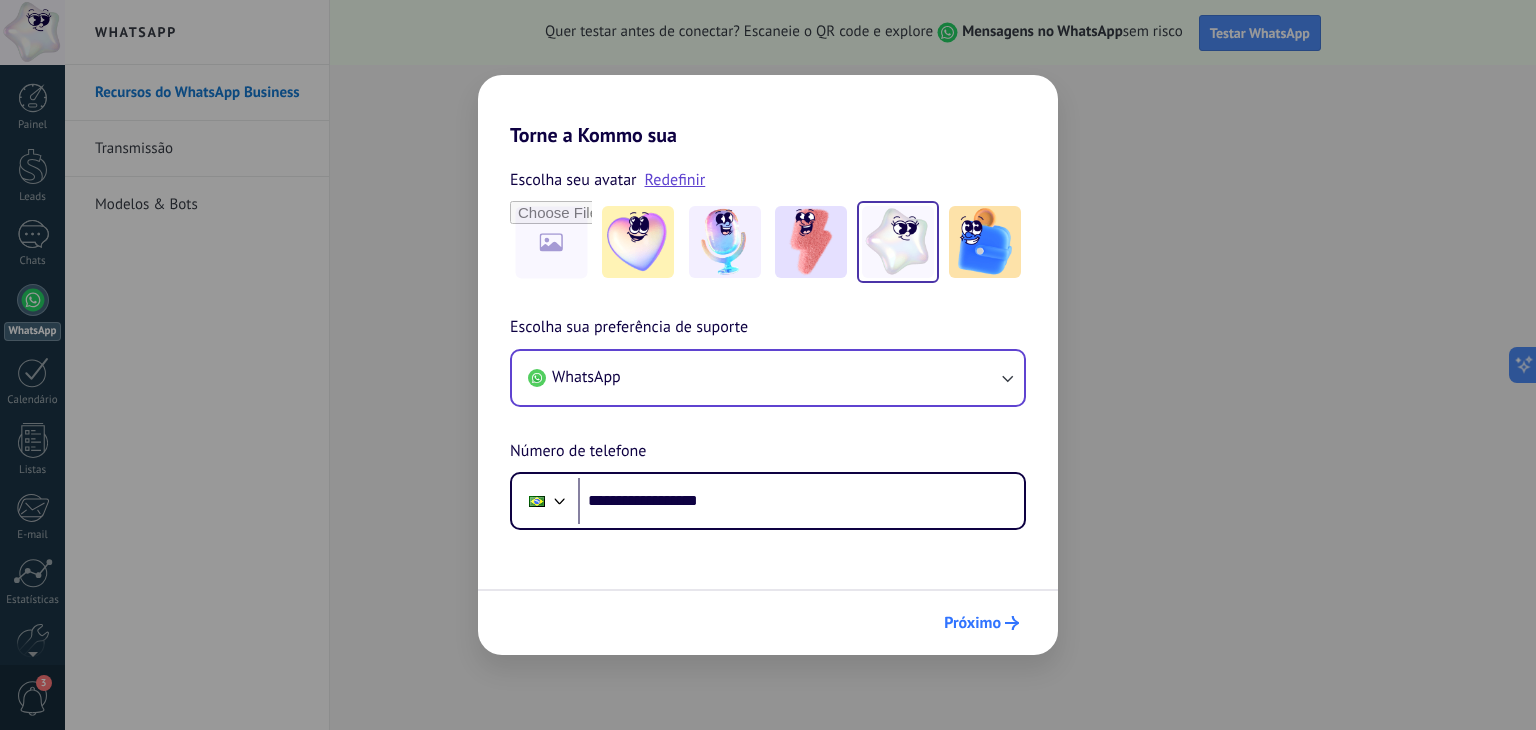 click on "Próximo" at bounding box center (972, 623) 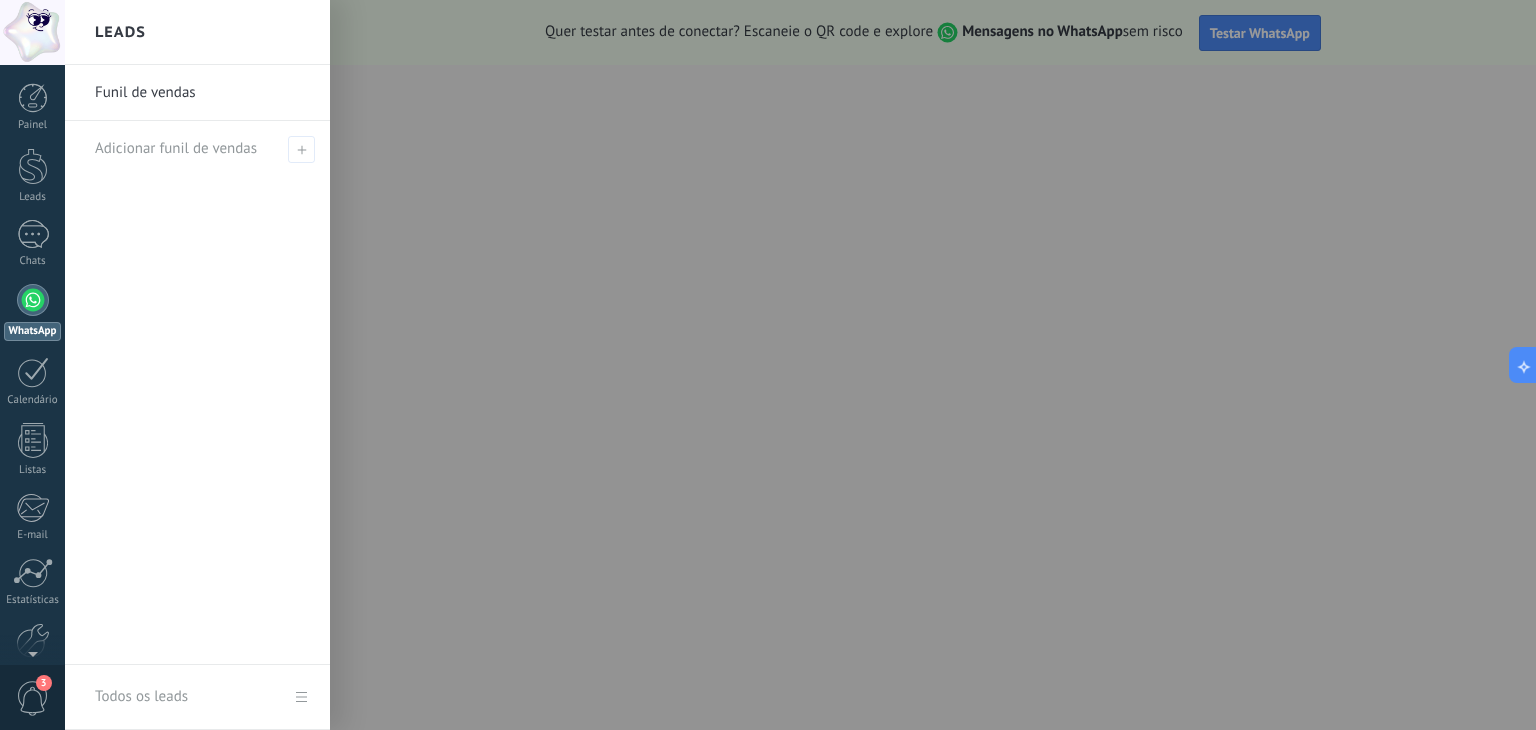 click on "Funil de vendas Adicionar funil de vendas" at bounding box center (197, 365) 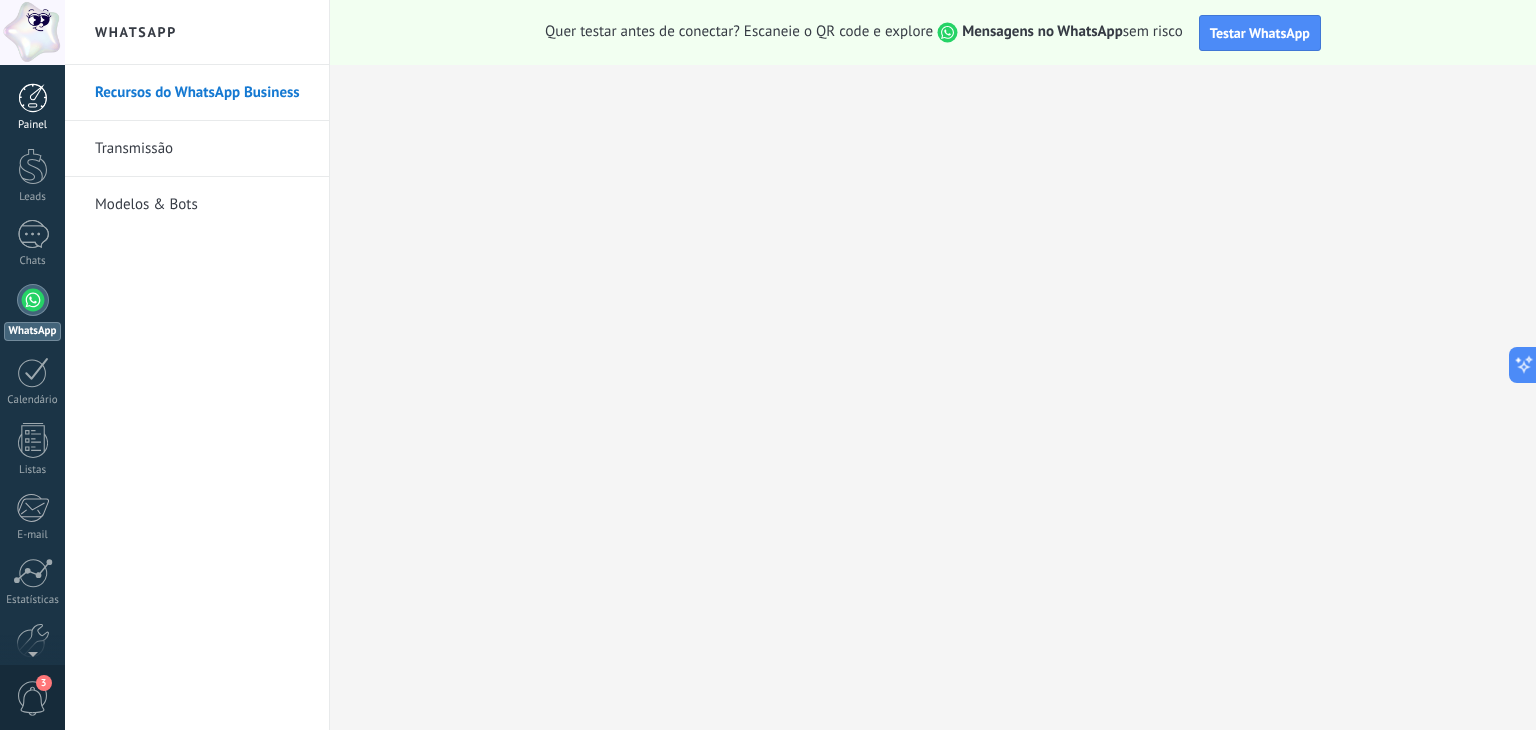 click at bounding box center [33, 98] 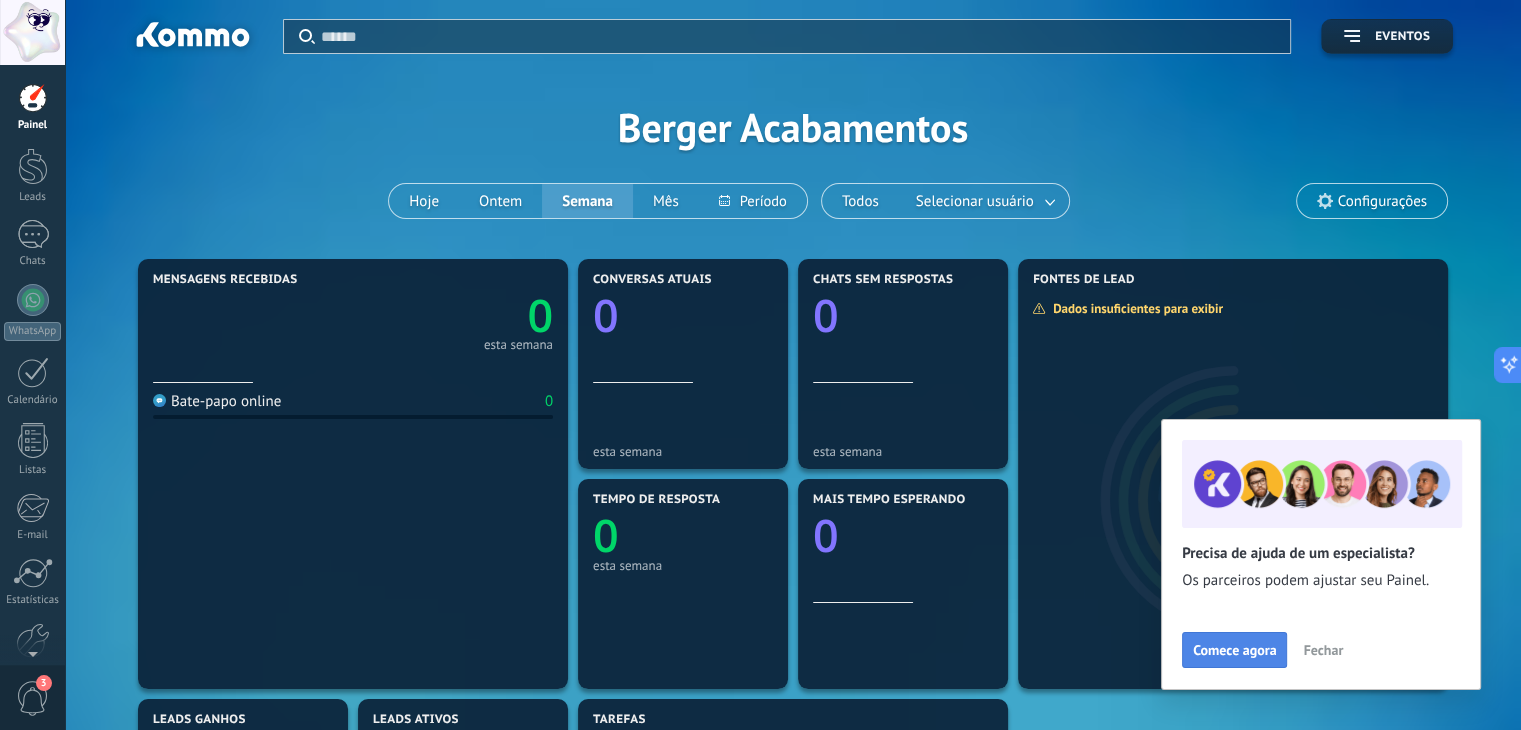 click on "Comece agora" at bounding box center [1234, 650] 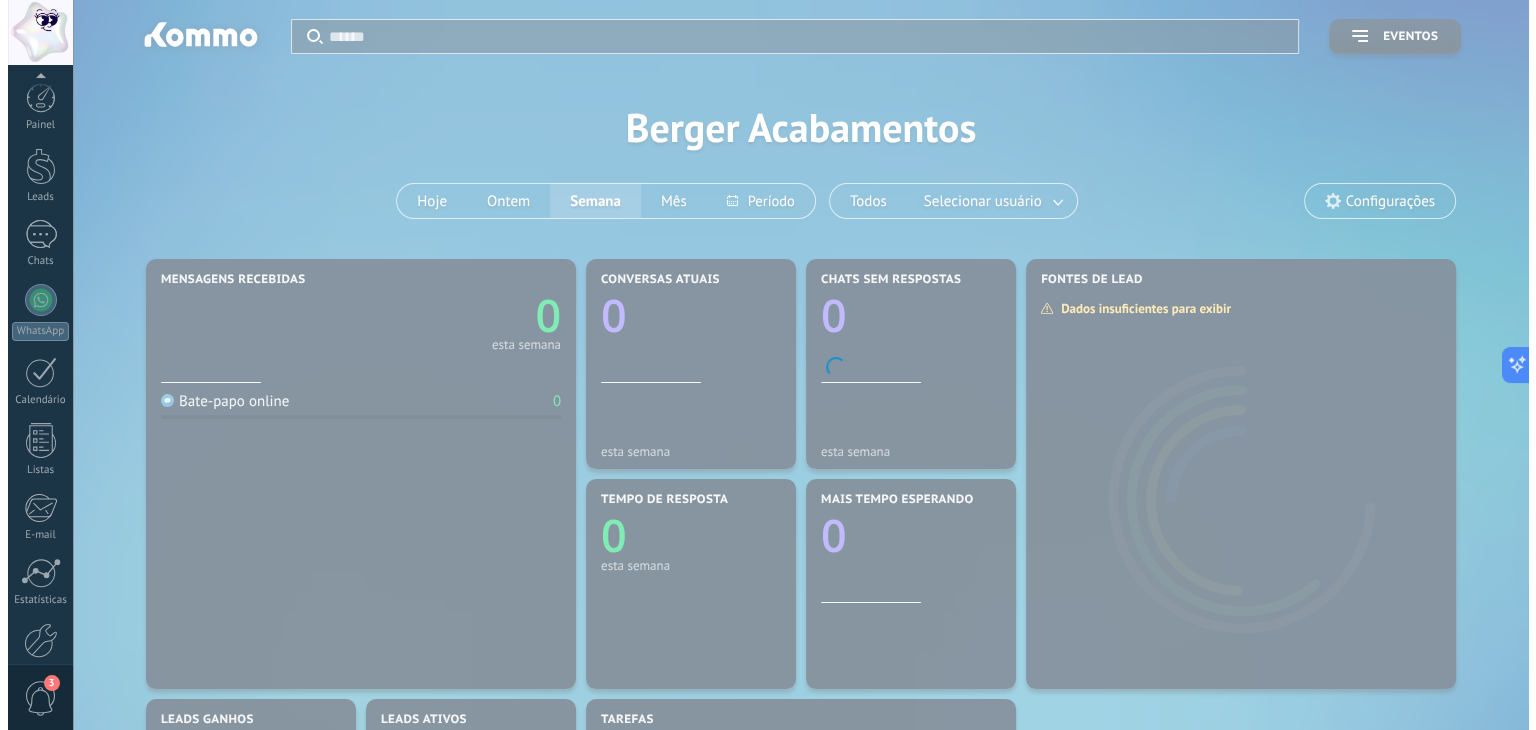scroll, scrollTop: 101, scrollLeft: 0, axis: vertical 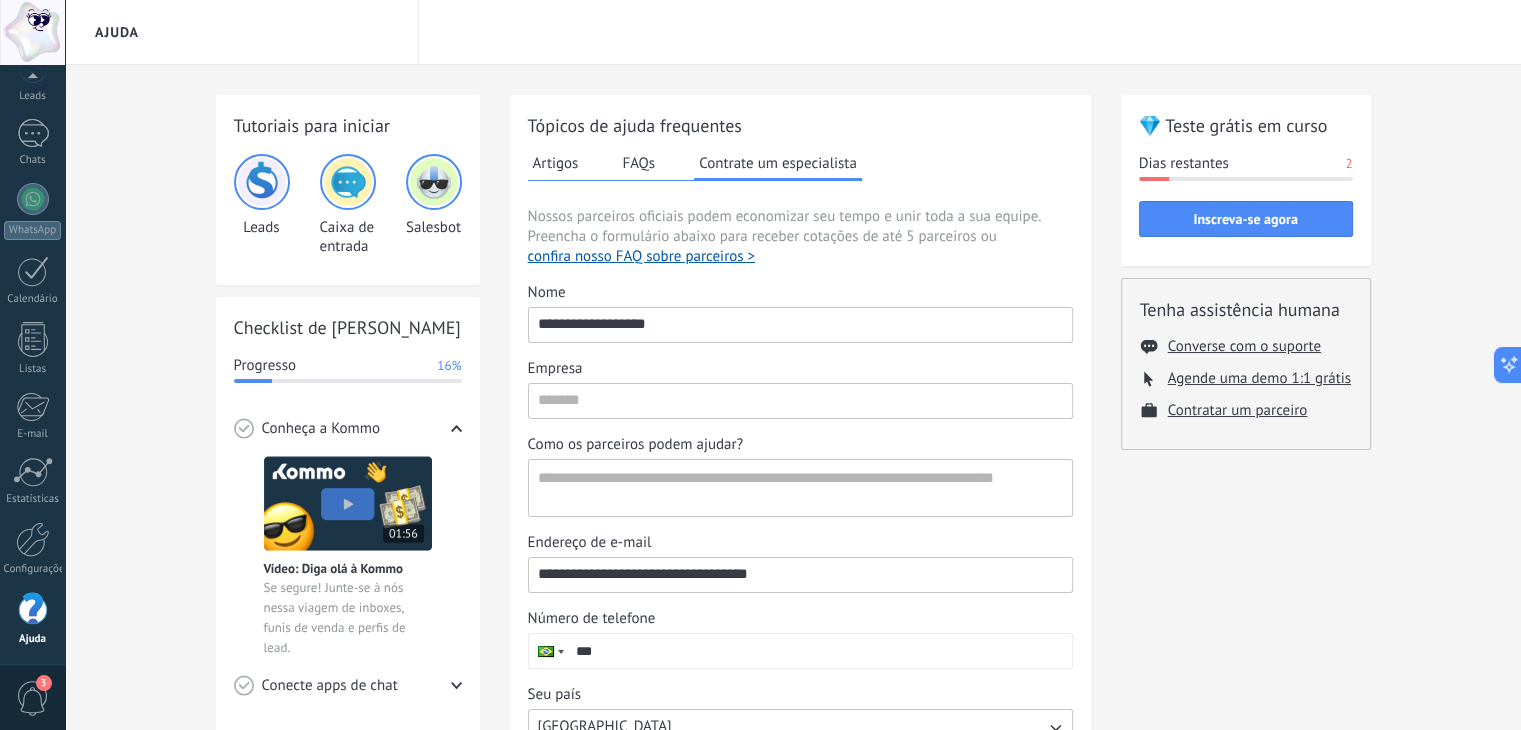 click on "Tutoriais para iniciar Leads Caixa de entrada Salesbot Checklist de Início Rápido Progresso 16% Conheça a Kommo Vídeo: Diga olá à Kommo Se segure! Junte-se à nós nessa viagem de inboxes, funis de venda e perfis de lead. Conecte apps de chat WhatsApp Conectar Messenger Conectar Instagram Conectar Outros canais Ver todos Salve tempo com modelos Responda super rápido Ainda digitando cada resposta? Responda à FAQs com modelos de chat criados em 2 cliques. Criar um modelo Potencialize seu chat O bot faz para você! Abrace a preguiça: Bots te ajudam a fazer mais com menos trabalho, trazendo mais vendas. Criar um bot Crie um fluxo de trabalho Veja leads de uma nova forma Veja na hora onde cada cliente está no seu processo de venda. Configurar funil de vendas Convide colegas [PERSON_NAME] é melhor em equipe! Colaborar em chats, dividir tarefas e rastrear objetivos. Enviar convite Editar acesso dos usuários > Tópicos de ajuda frequentes Artigos FAQs Contrate um especialista   confira nosso FAQ sobre parceiros >" at bounding box center (793, 536) 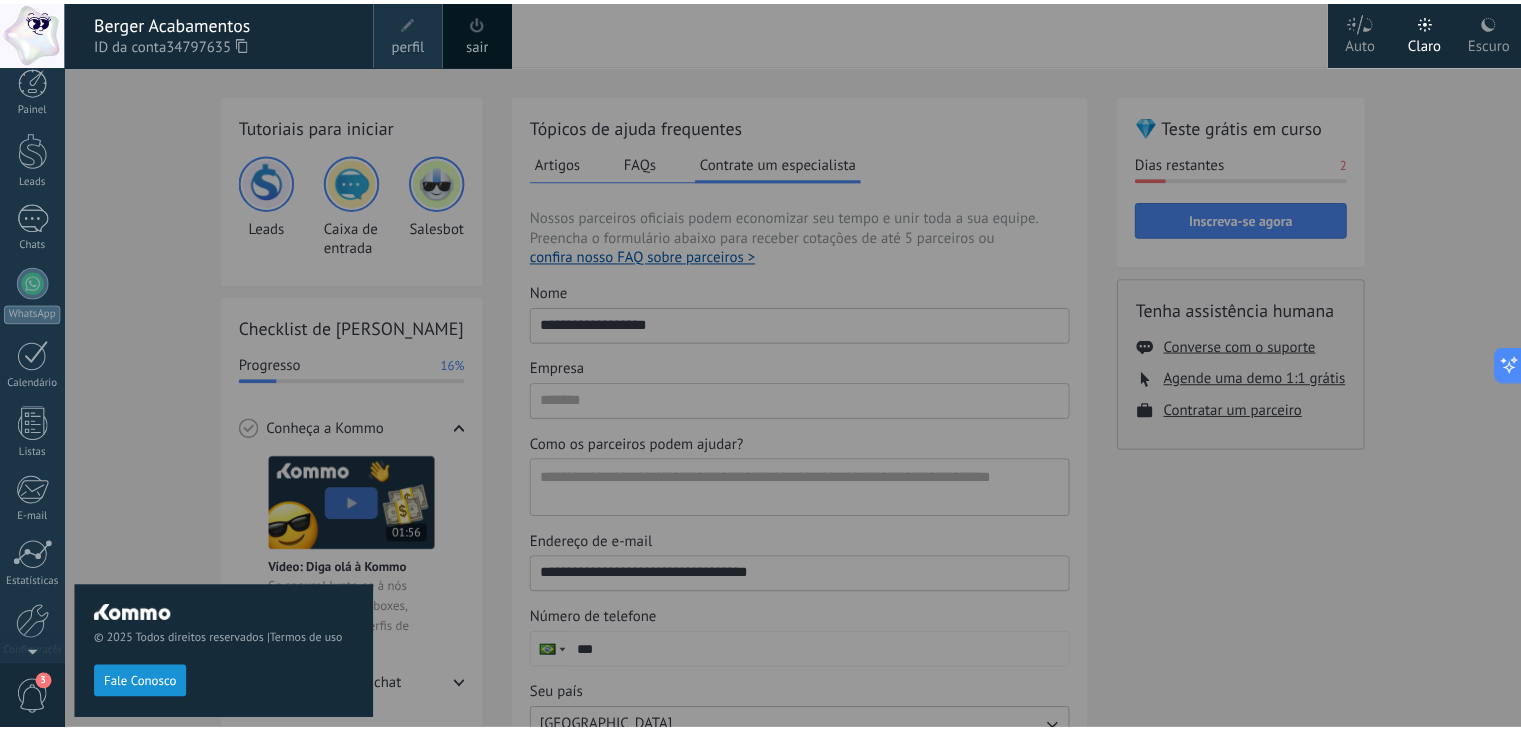 scroll, scrollTop: 0, scrollLeft: 0, axis: both 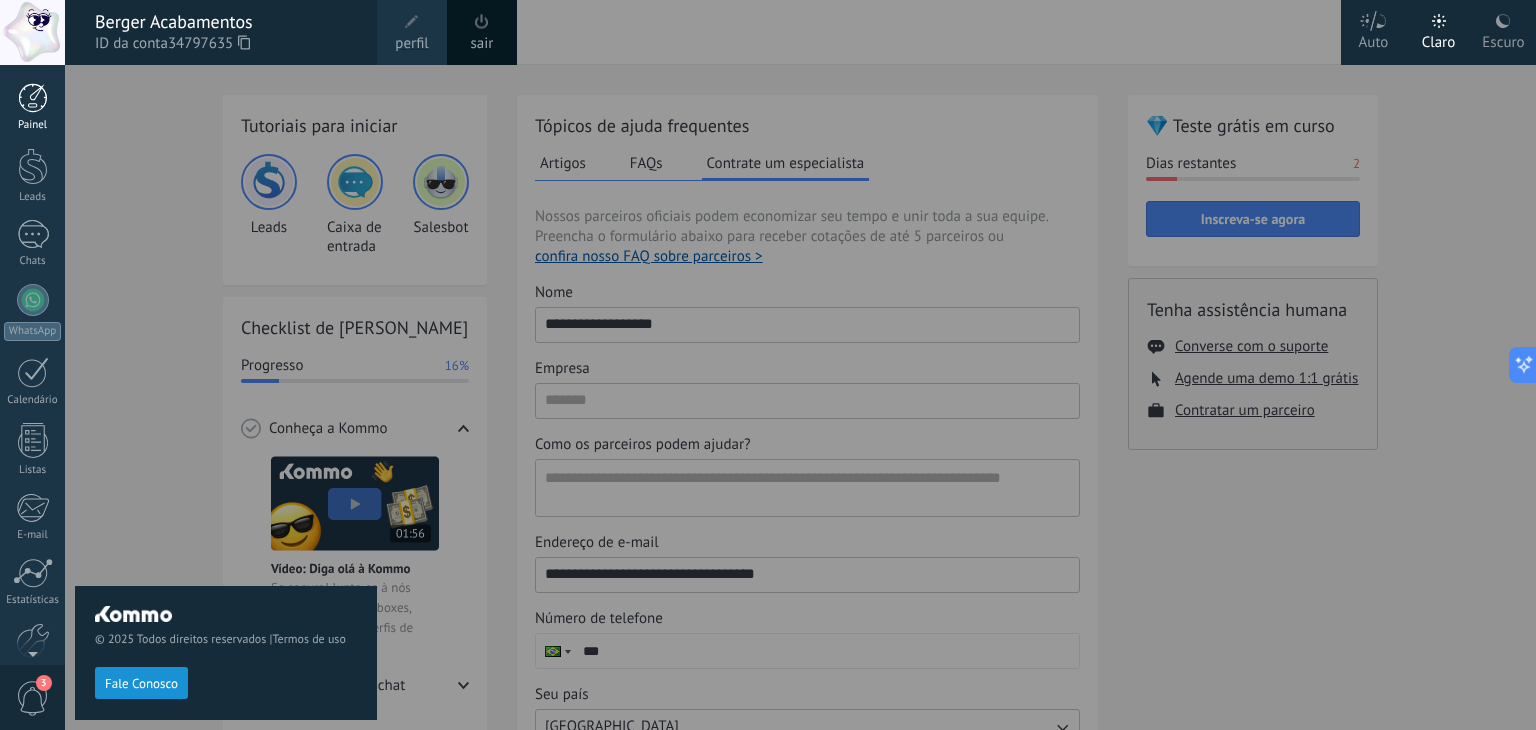 click at bounding box center (33, 98) 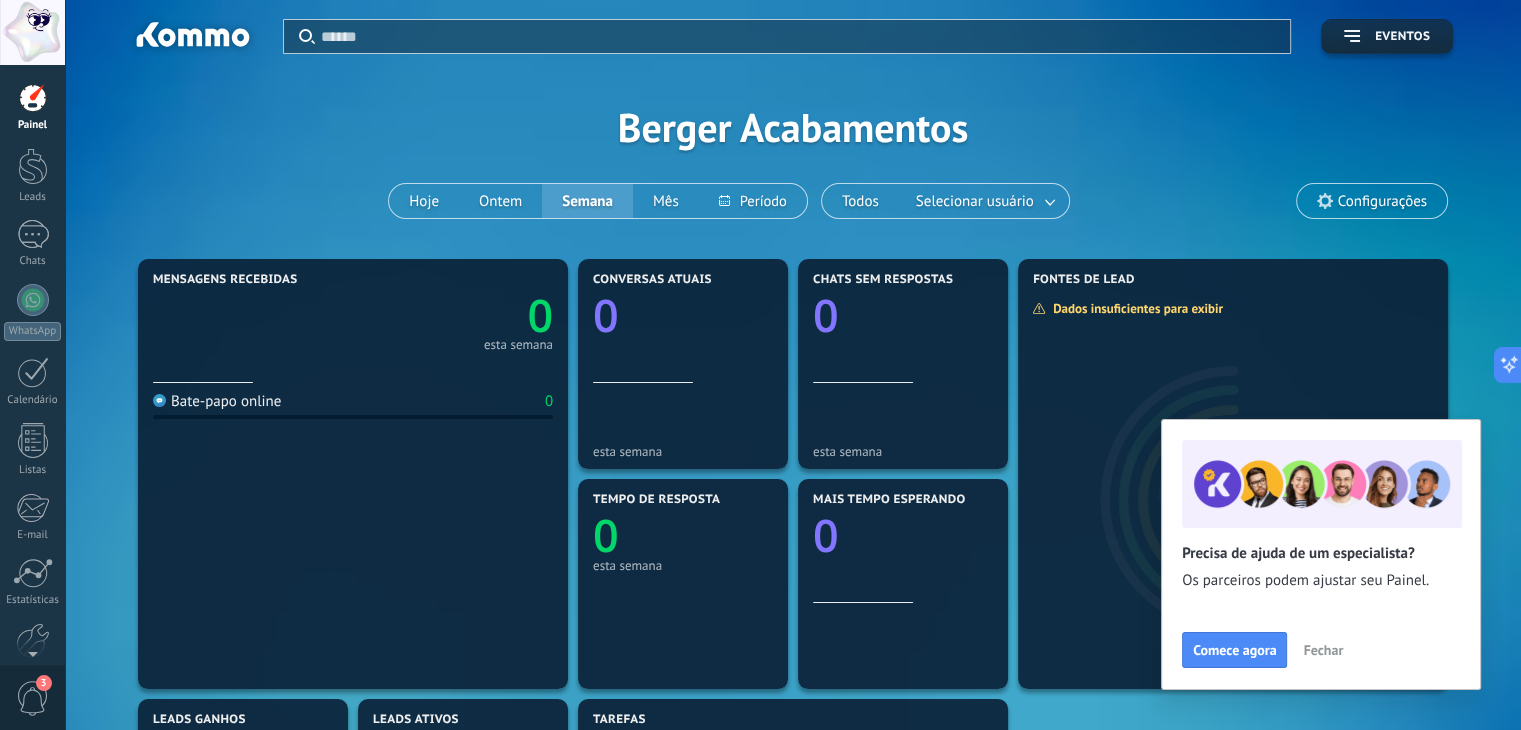 click on "Fechar" at bounding box center (1323, 650) 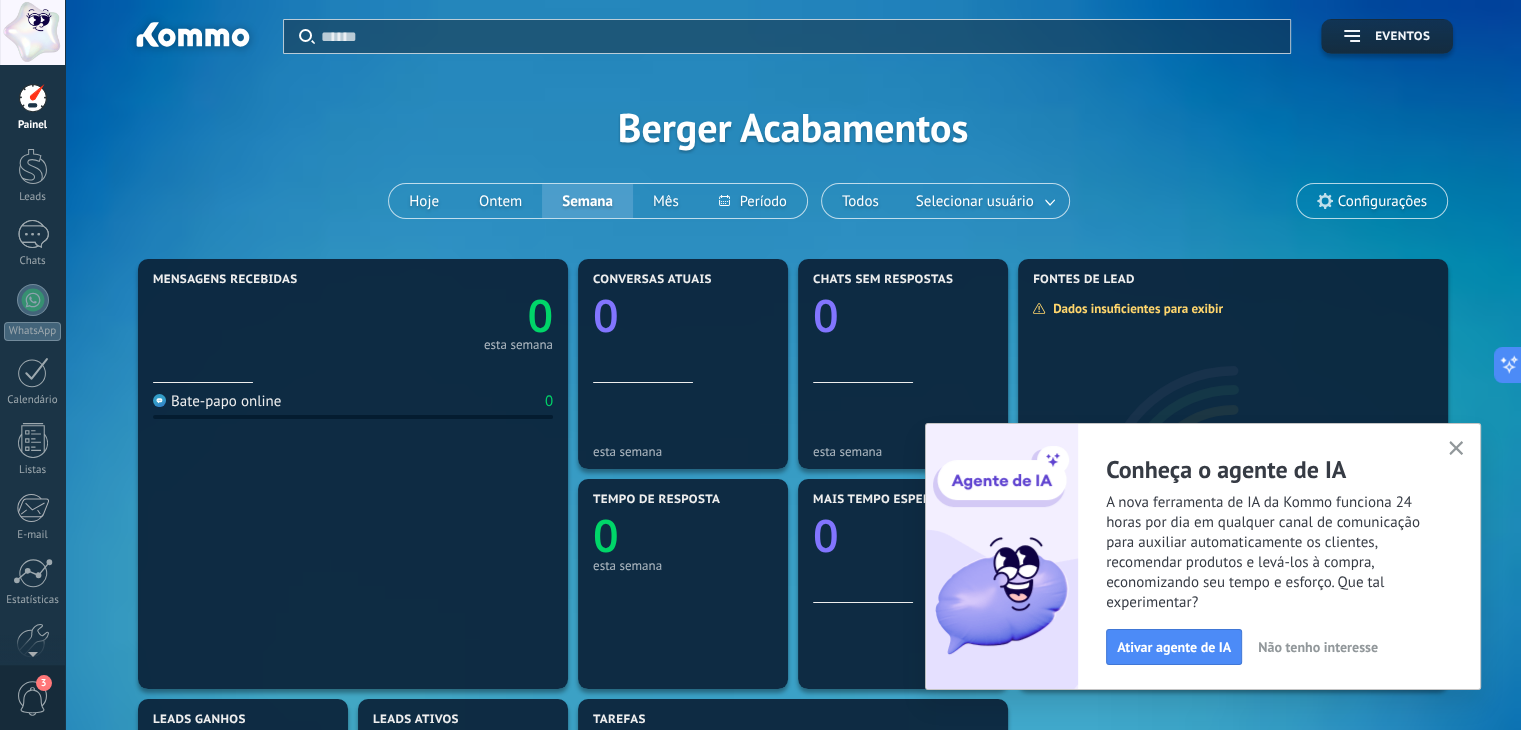 click at bounding box center (32, 32) 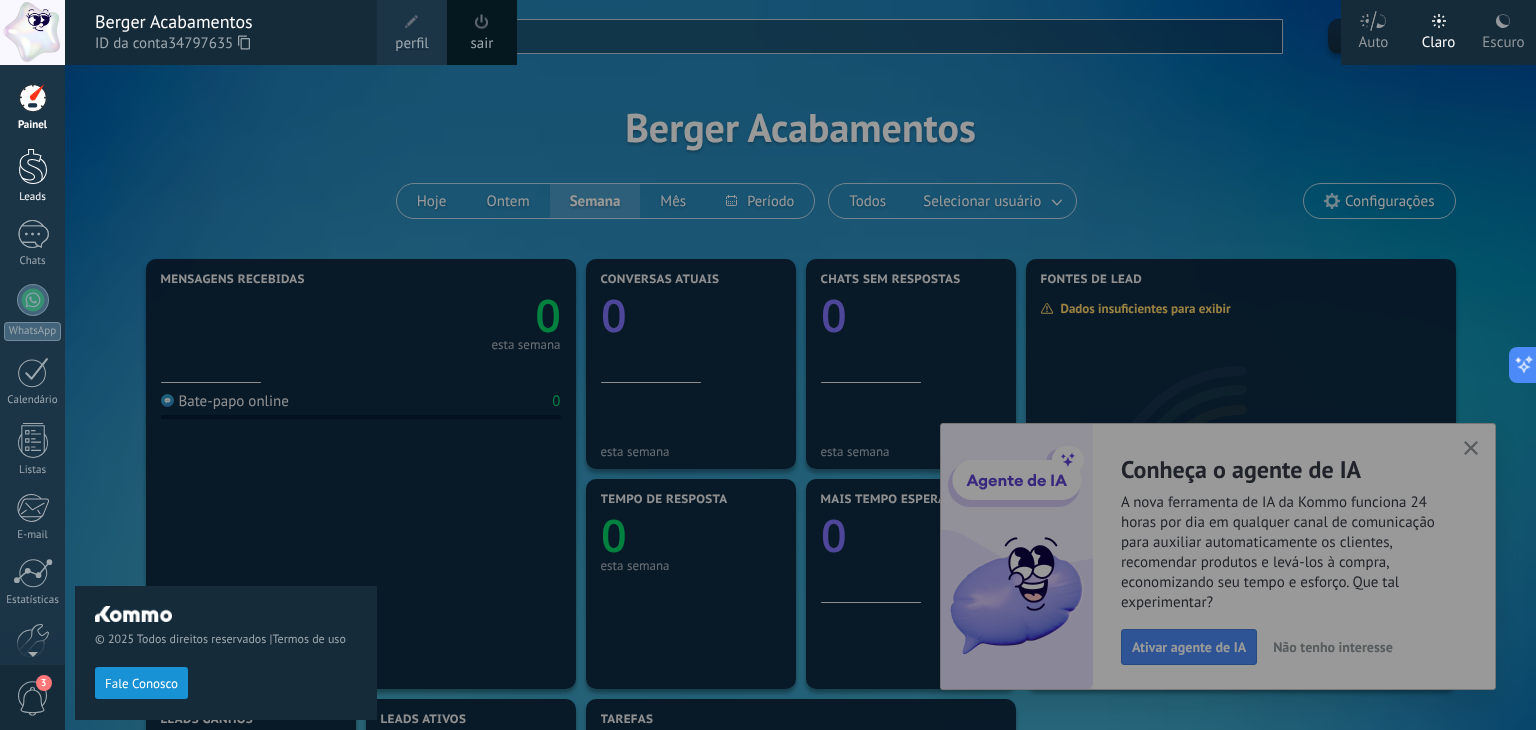 click at bounding box center (33, 166) 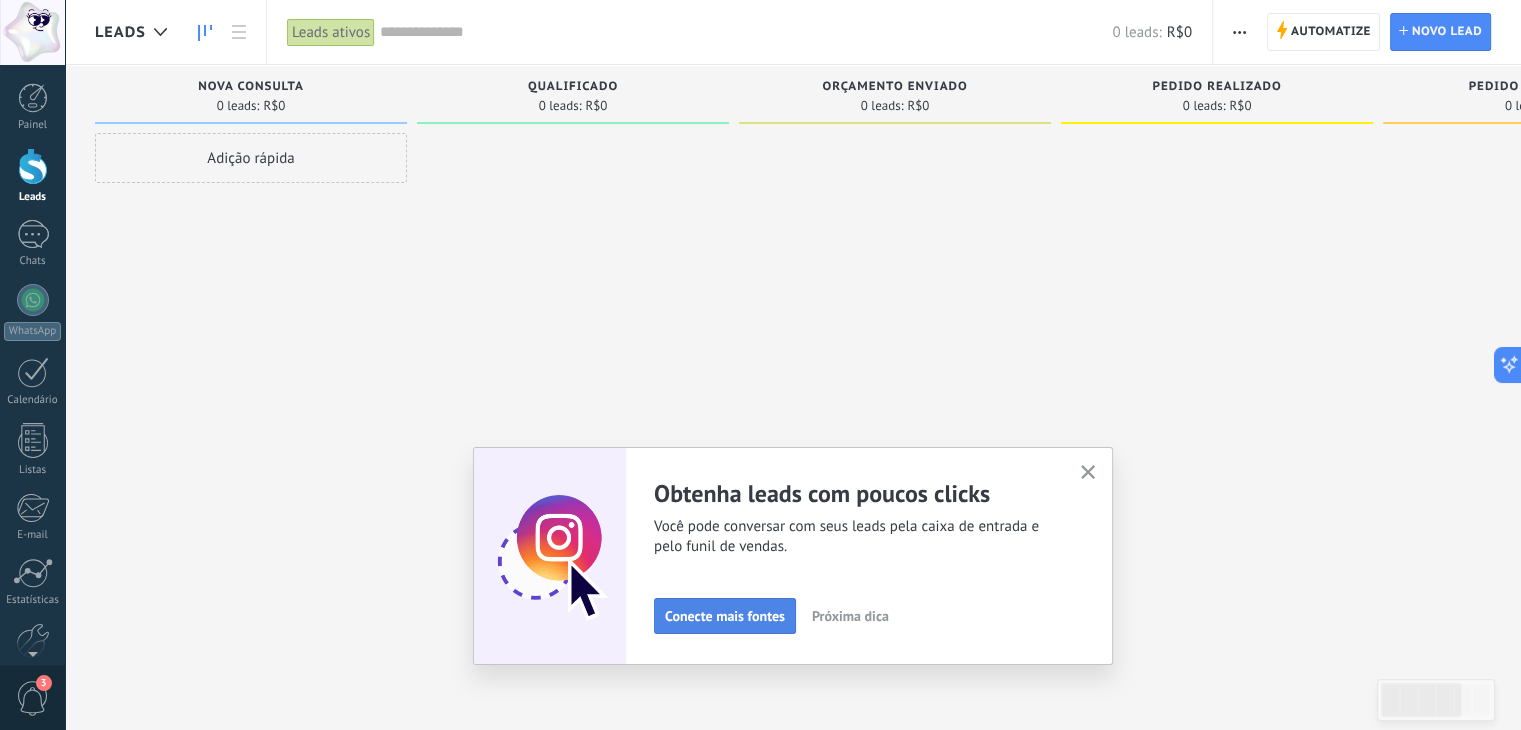 click on "Conecte mais fontes" at bounding box center [725, 616] 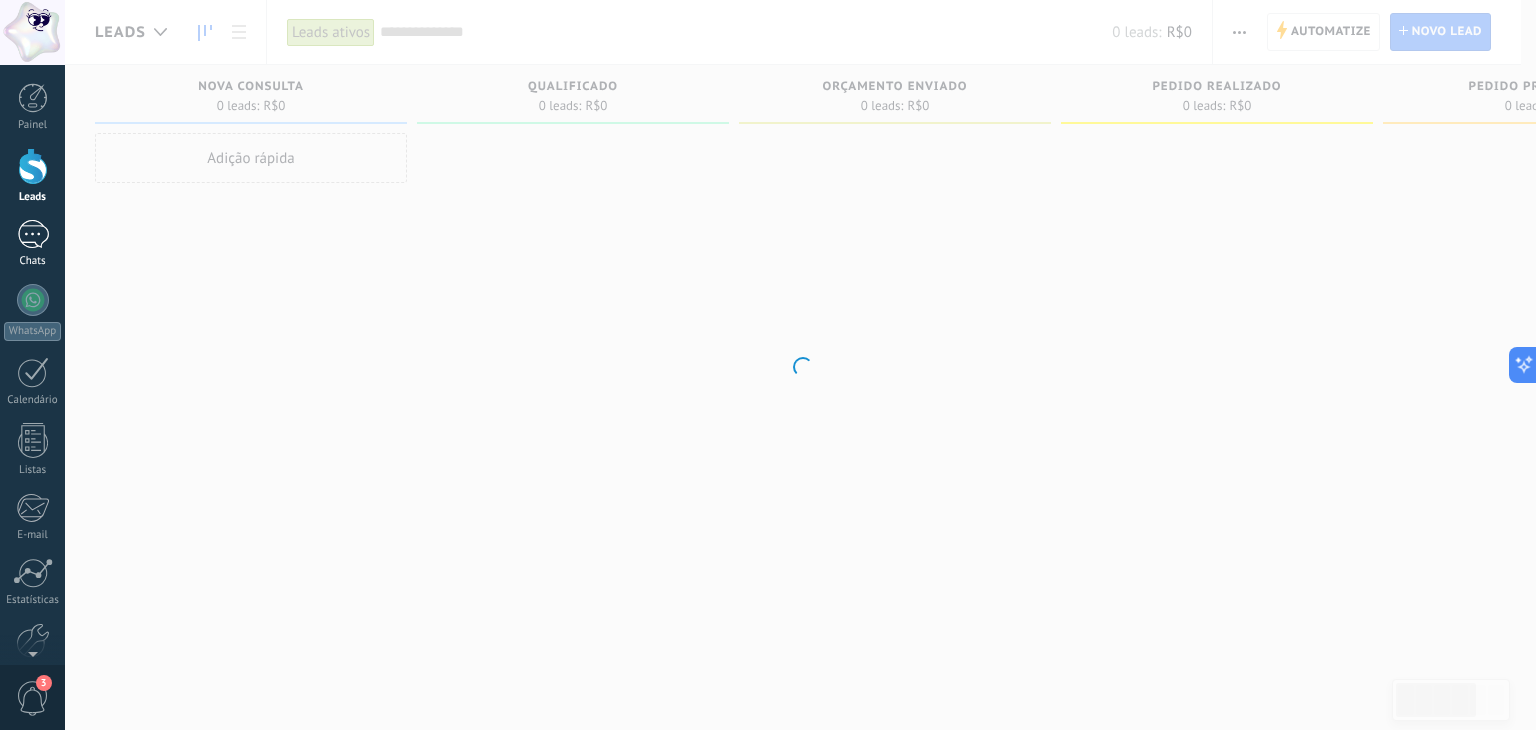 click on "Chats" at bounding box center (32, 244) 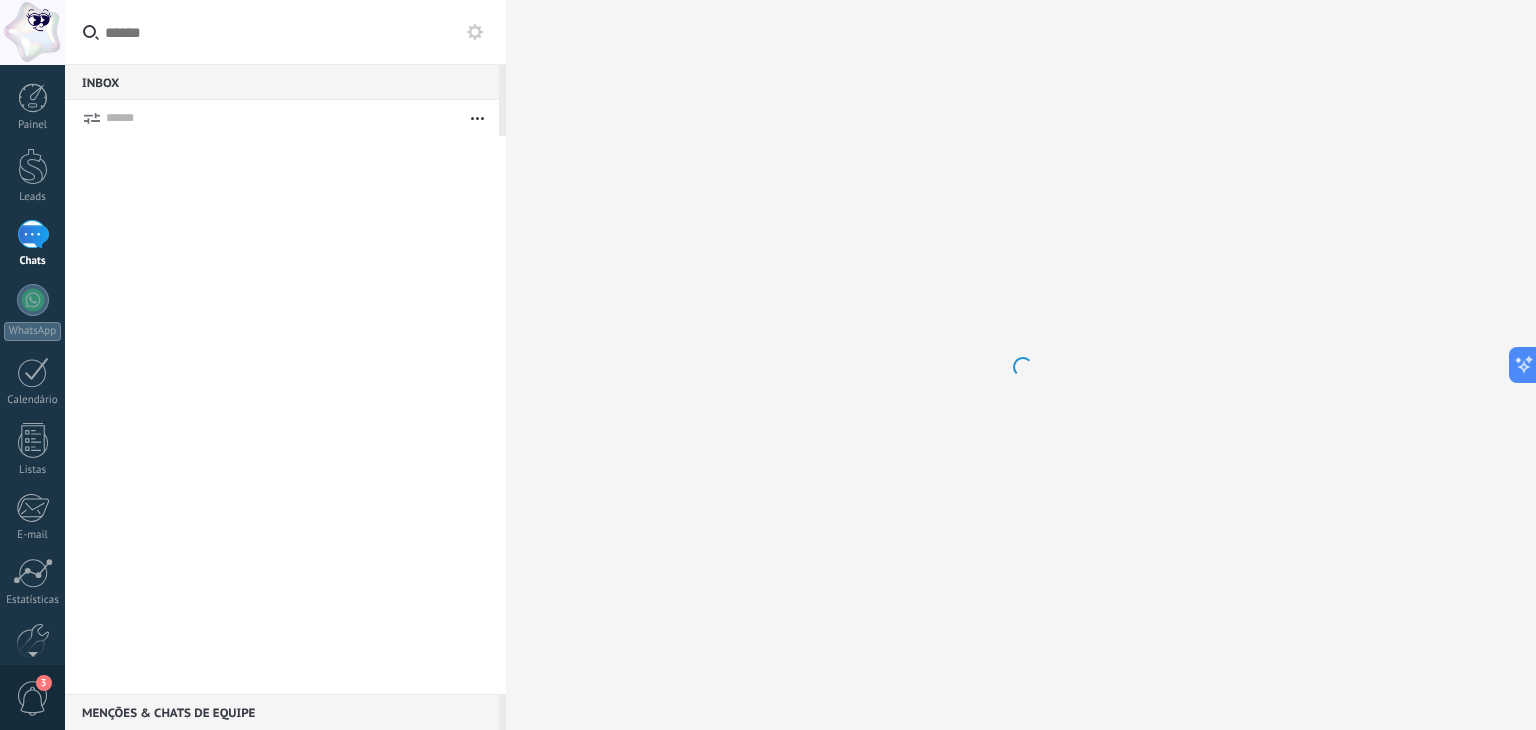 click at bounding box center (33, 234) 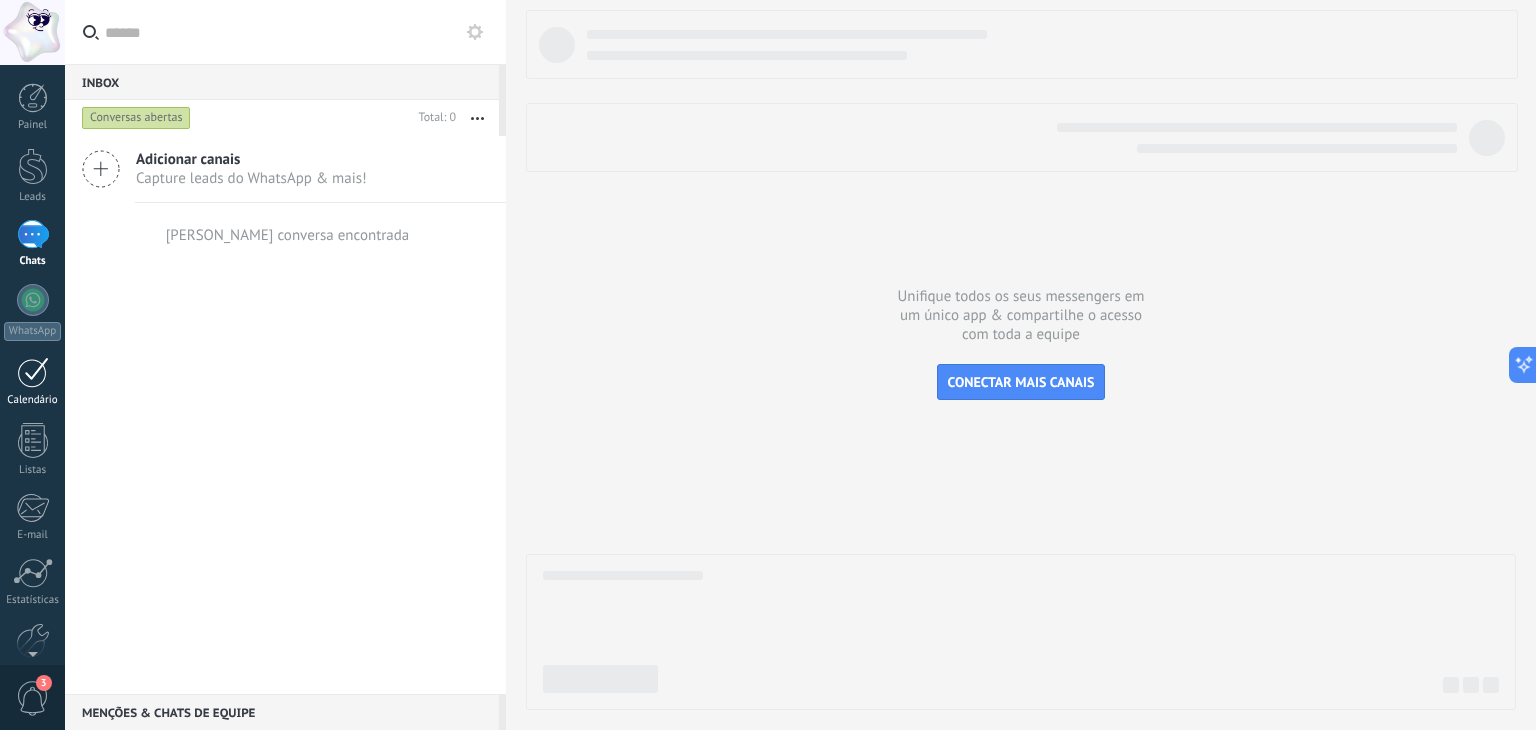 click at bounding box center (33, 372) 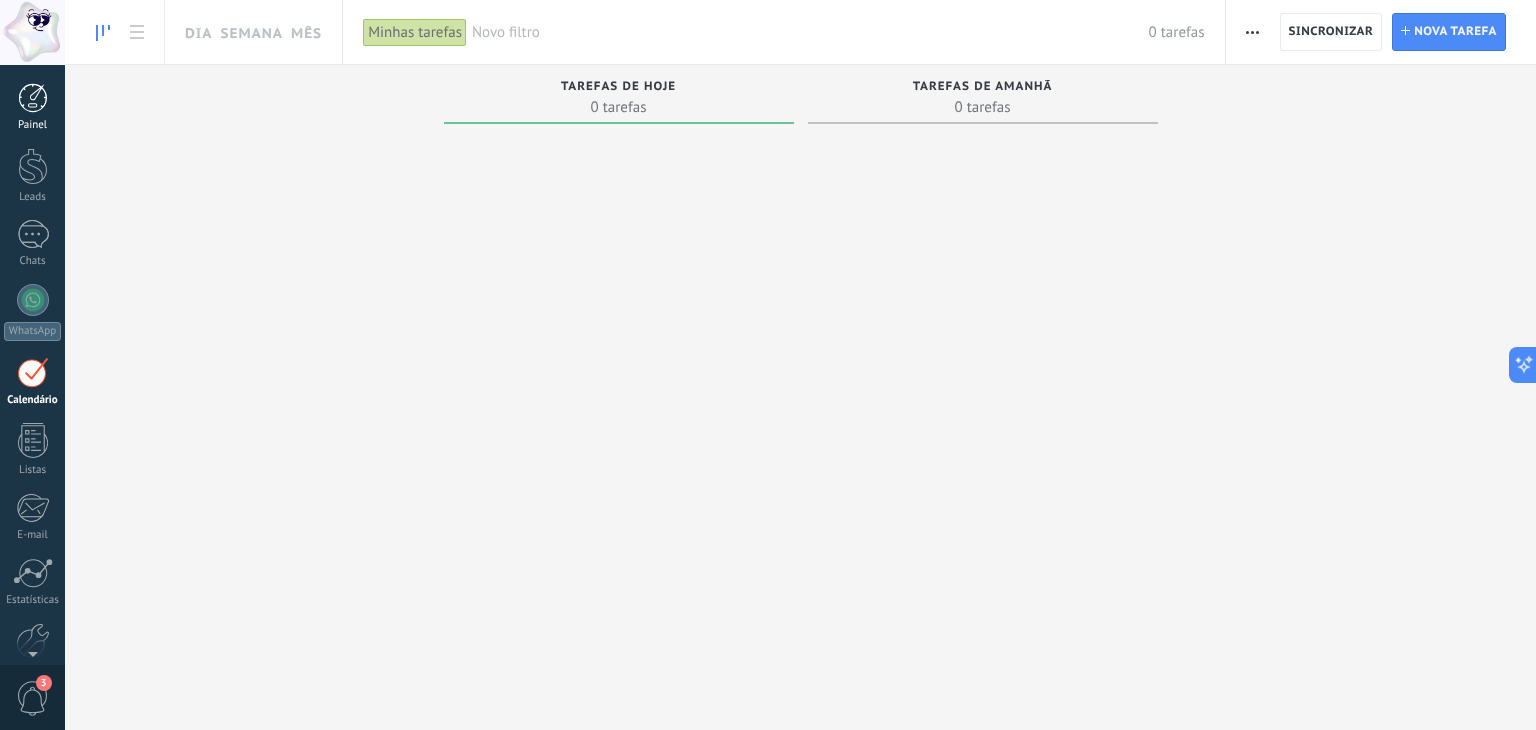 click at bounding box center (33, 98) 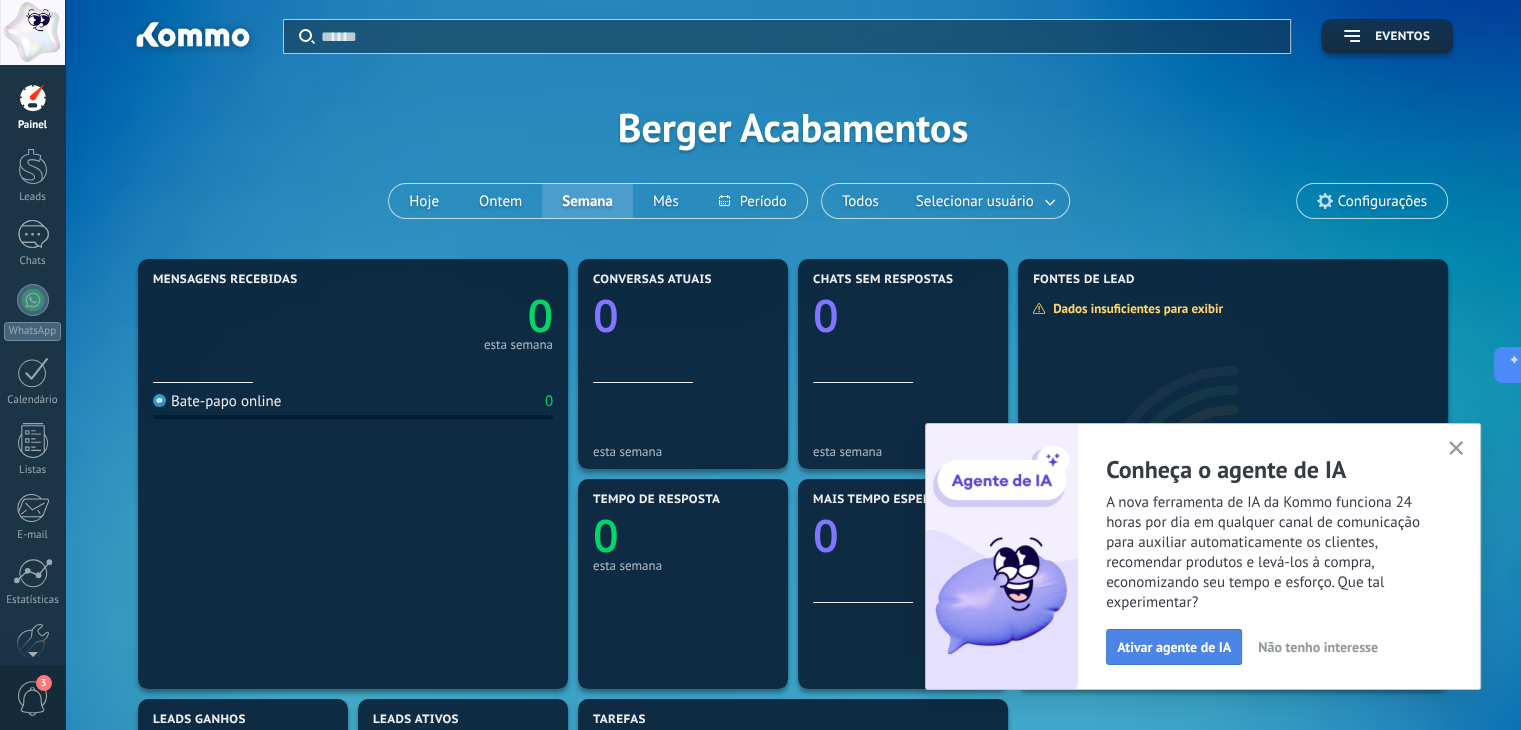 click on "Ativar agente de IA" at bounding box center [1174, 647] 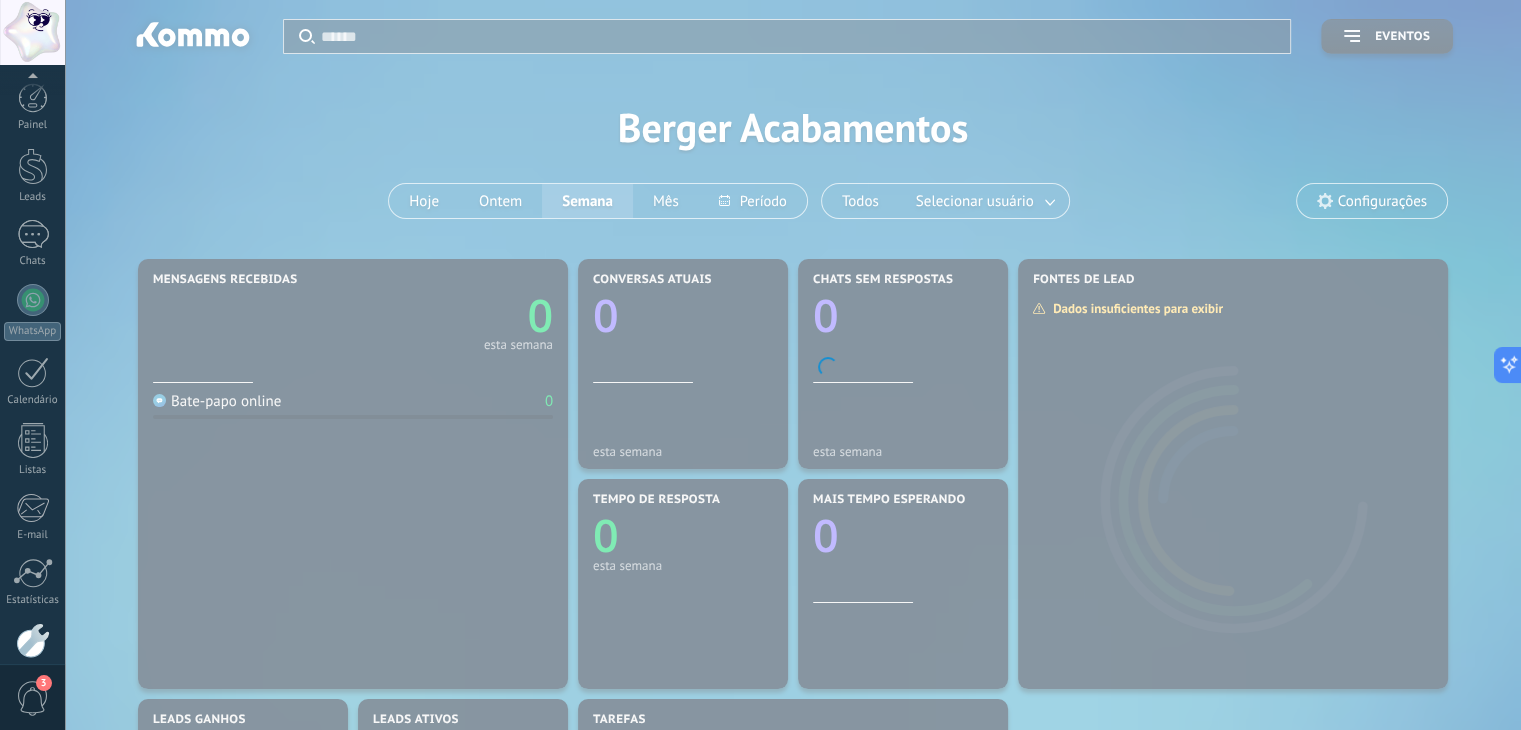 scroll, scrollTop: 101, scrollLeft: 0, axis: vertical 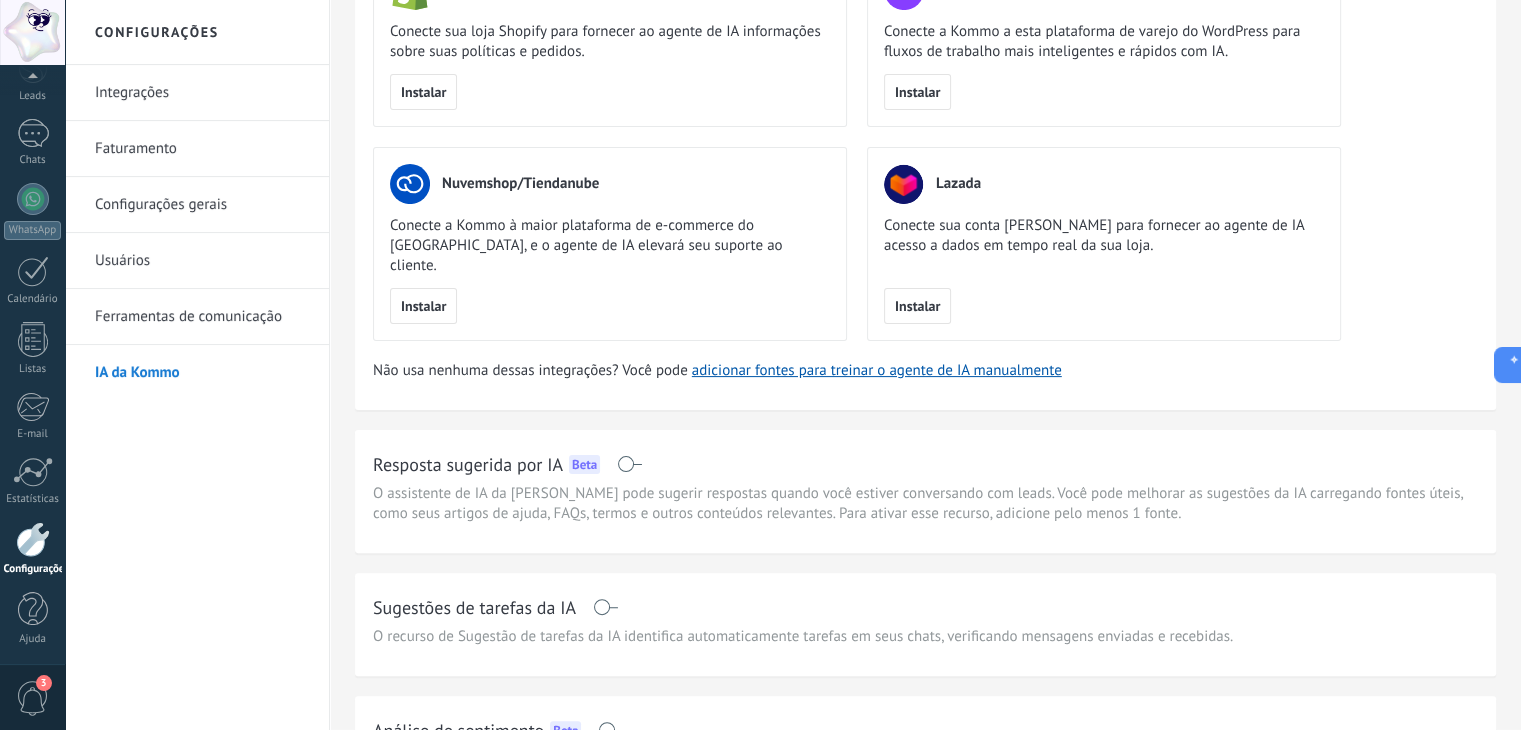 click at bounding box center [629, 464] 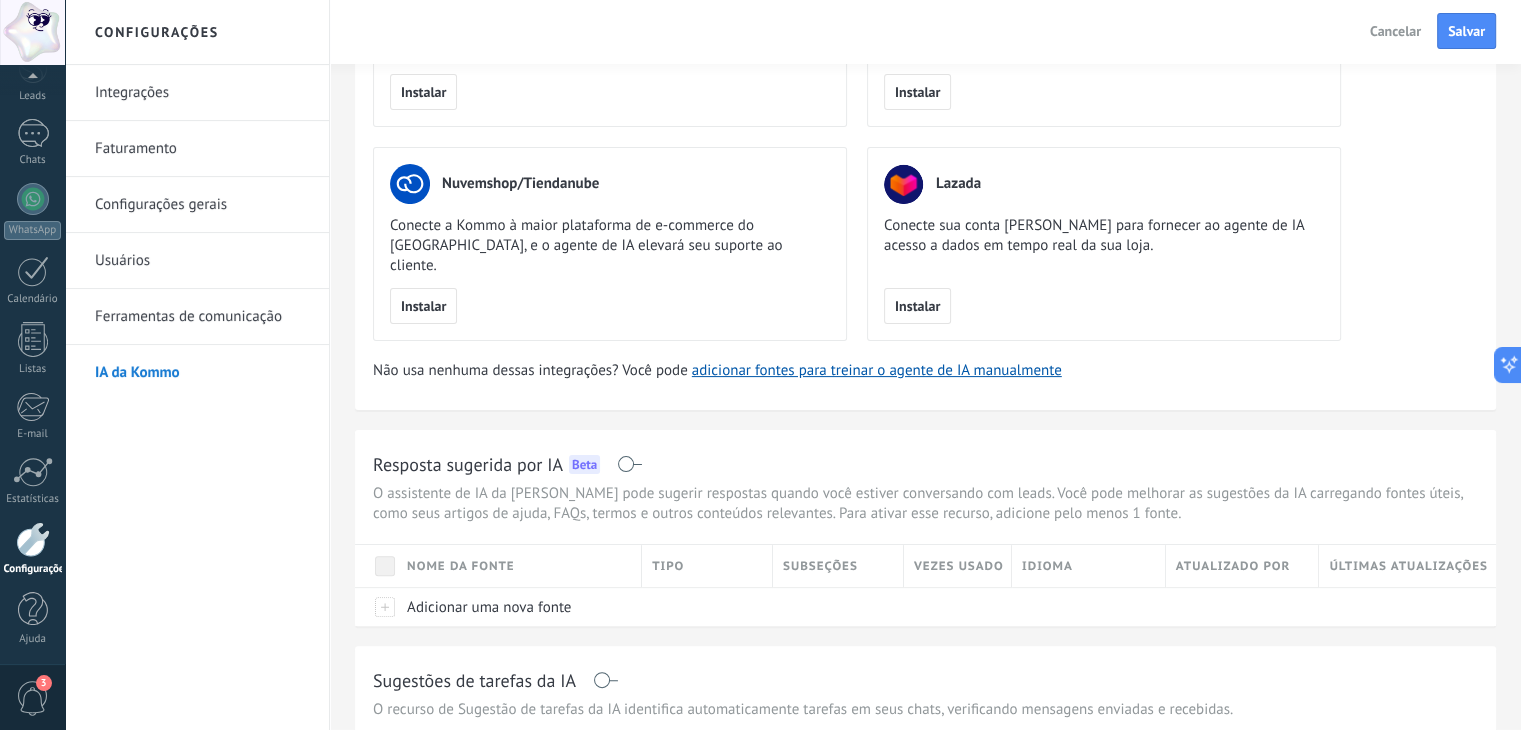 click on "Integrações Faturamento Configurações gerais Usuários Ferramentas de comunicação IA da Kommo" at bounding box center [197, 397] 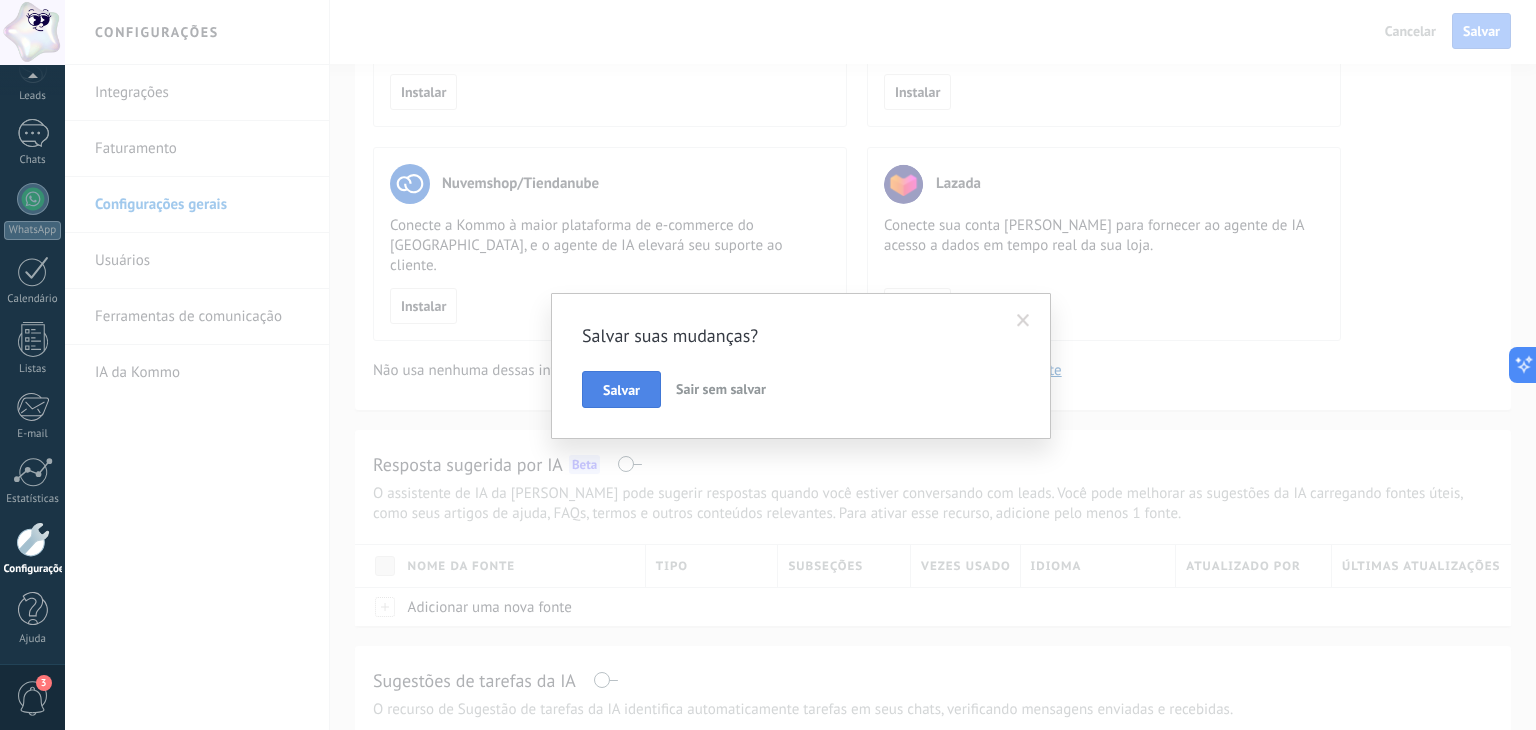 click on "Salvar" at bounding box center [621, 390] 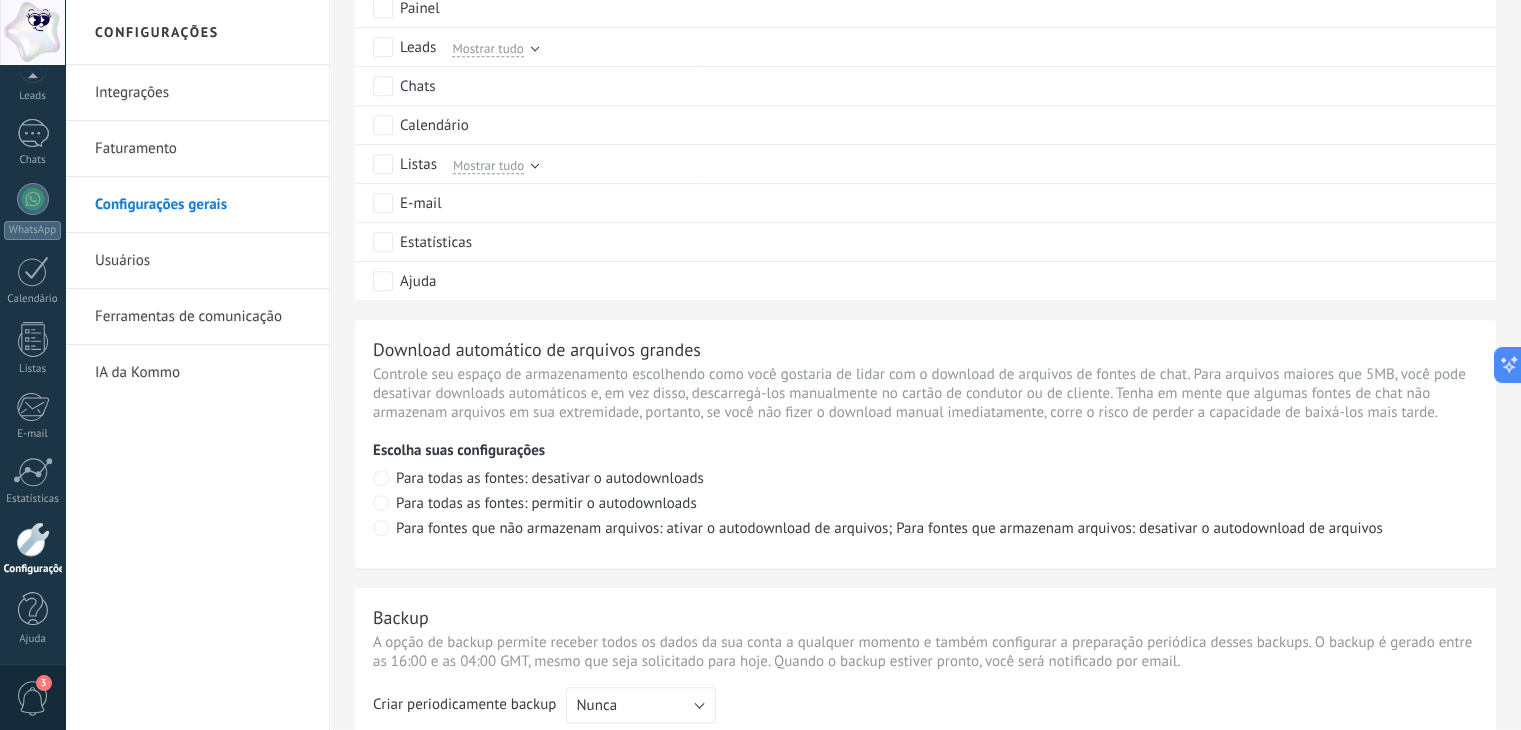 scroll, scrollTop: 1300, scrollLeft: 0, axis: vertical 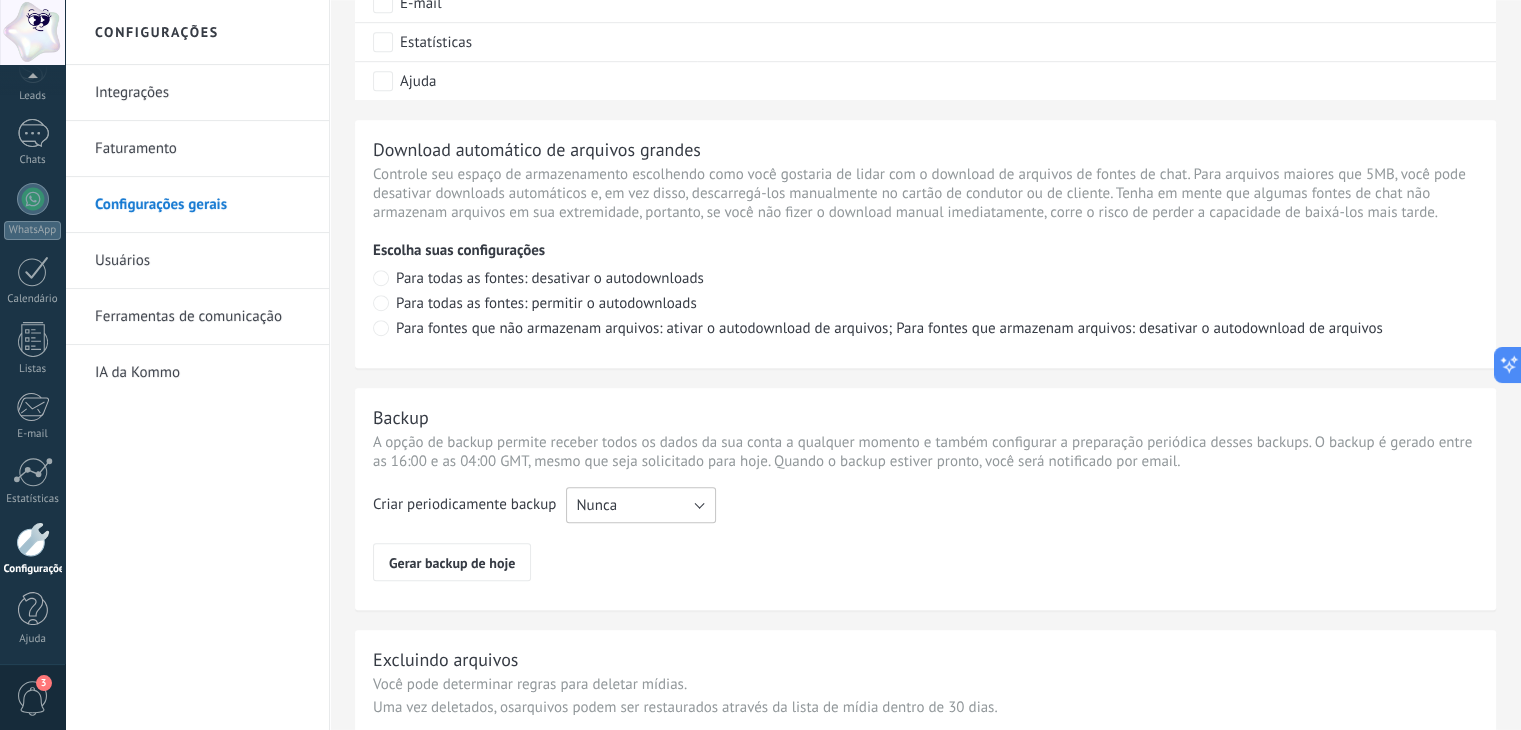 click on "Nunca" at bounding box center (641, 505) 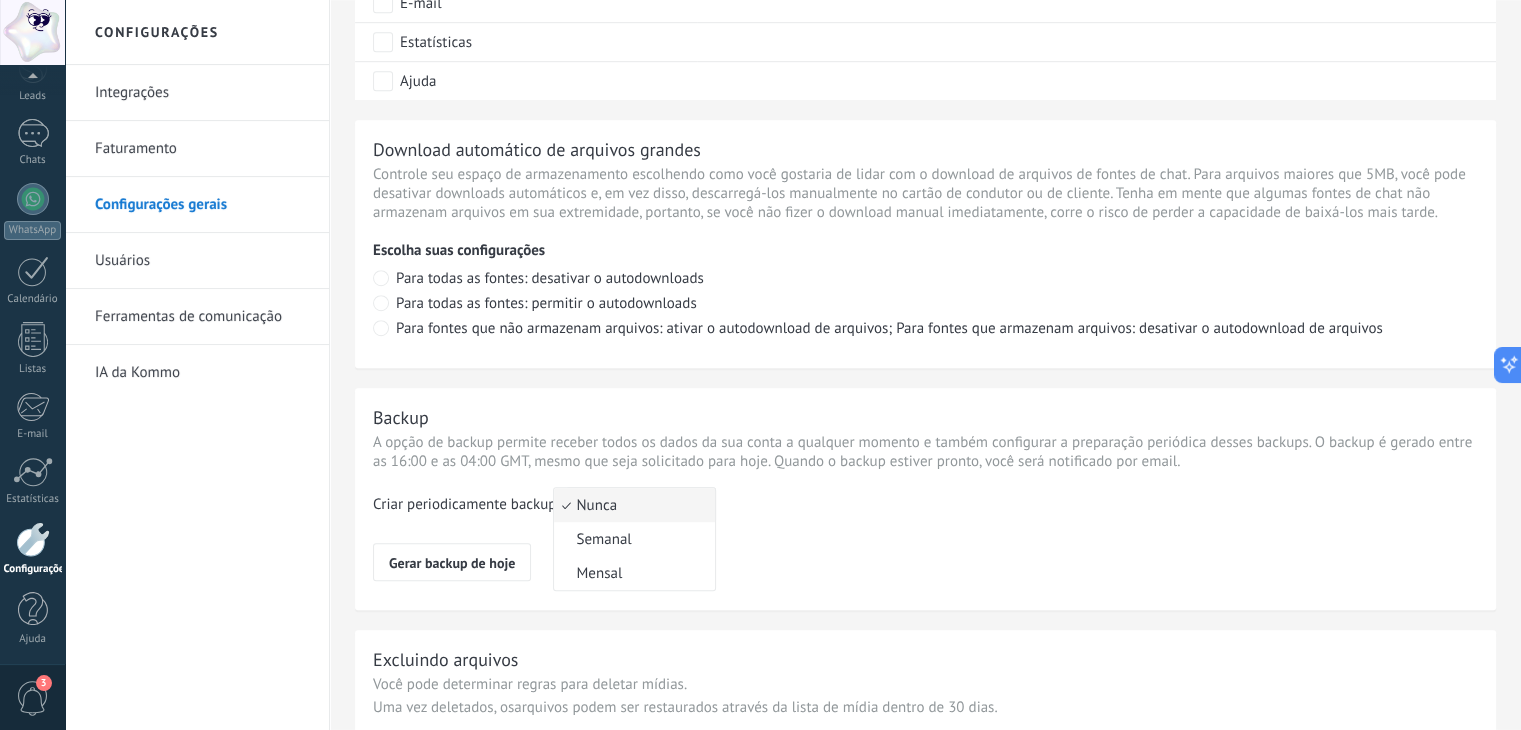 click on "Semanal" at bounding box center [631, 539] 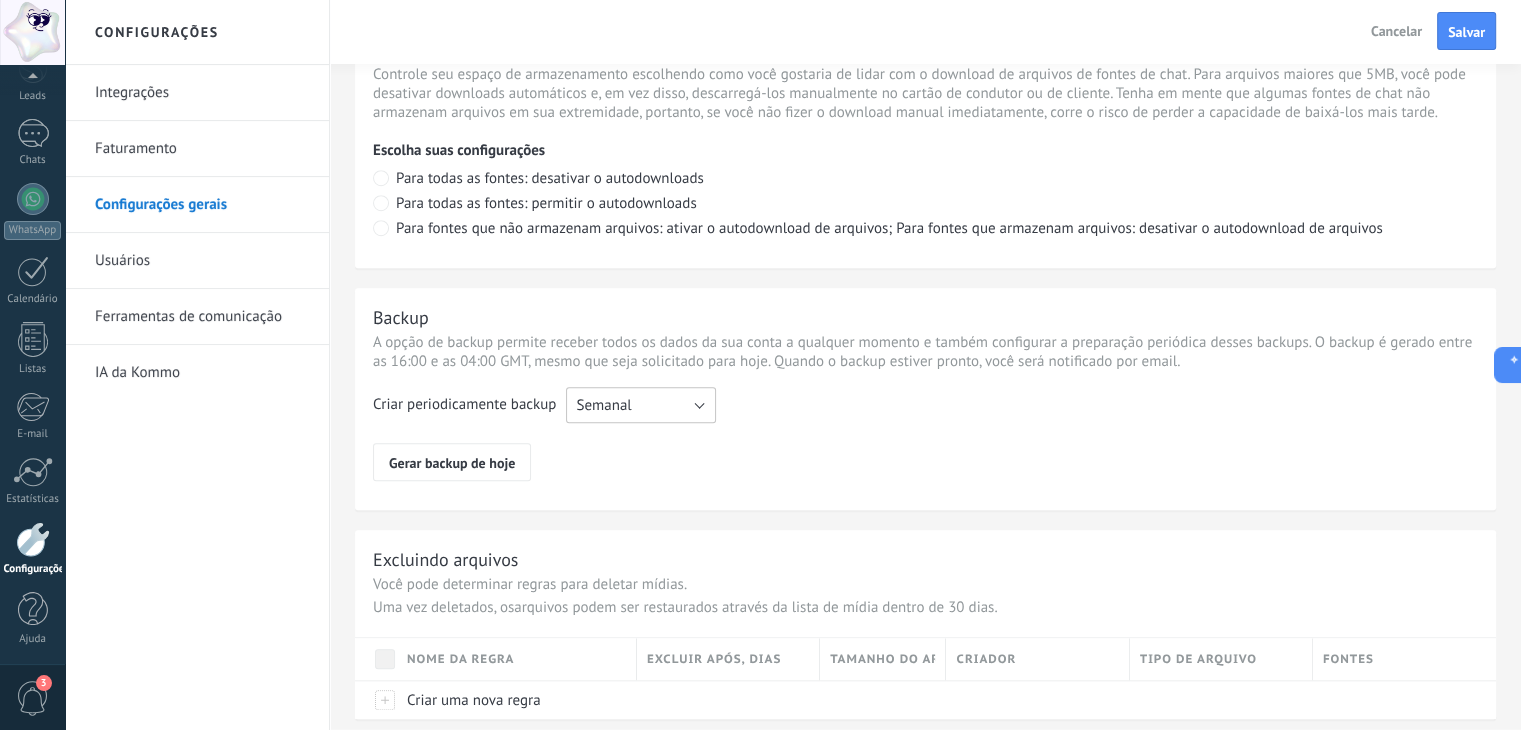 scroll, scrollTop: 1457, scrollLeft: 0, axis: vertical 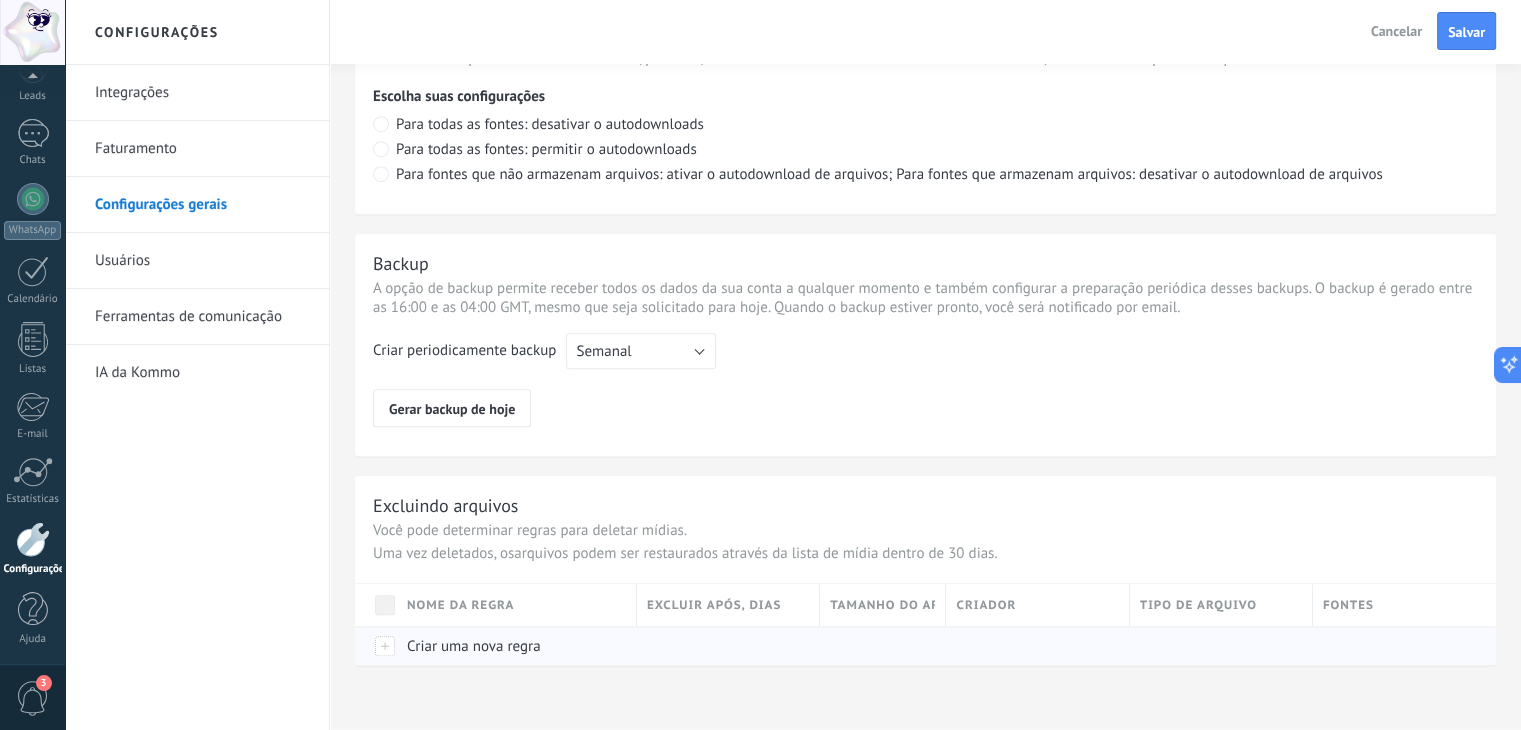 click at bounding box center [386, 646] 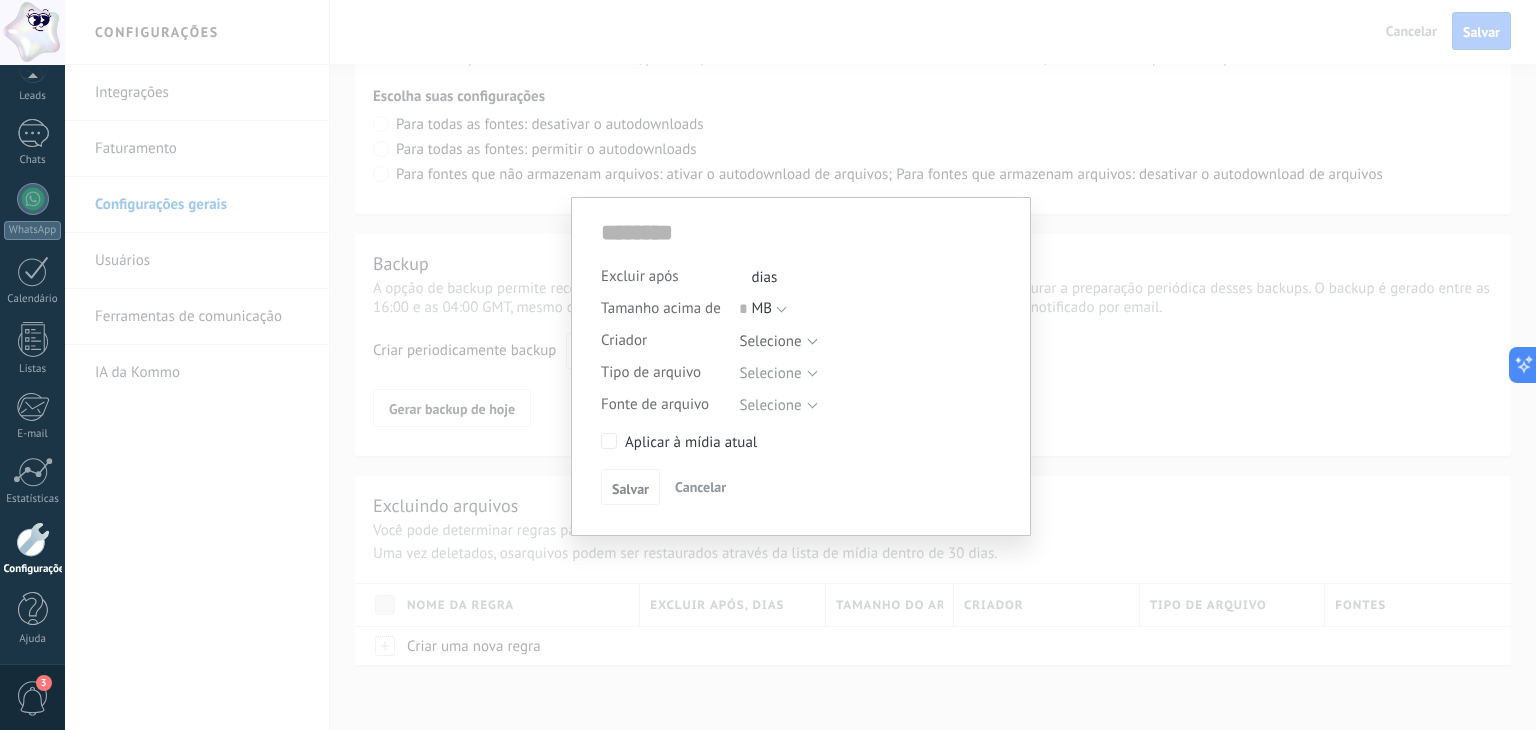 click at bounding box center [745, 277] 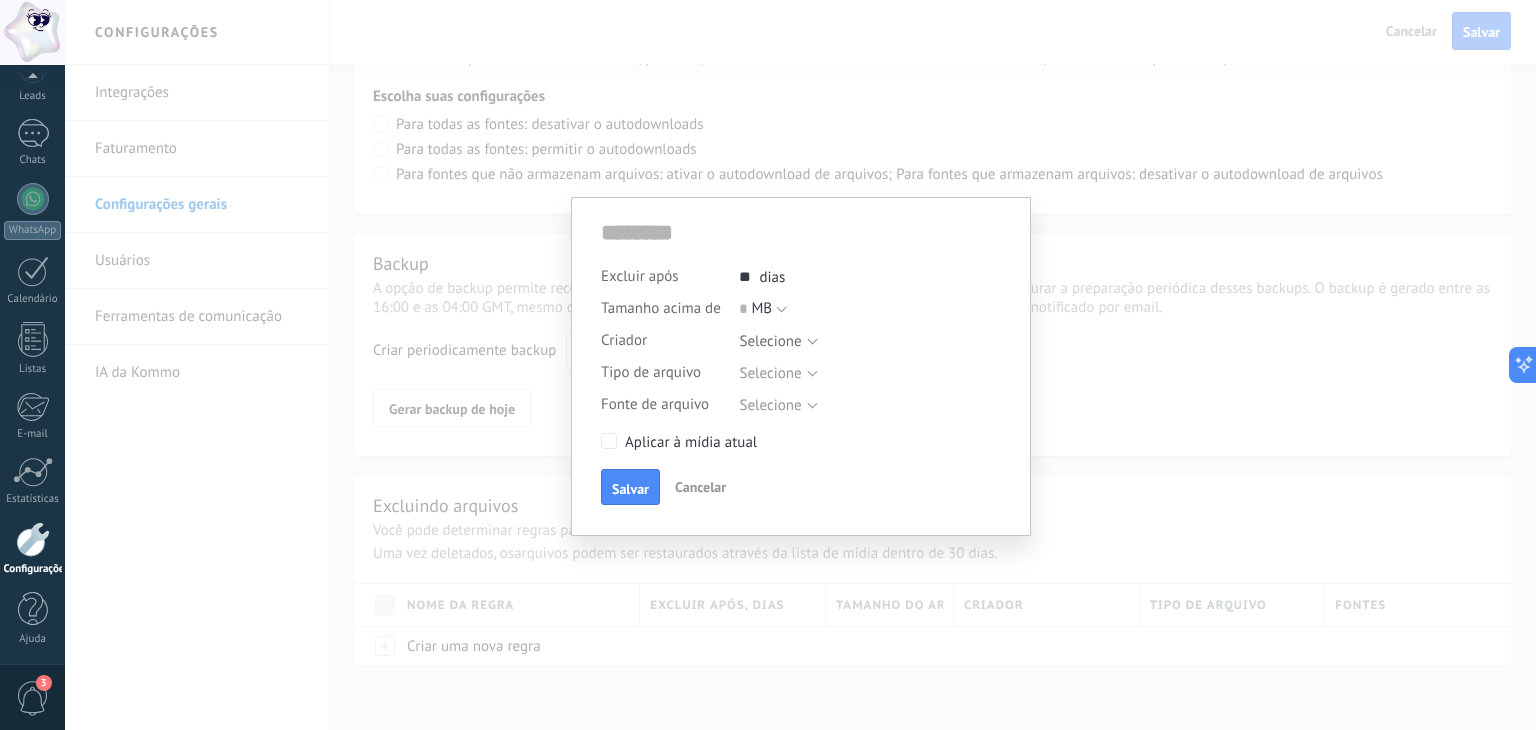 type on "**" 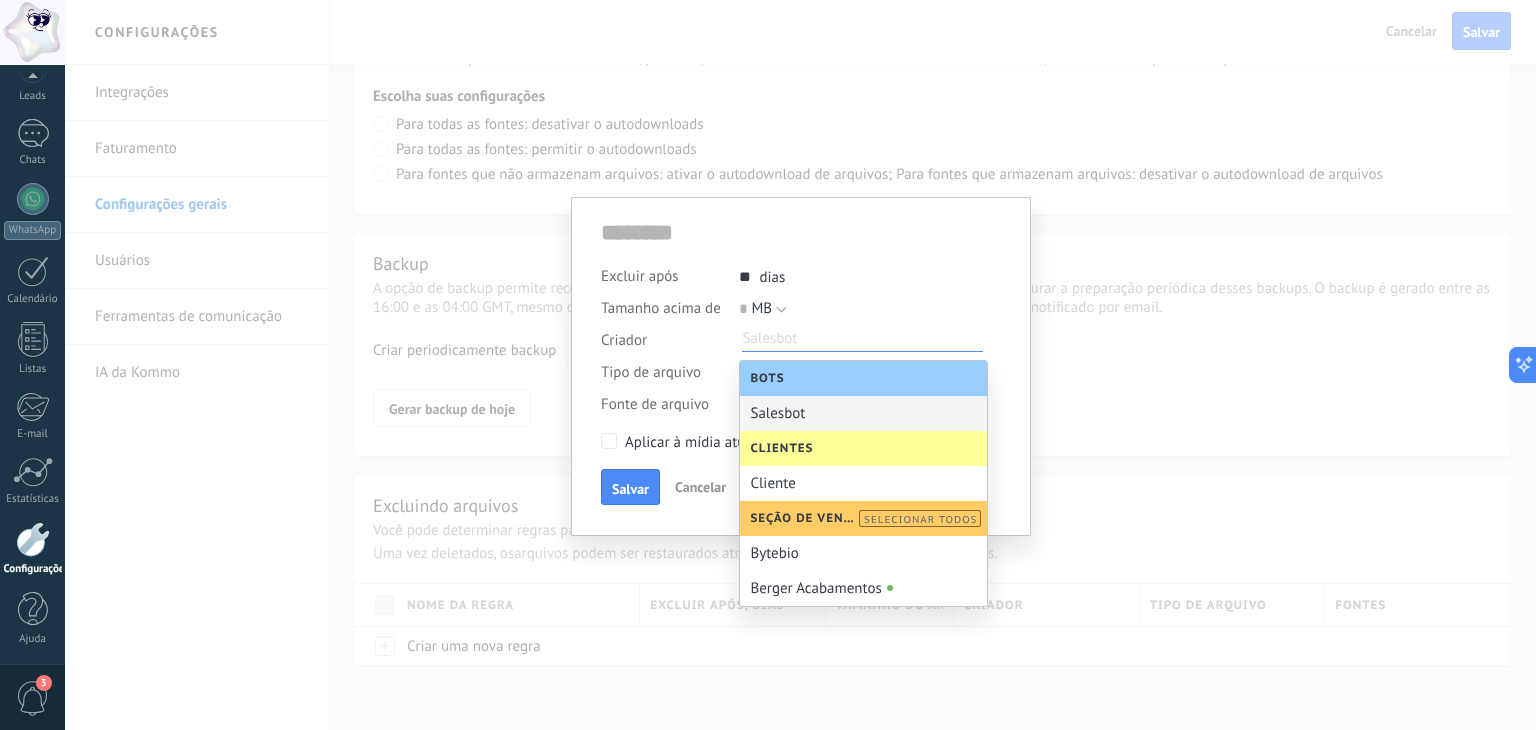 click on "Excluir após ** 30 dias Tamanho acima de 0 MB KB GB MB Criador Selecione Salesbot Tipo de arquivo Selecionar tudo Selecione Fonte de arquivo Selecionar tudo Selecione Aplicar à mídia atual Salvar Cancelar" at bounding box center [800, 365] 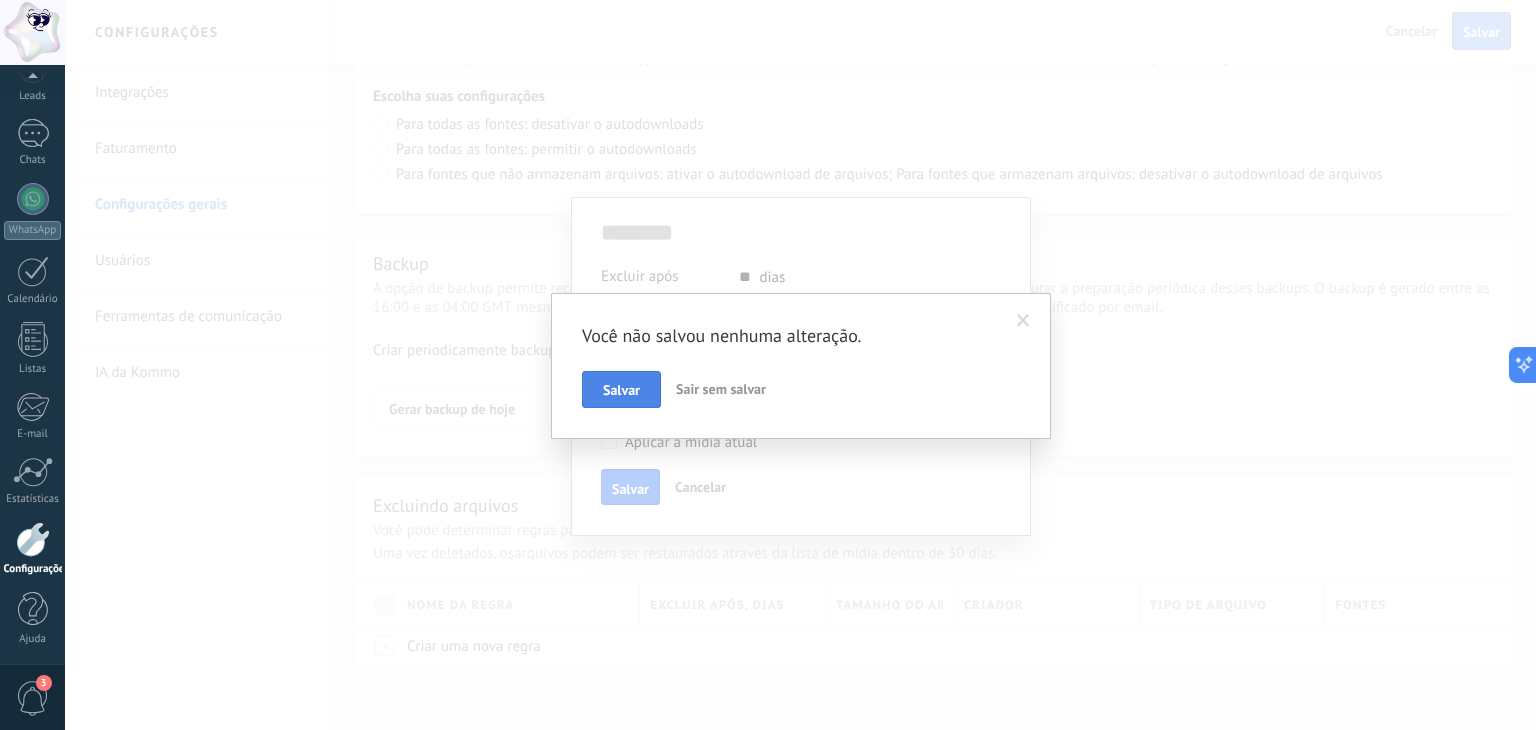 click on "Salvar" at bounding box center [621, 390] 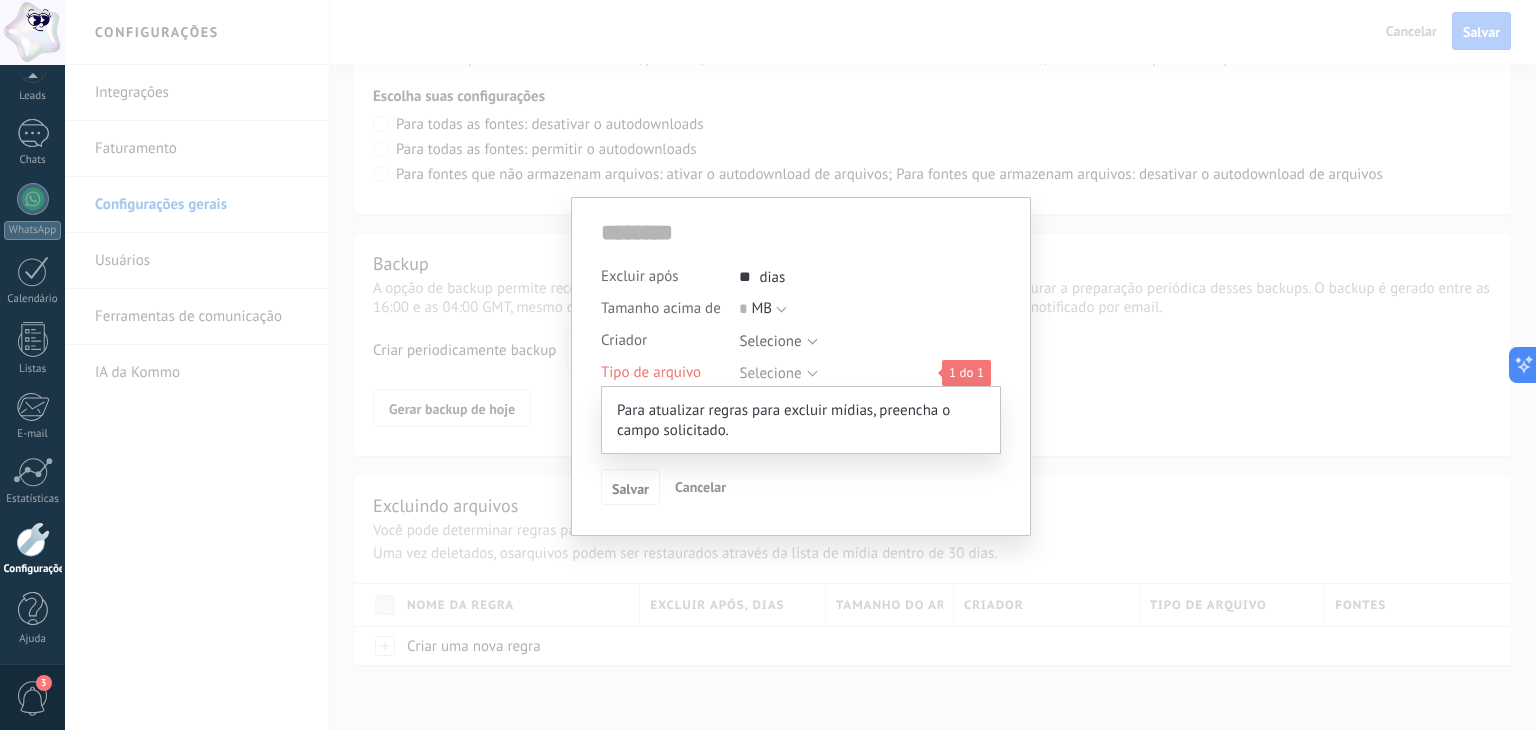 click on "Excluir após ** 30 dias Tamanho acima de 0 MB KB GB MB Criador Selecione Tipo de arquivo Selecionar tudo Selecione 1 do 1 Fonte de arquivo Selecionar tudo Selecione Aplicar à mídia atual Para atualizar regras para excluir mídias, preencha o campo solicitado. Salvar Cancelar" at bounding box center [800, 365] 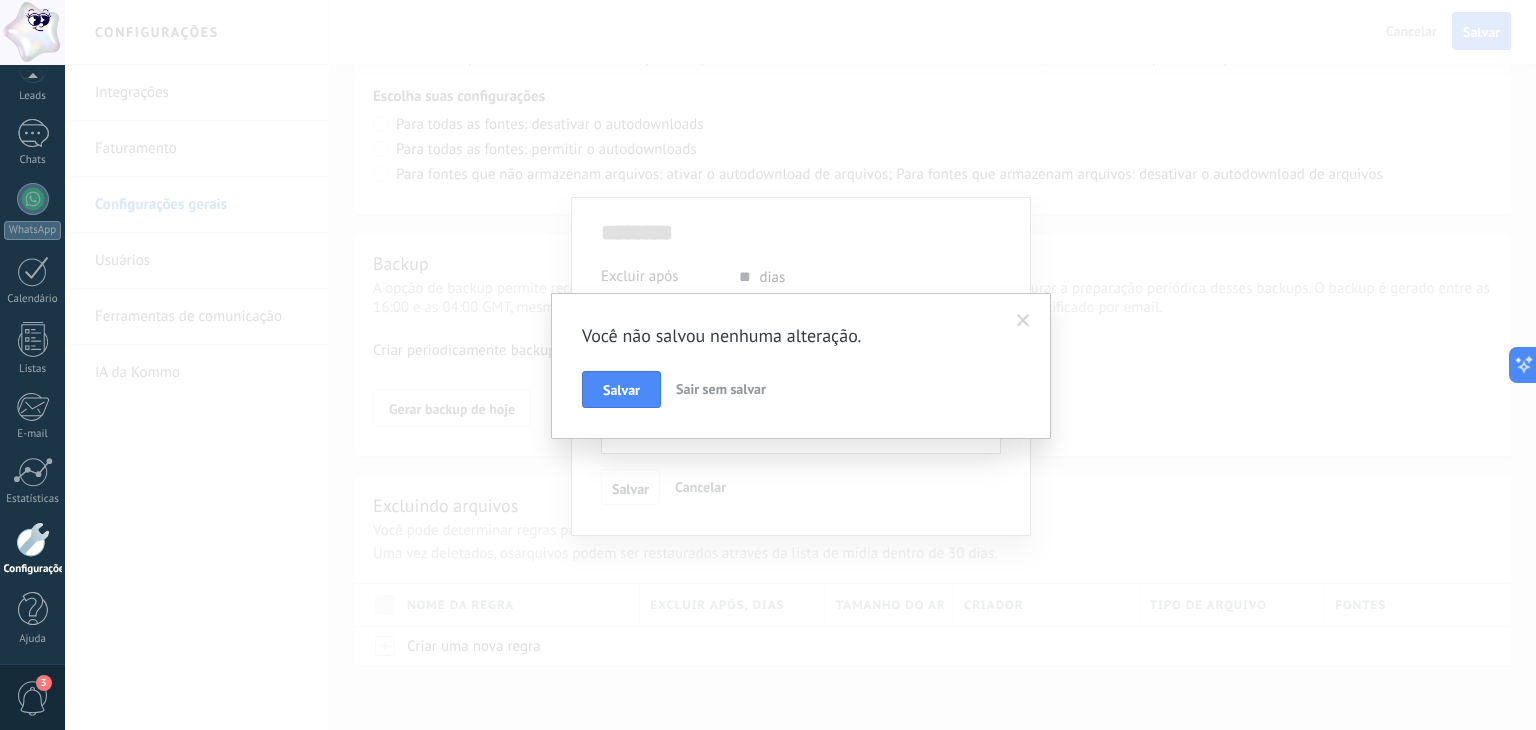 click on "Sair sem salvar" at bounding box center [721, 389] 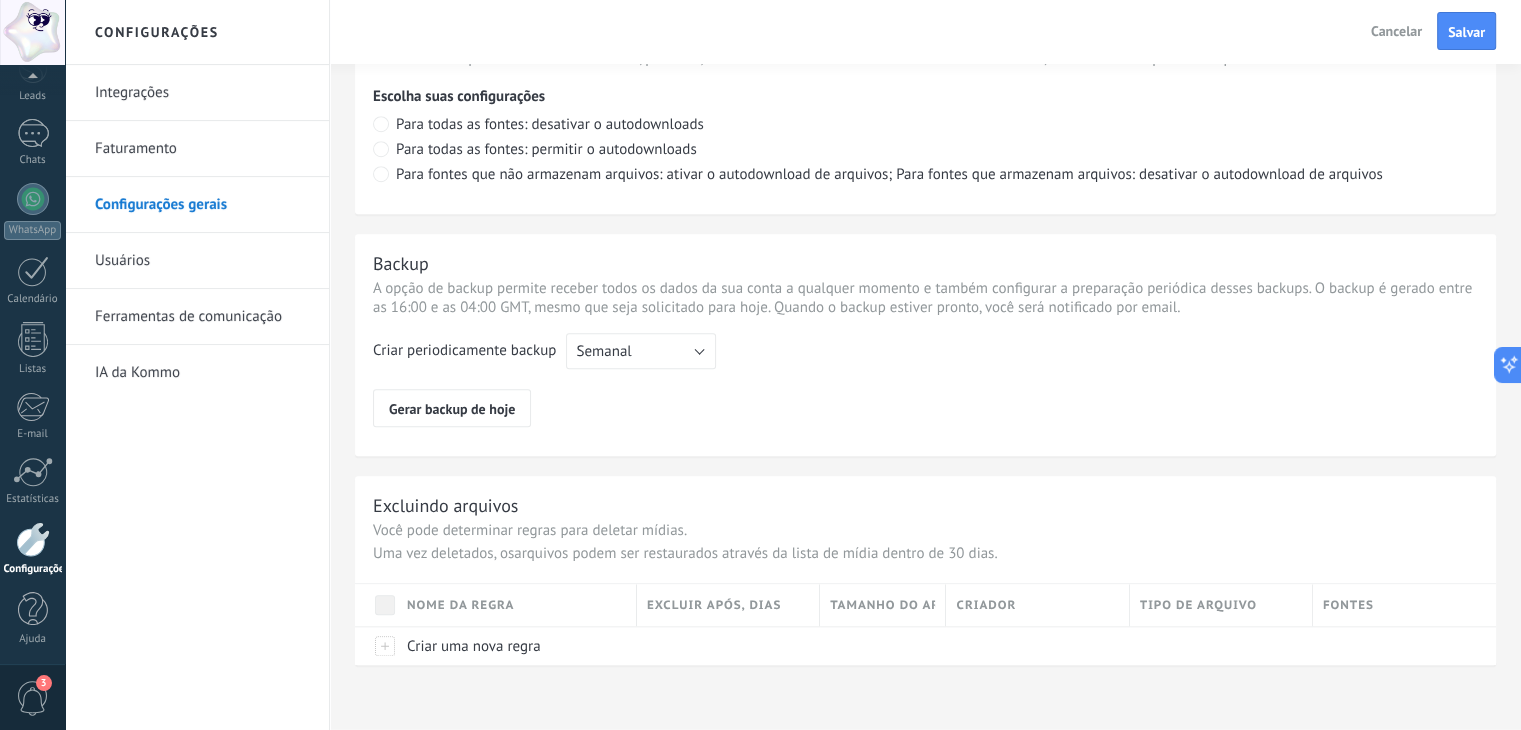 click on "Integrações Faturamento Configurações gerais Usuários Ferramentas de comunicação IA da Kommo" at bounding box center (197, 397) 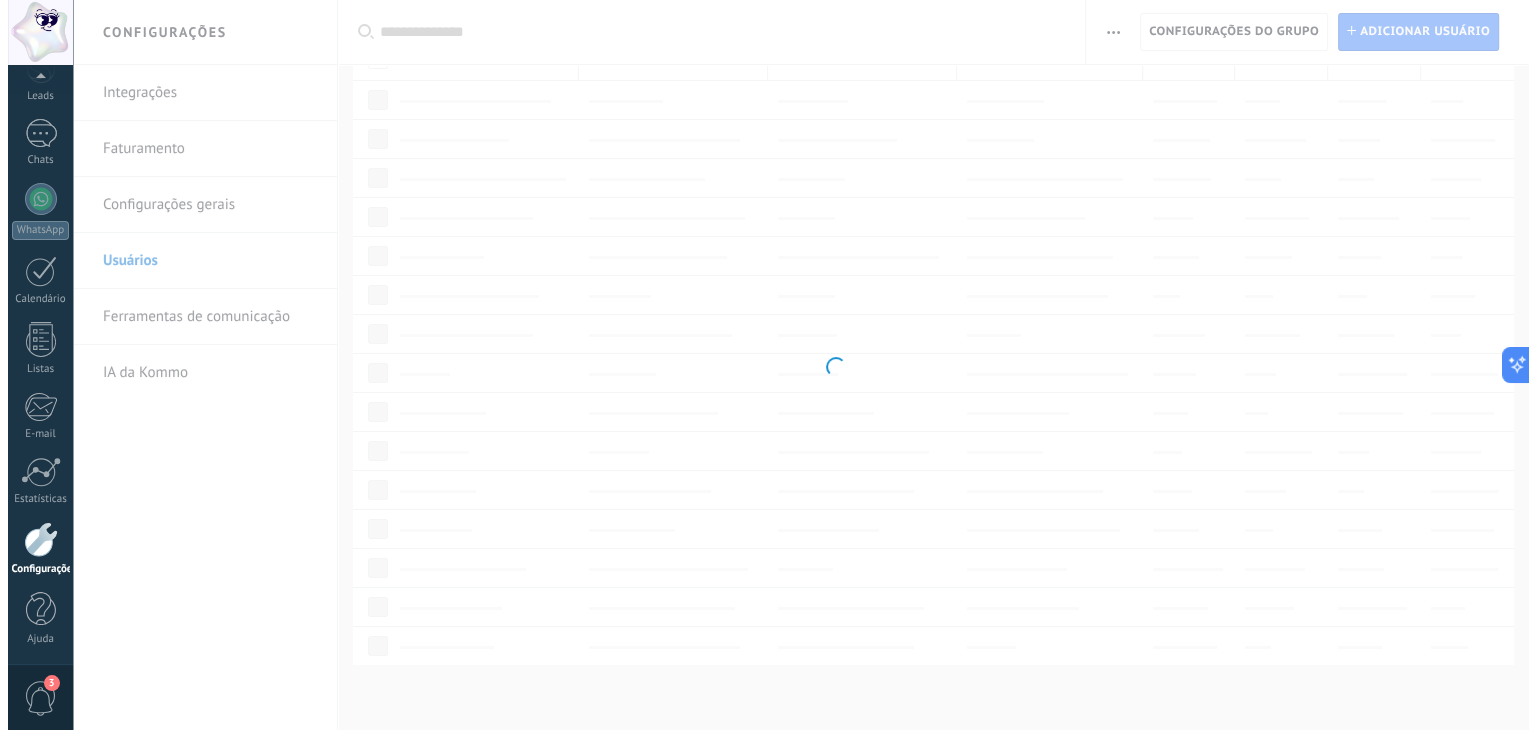scroll, scrollTop: 0, scrollLeft: 0, axis: both 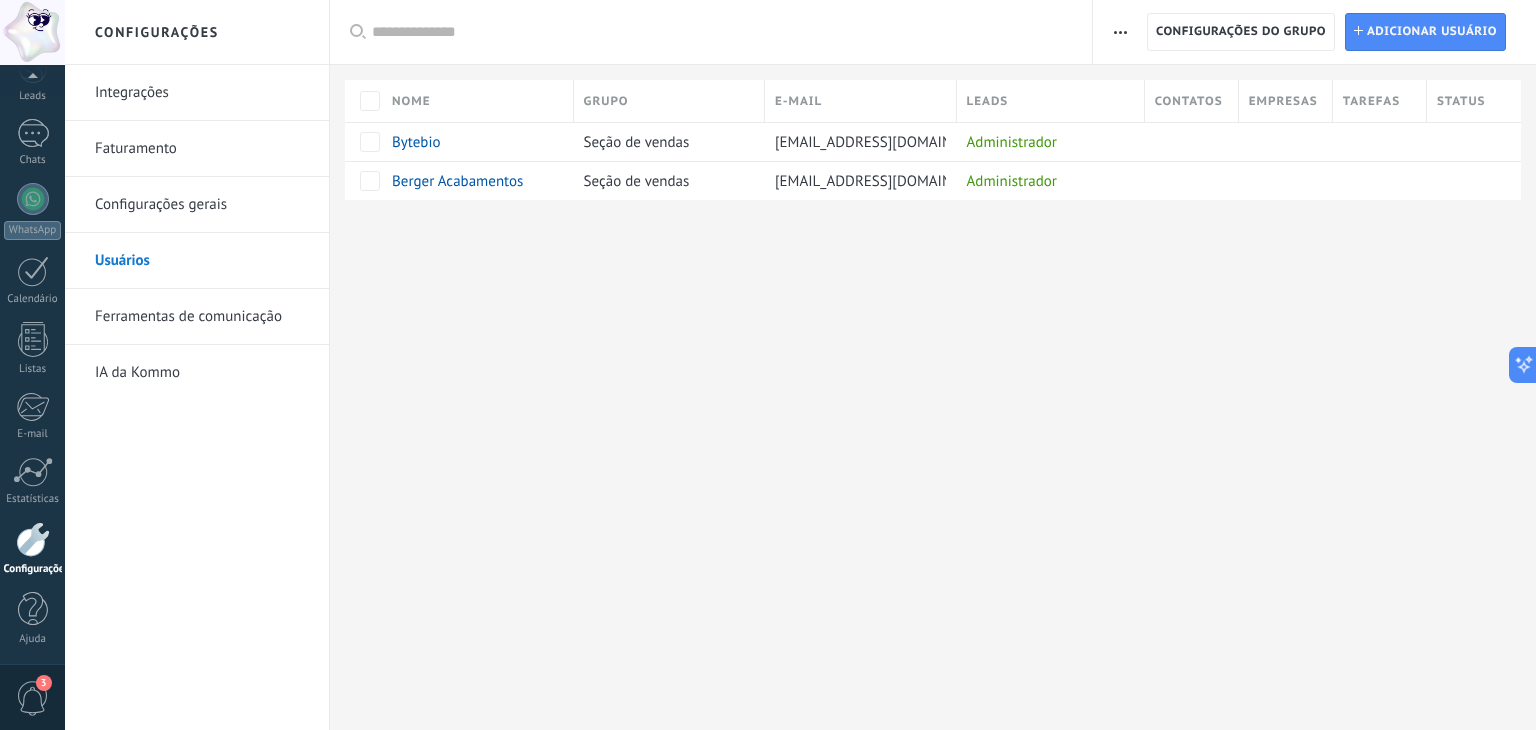click on "Ferramentas de comunicação" at bounding box center (202, 317) 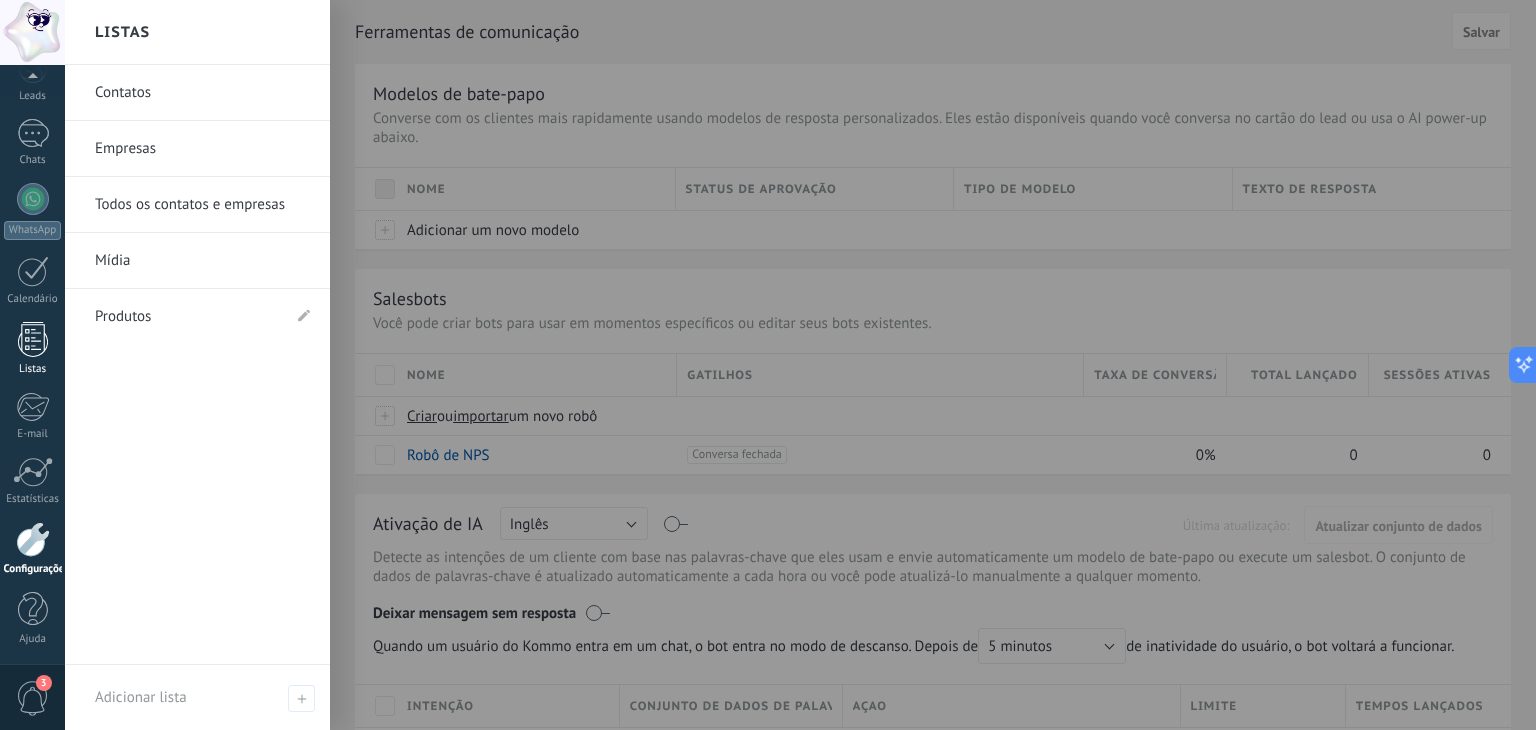 click at bounding box center (33, 339) 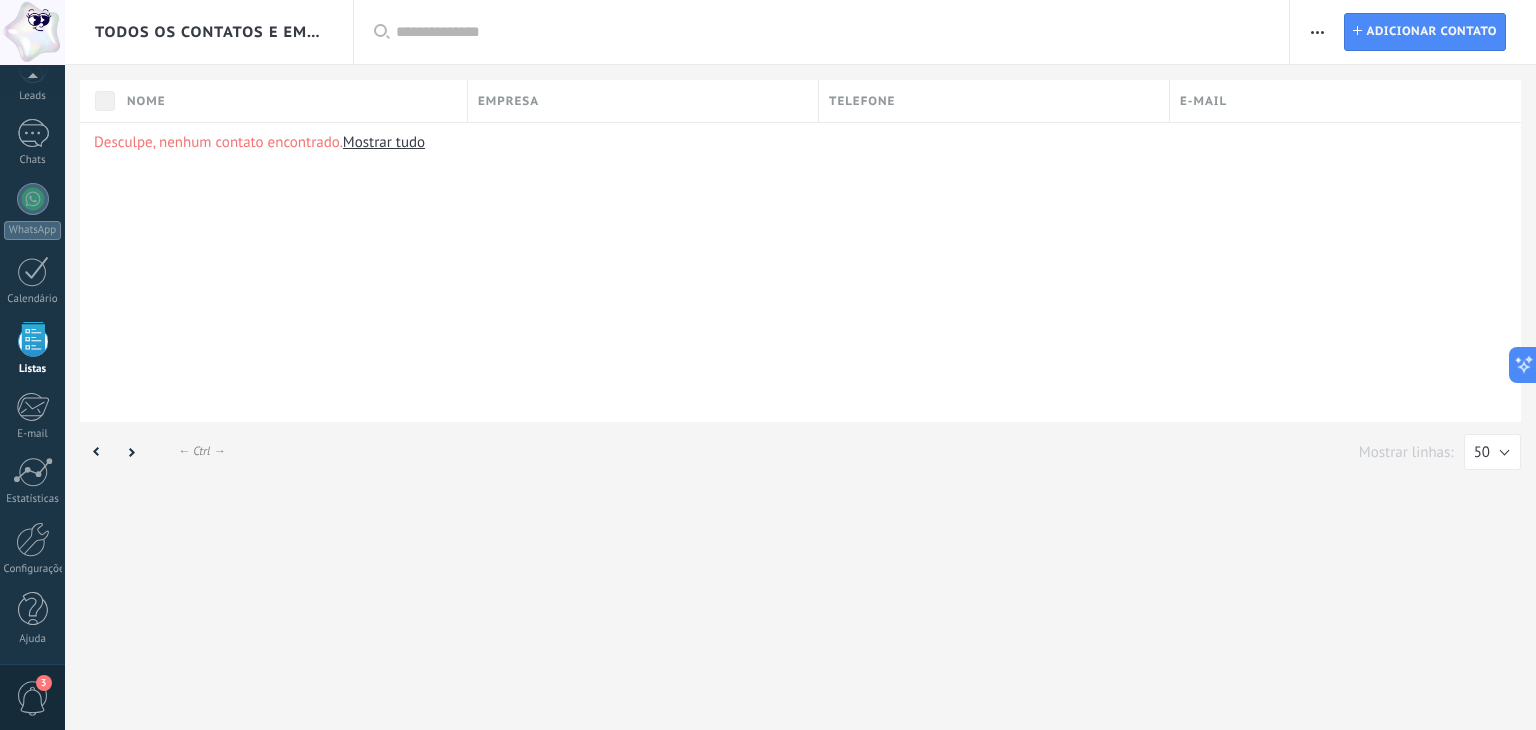 scroll, scrollTop: 51, scrollLeft: 0, axis: vertical 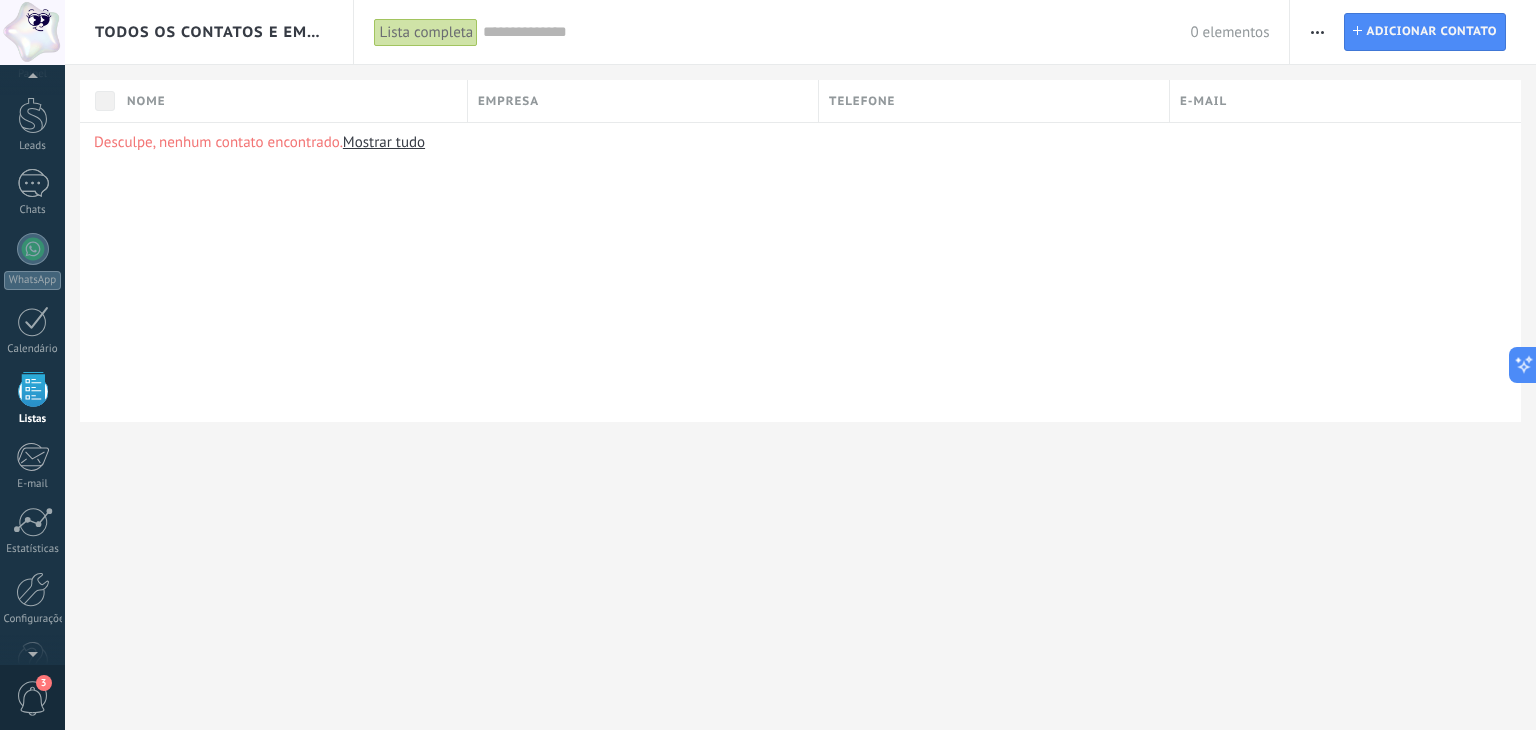 click on "Todos os contatos e Empresas" at bounding box center (210, 32) 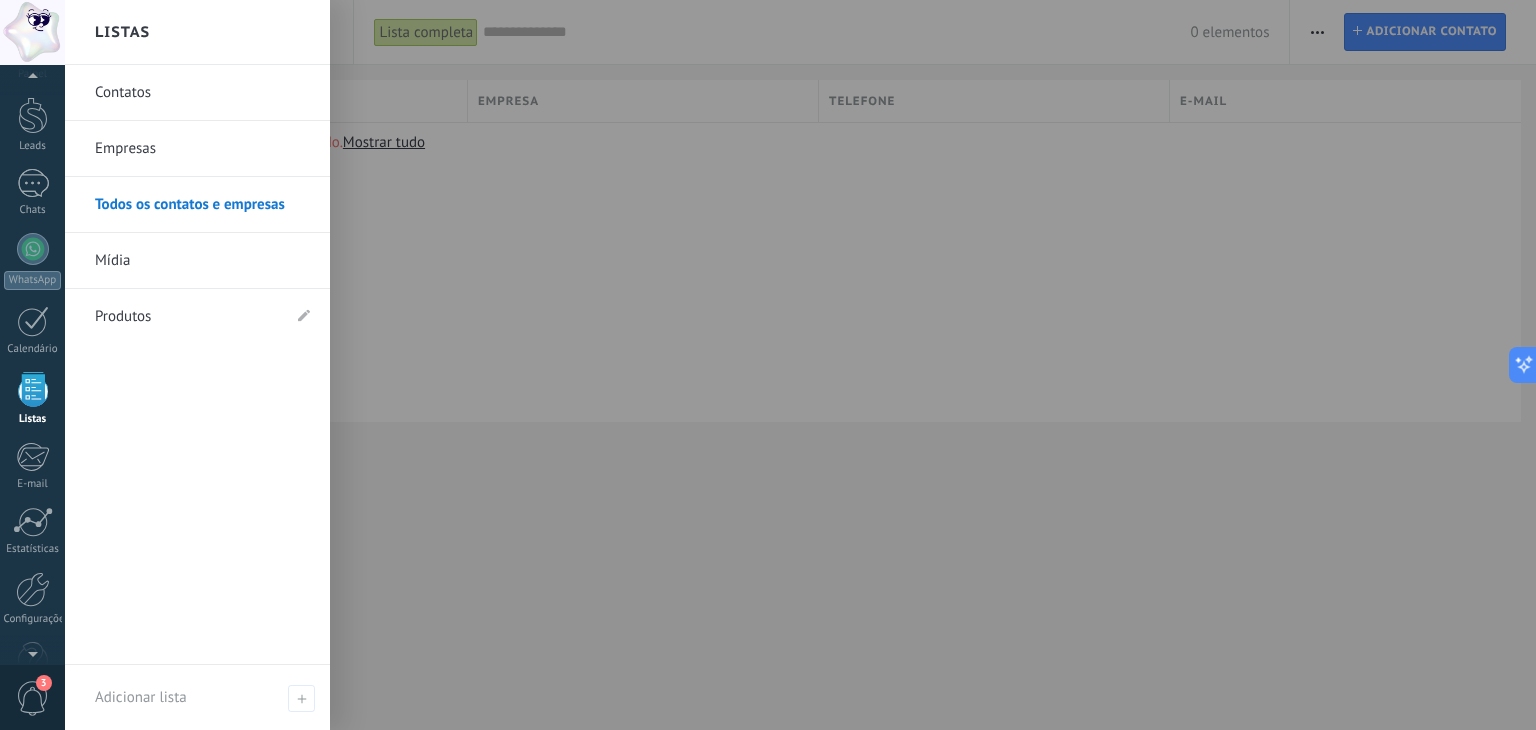 click on "Contatos" at bounding box center [202, 93] 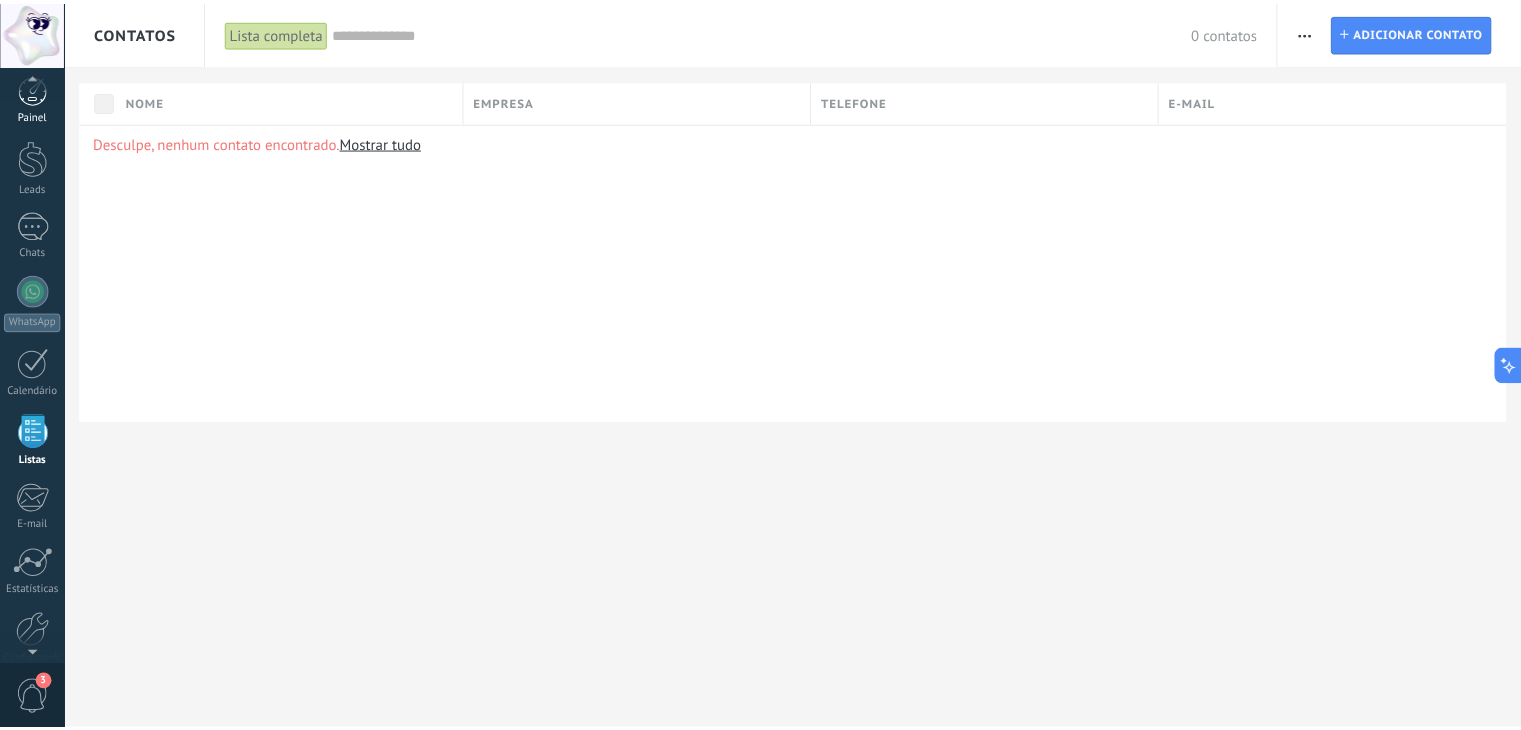 scroll, scrollTop: 0, scrollLeft: 0, axis: both 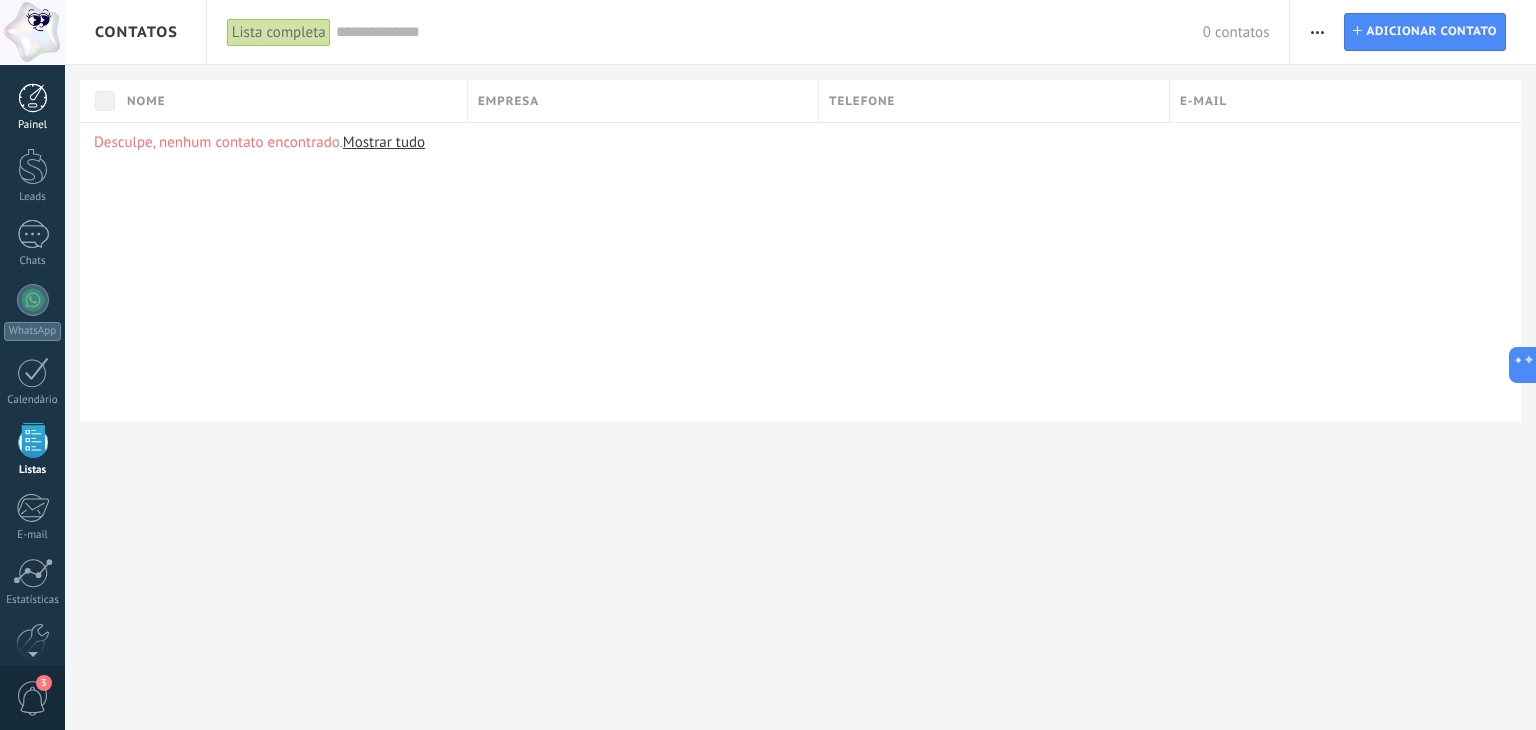 click on "Painel" at bounding box center (32, 107) 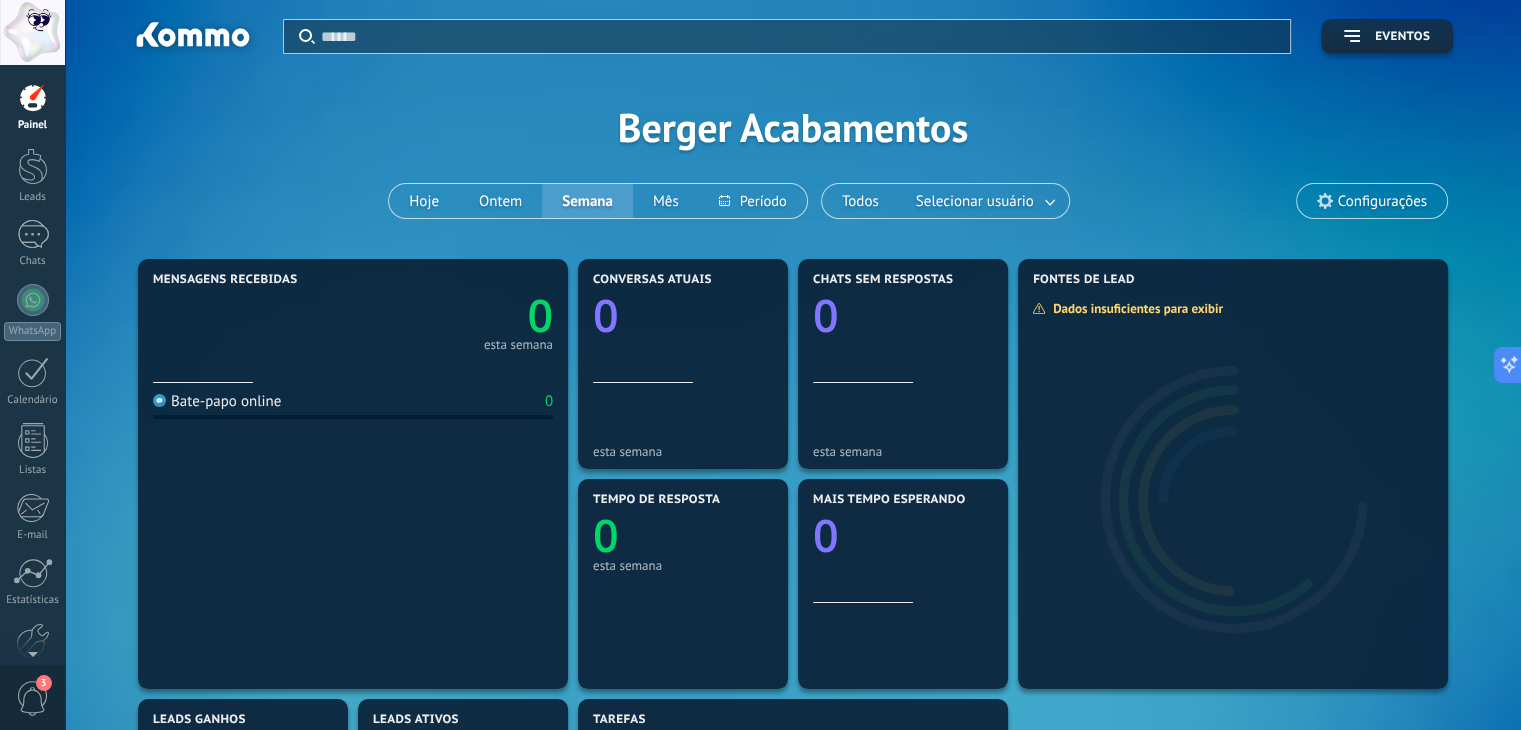 click on "Configurações" at bounding box center [1382, 201] 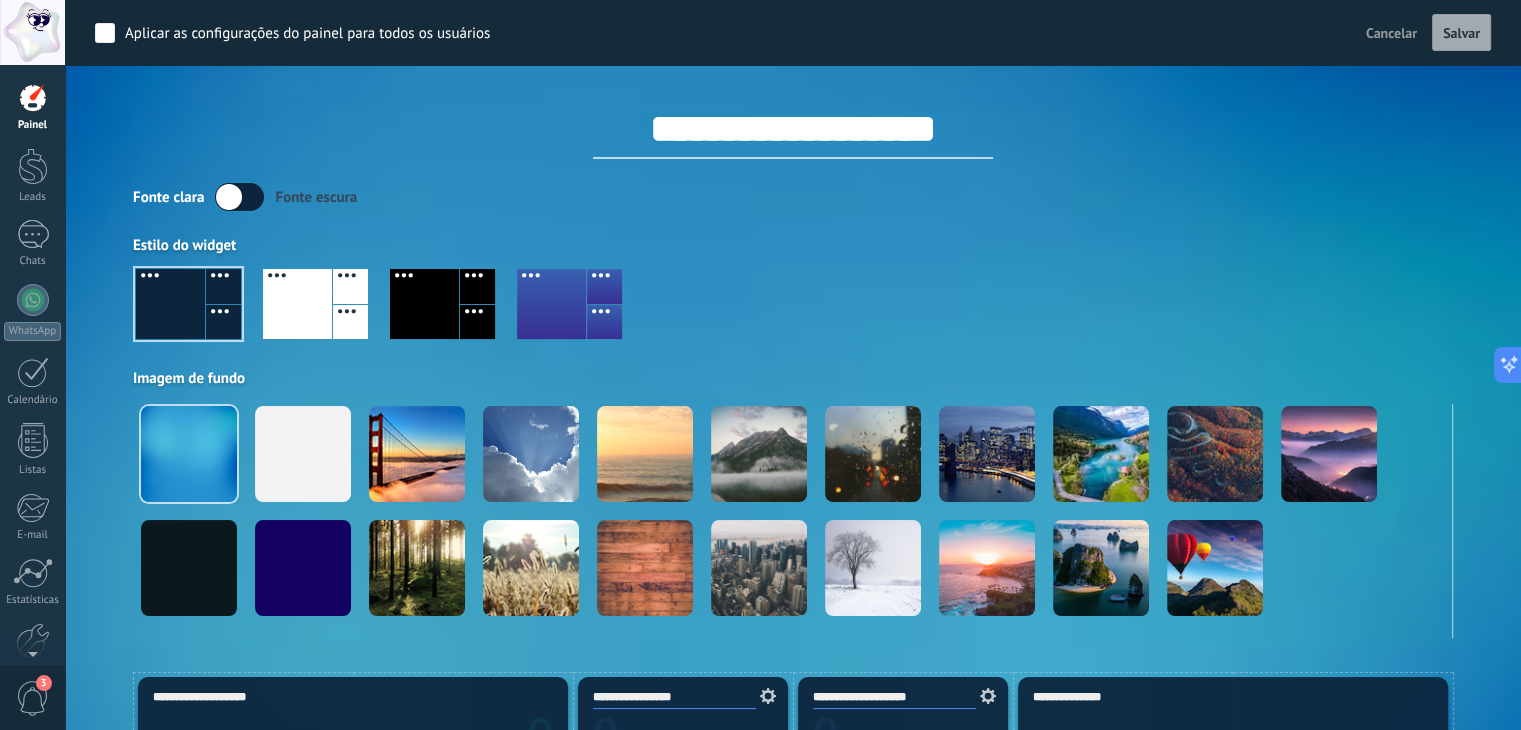 click at bounding box center [239, 197] 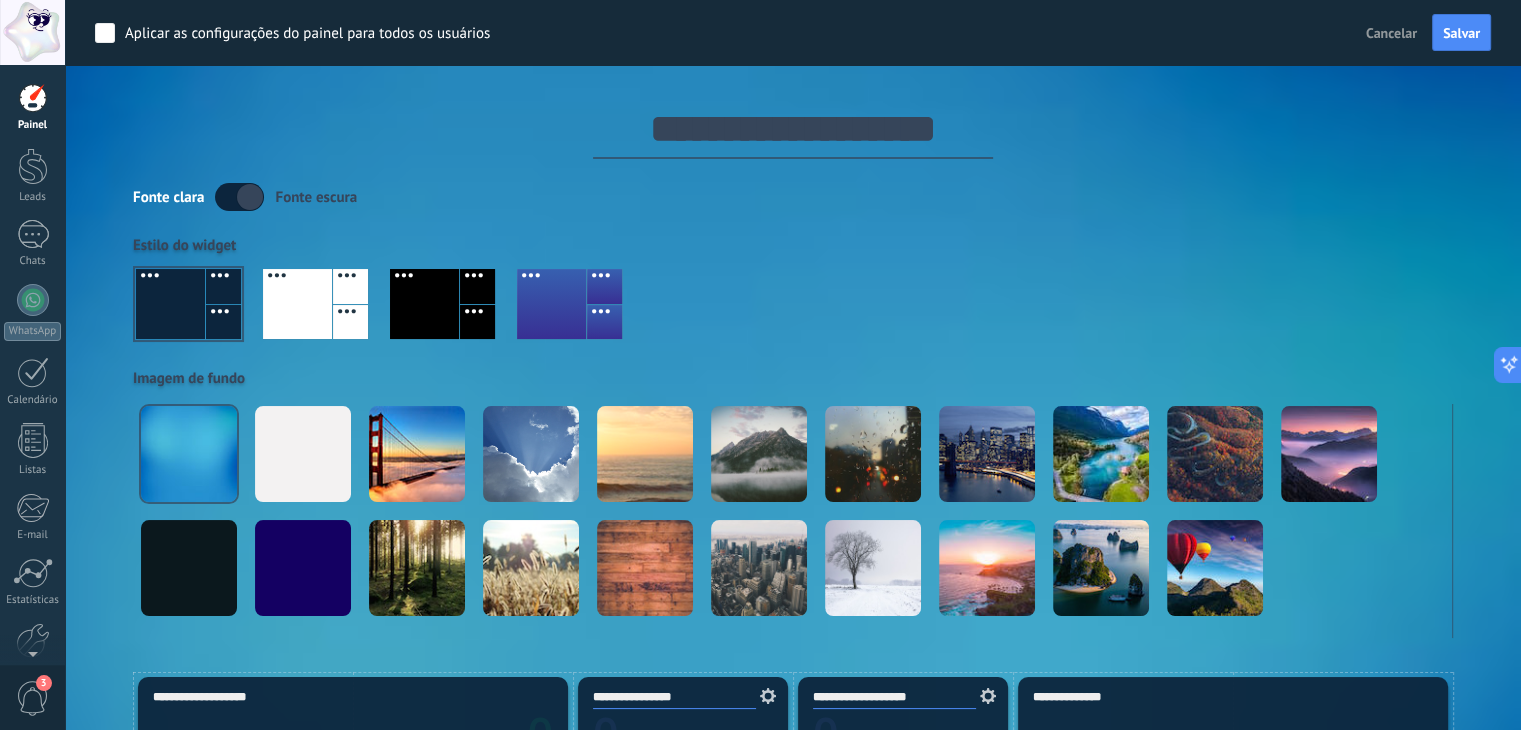 click at bounding box center [239, 197] 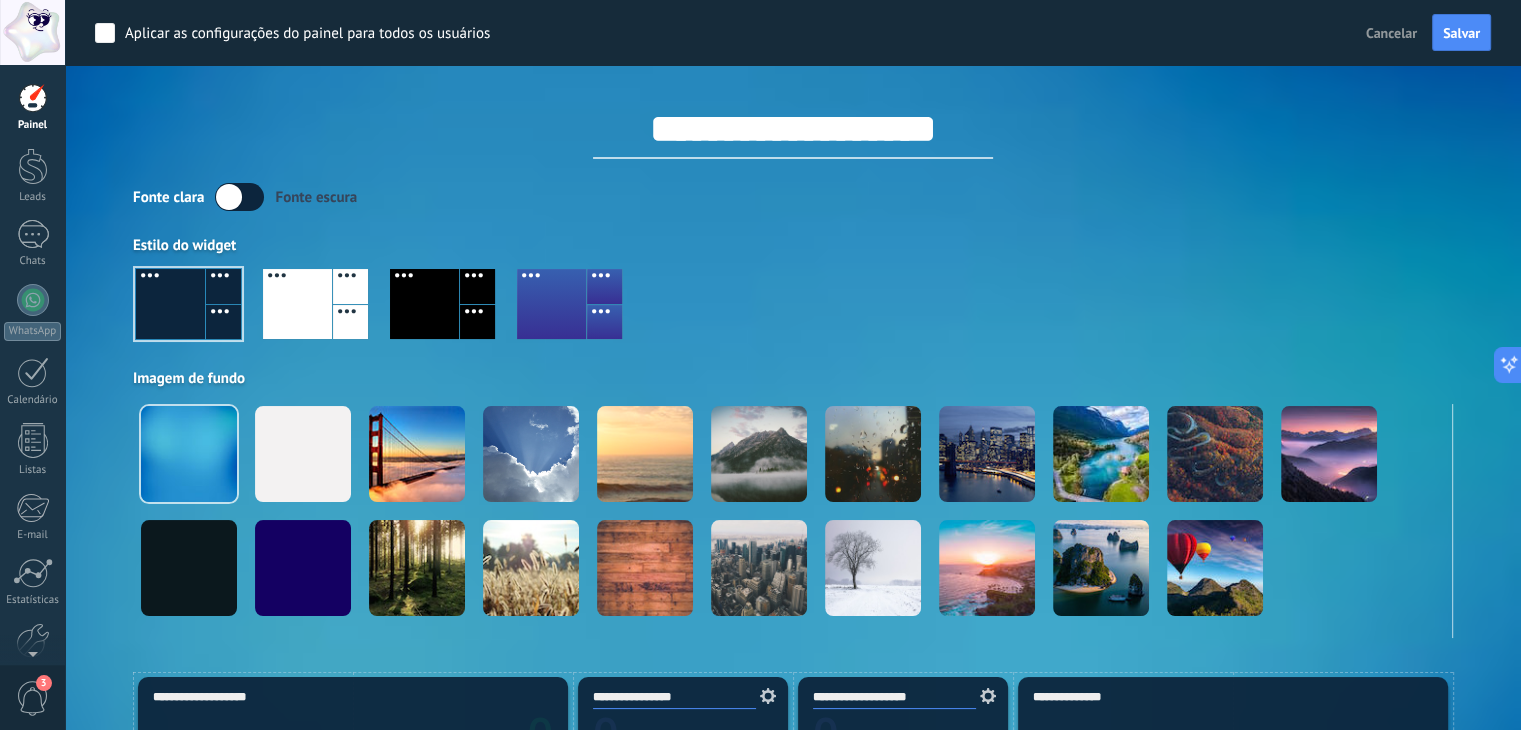 scroll, scrollTop: 100, scrollLeft: 0, axis: vertical 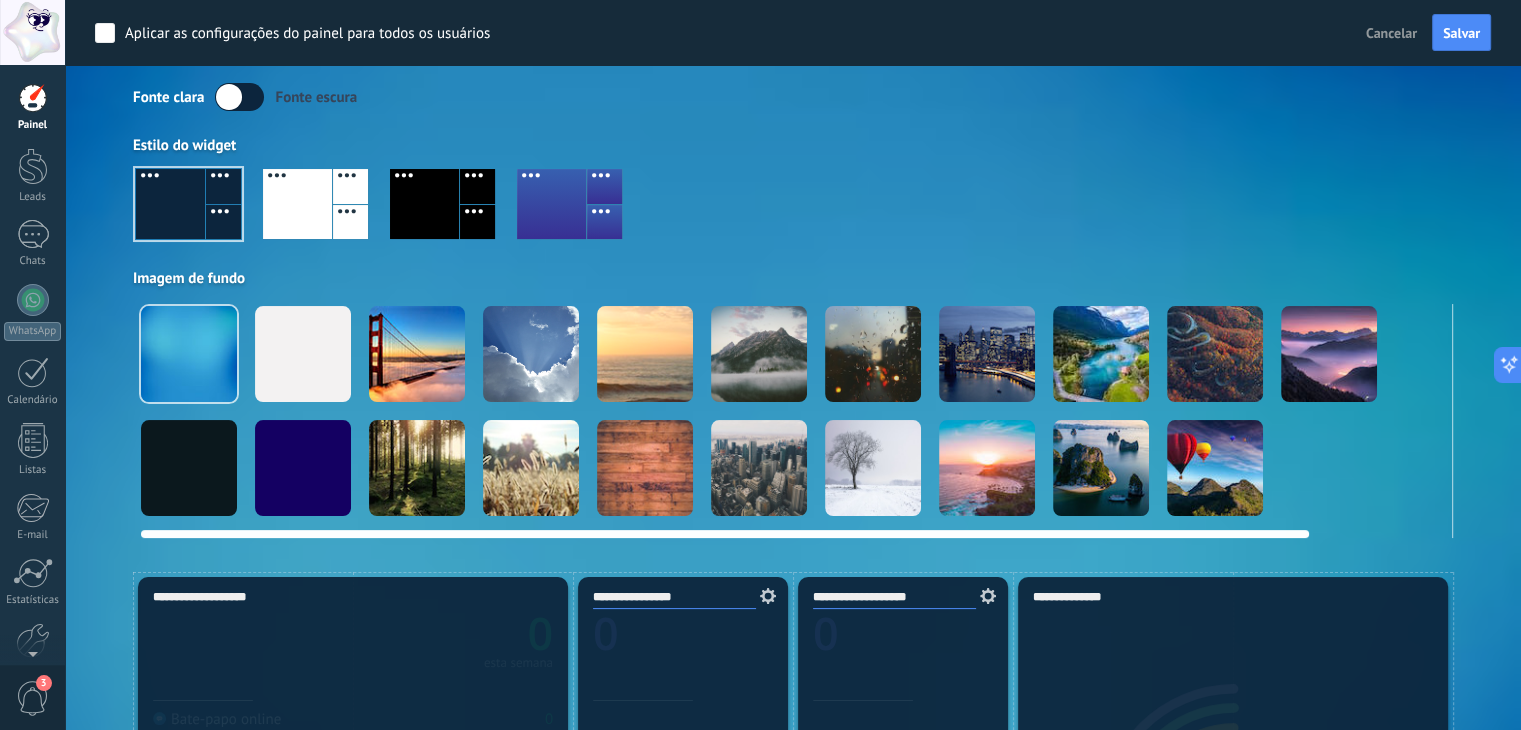 drag, startPoint x: 991, startPoint y: 534, endPoint x: 648, endPoint y: 615, distance: 352.4344 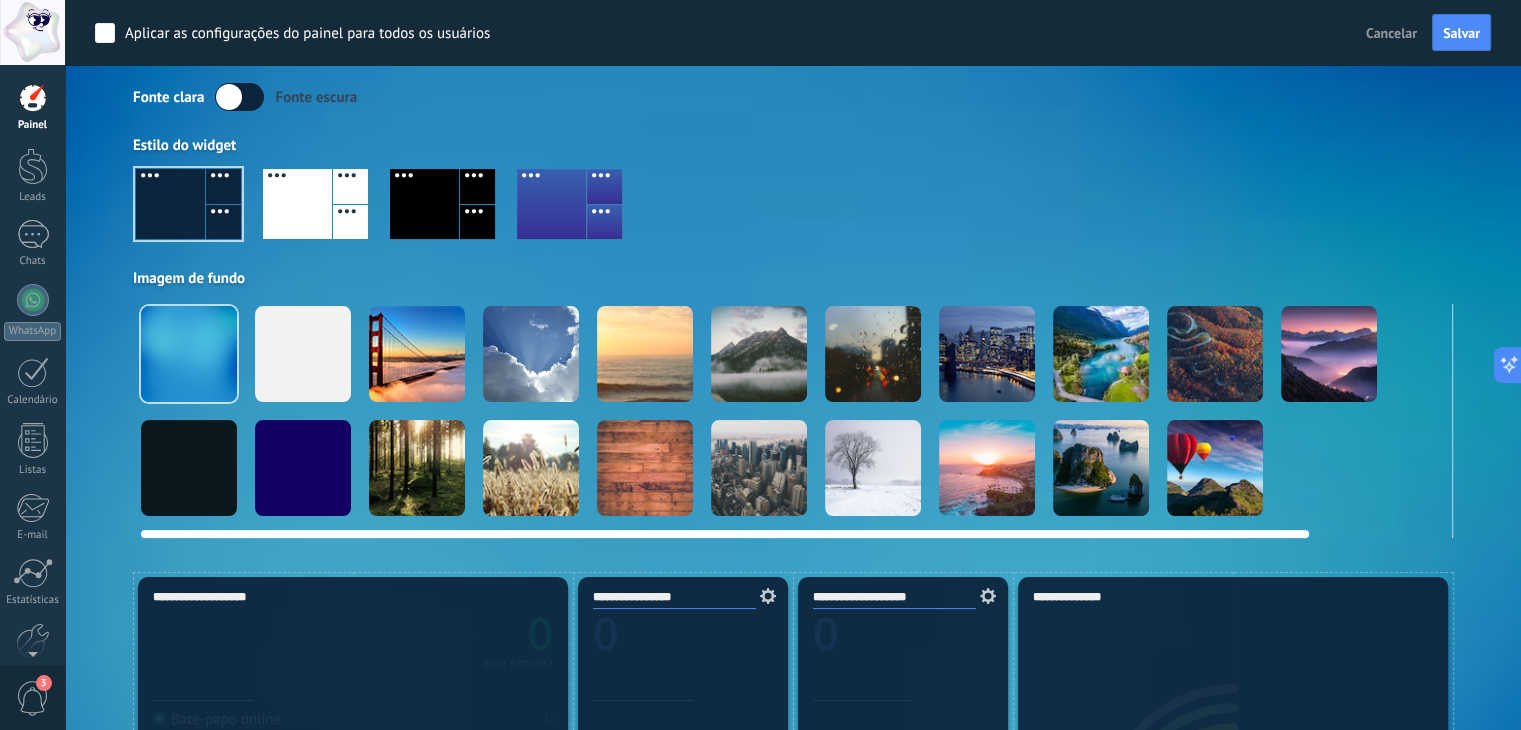 click at bounding box center [303, 354] 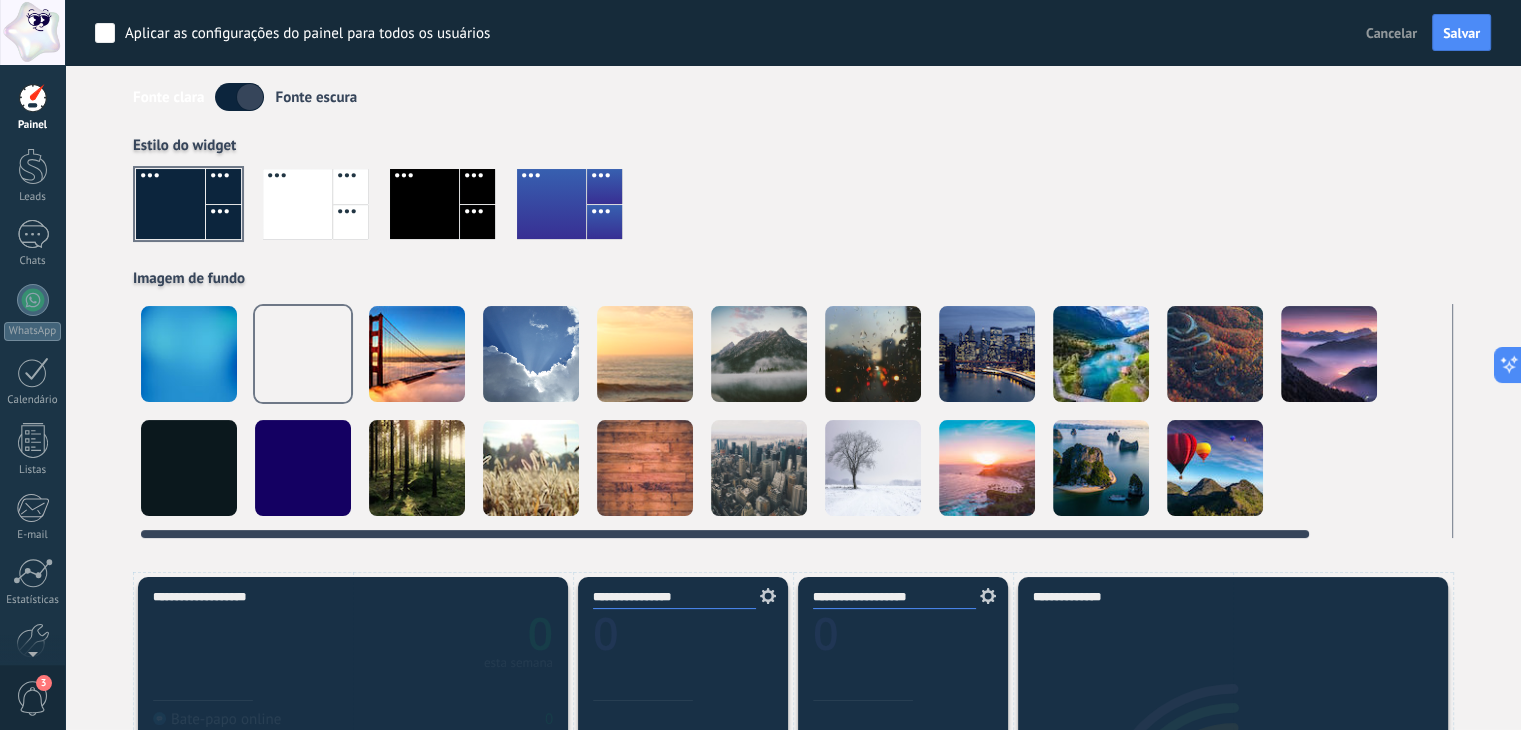 click at bounding box center (189, 468) 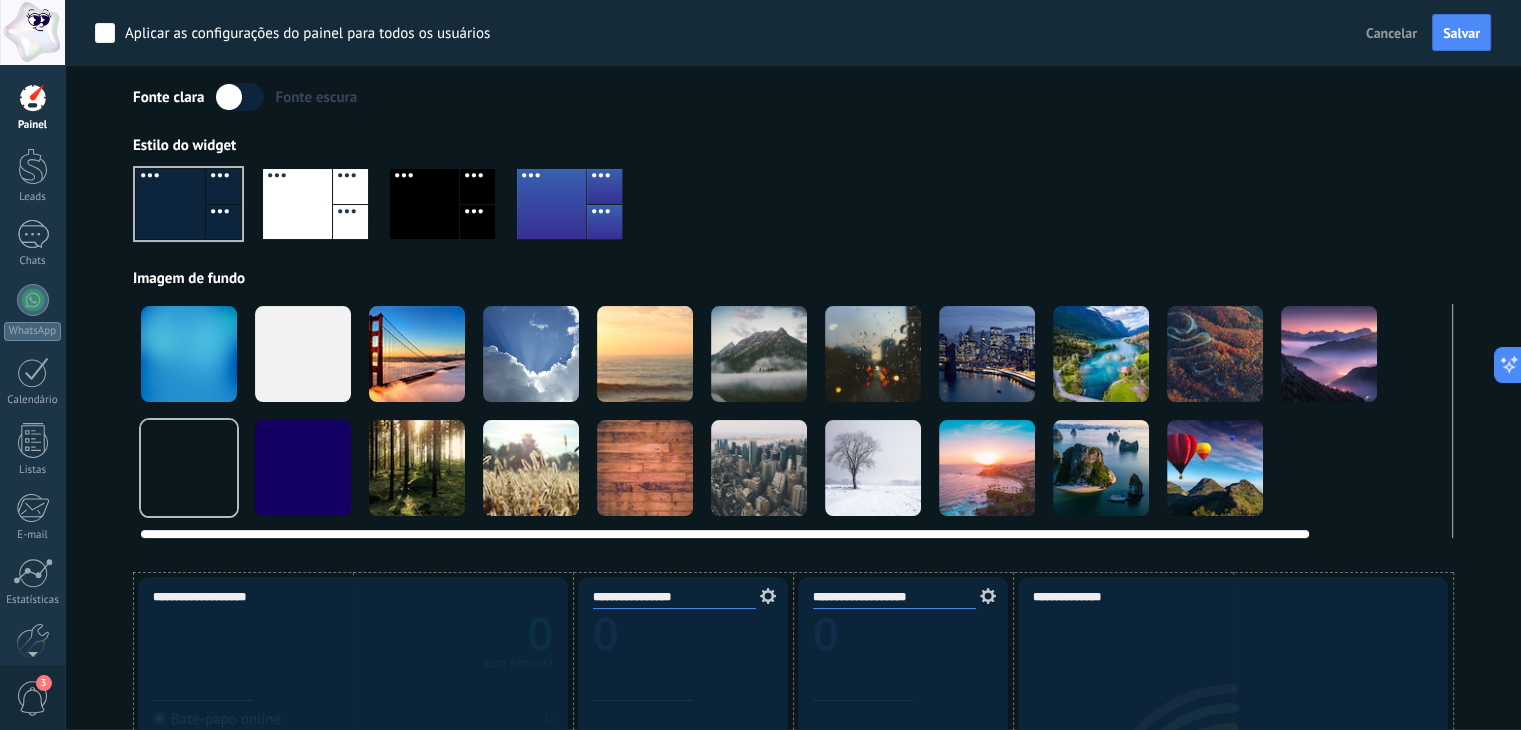 click at bounding box center [303, 354] 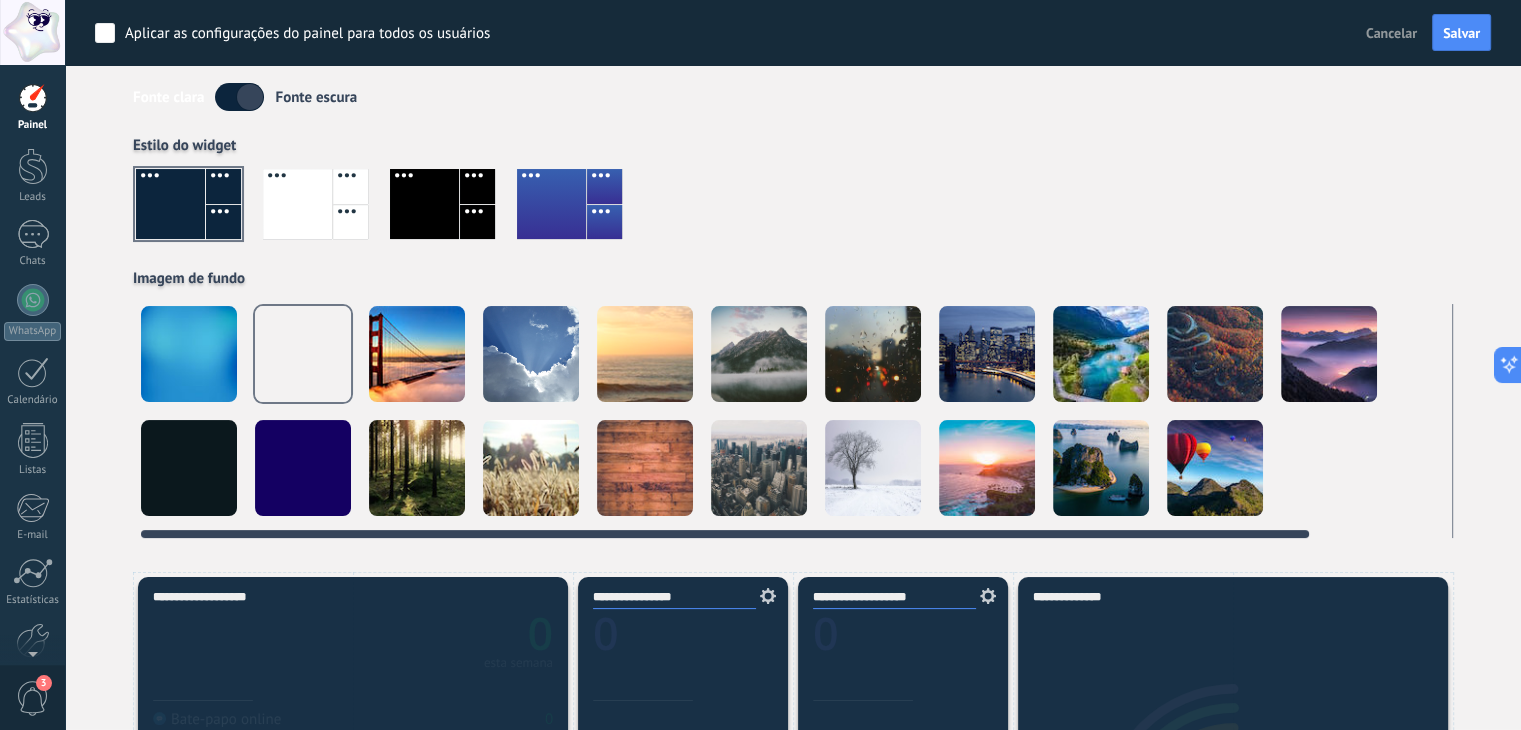 click at bounding box center (189, 354) 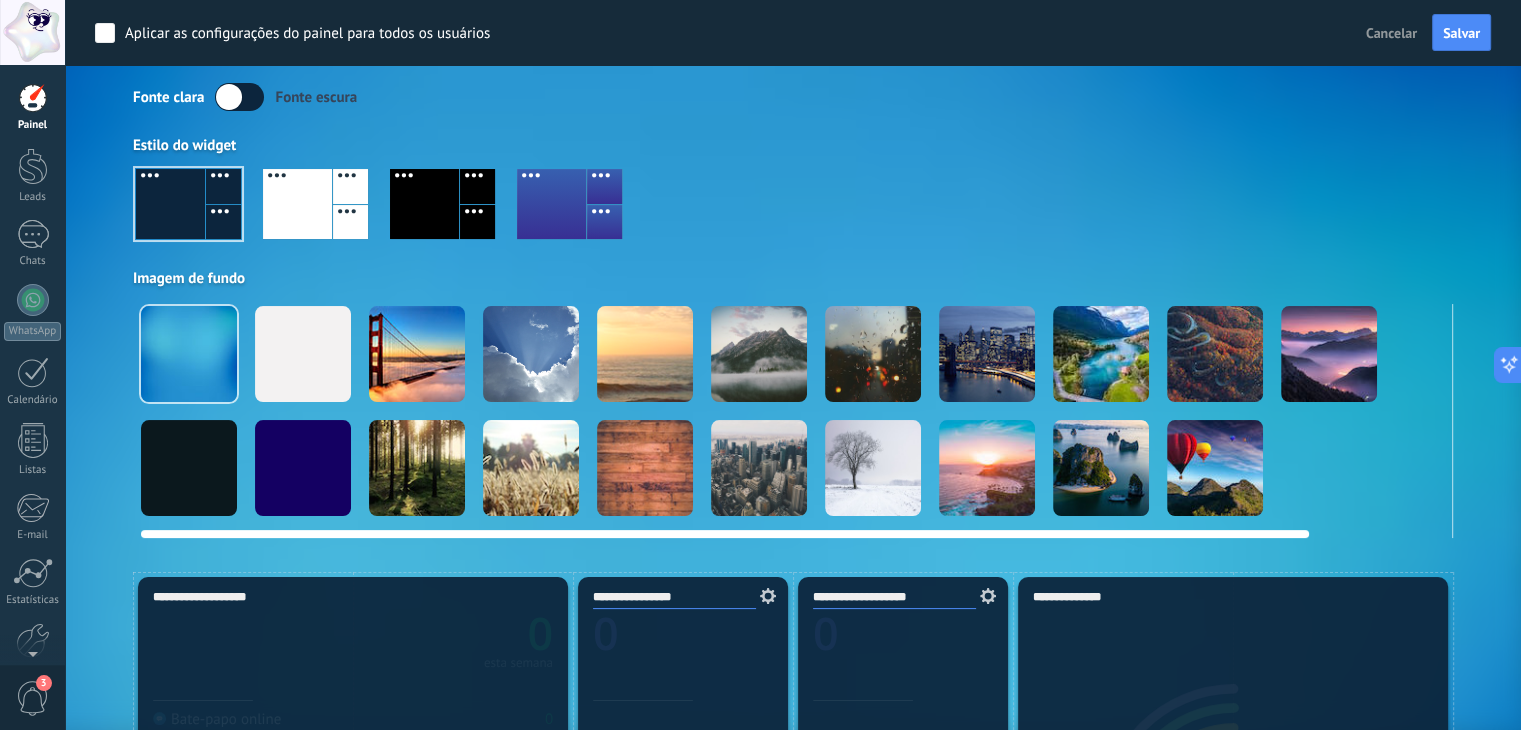 click at bounding box center (303, 468) 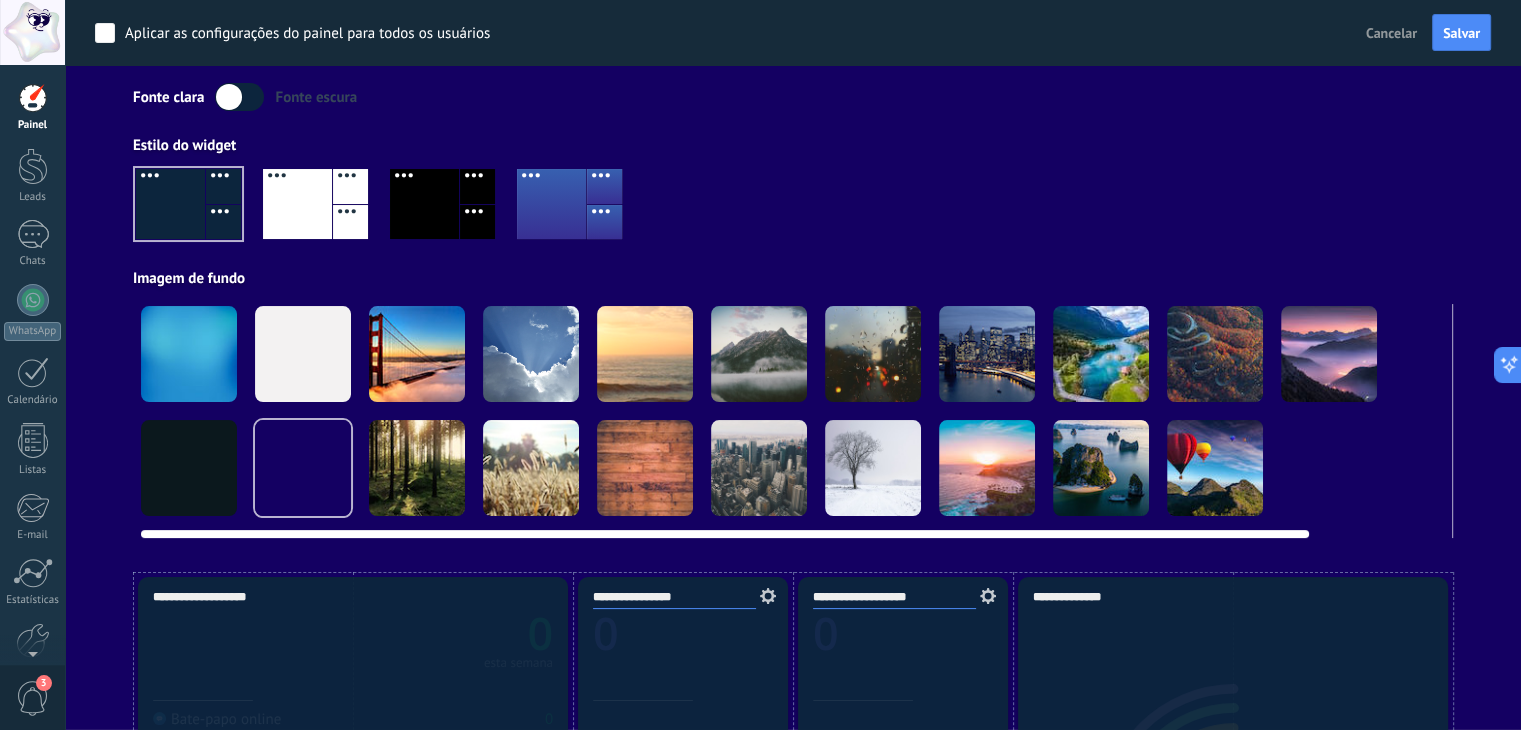 click at bounding box center [1443, 468] 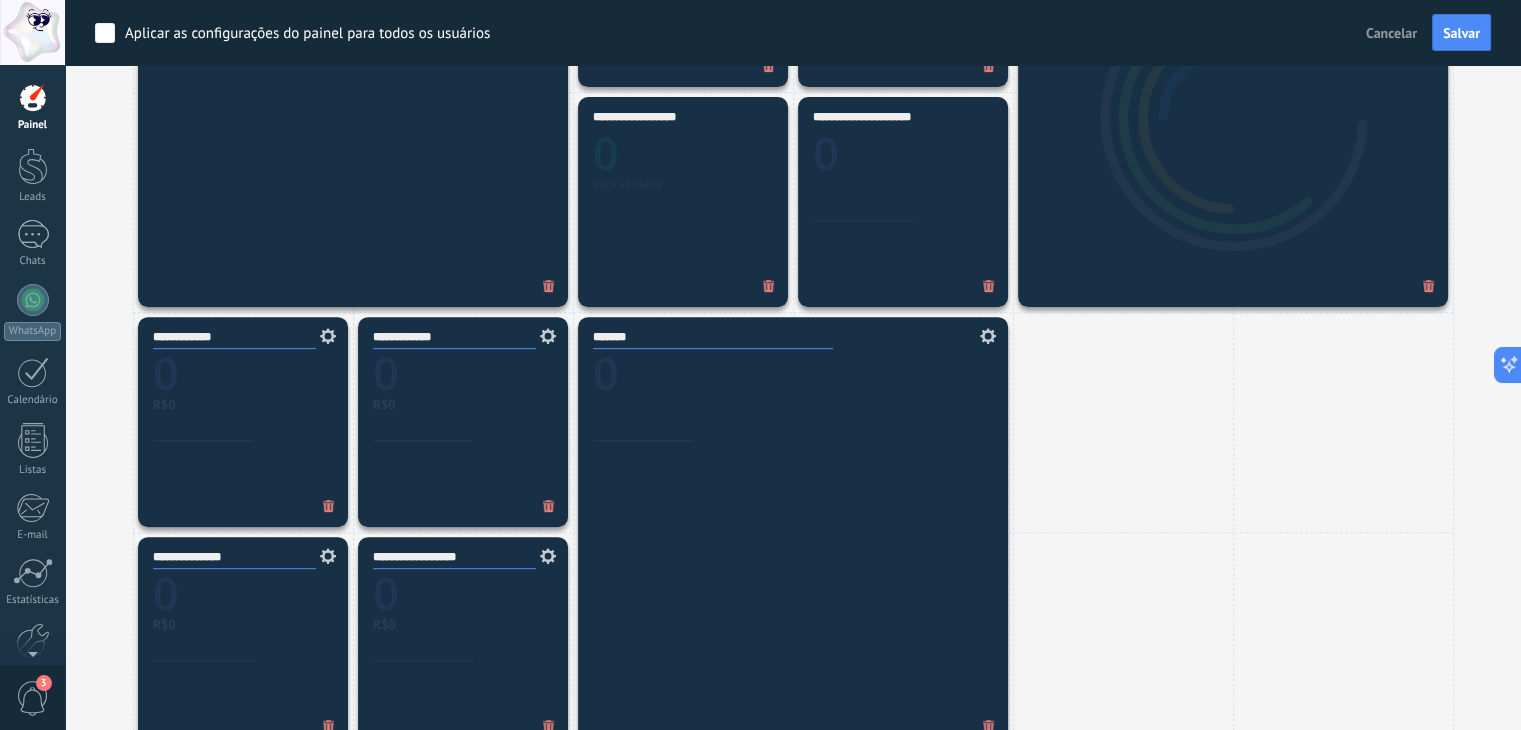 scroll, scrollTop: 1100, scrollLeft: 0, axis: vertical 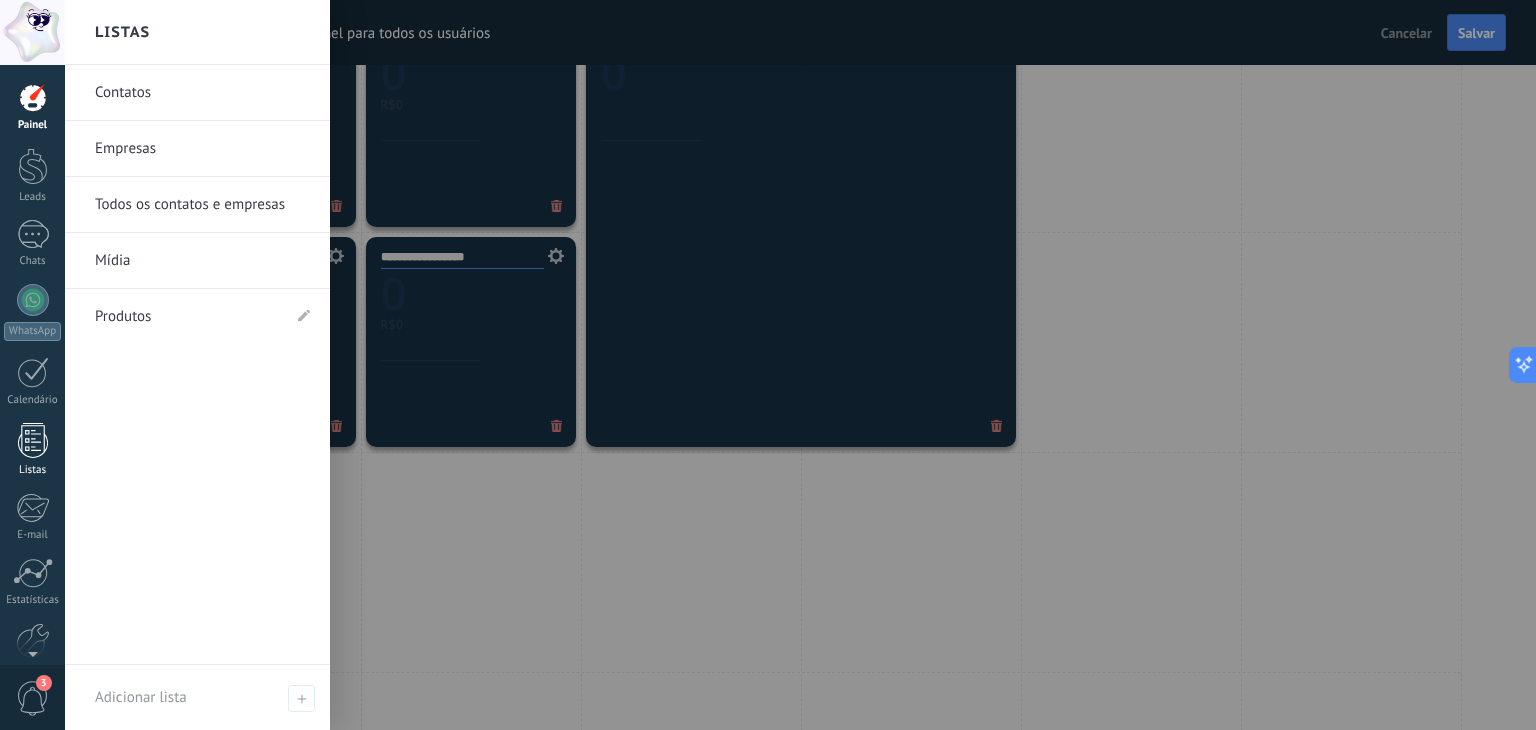click at bounding box center [33, 440] 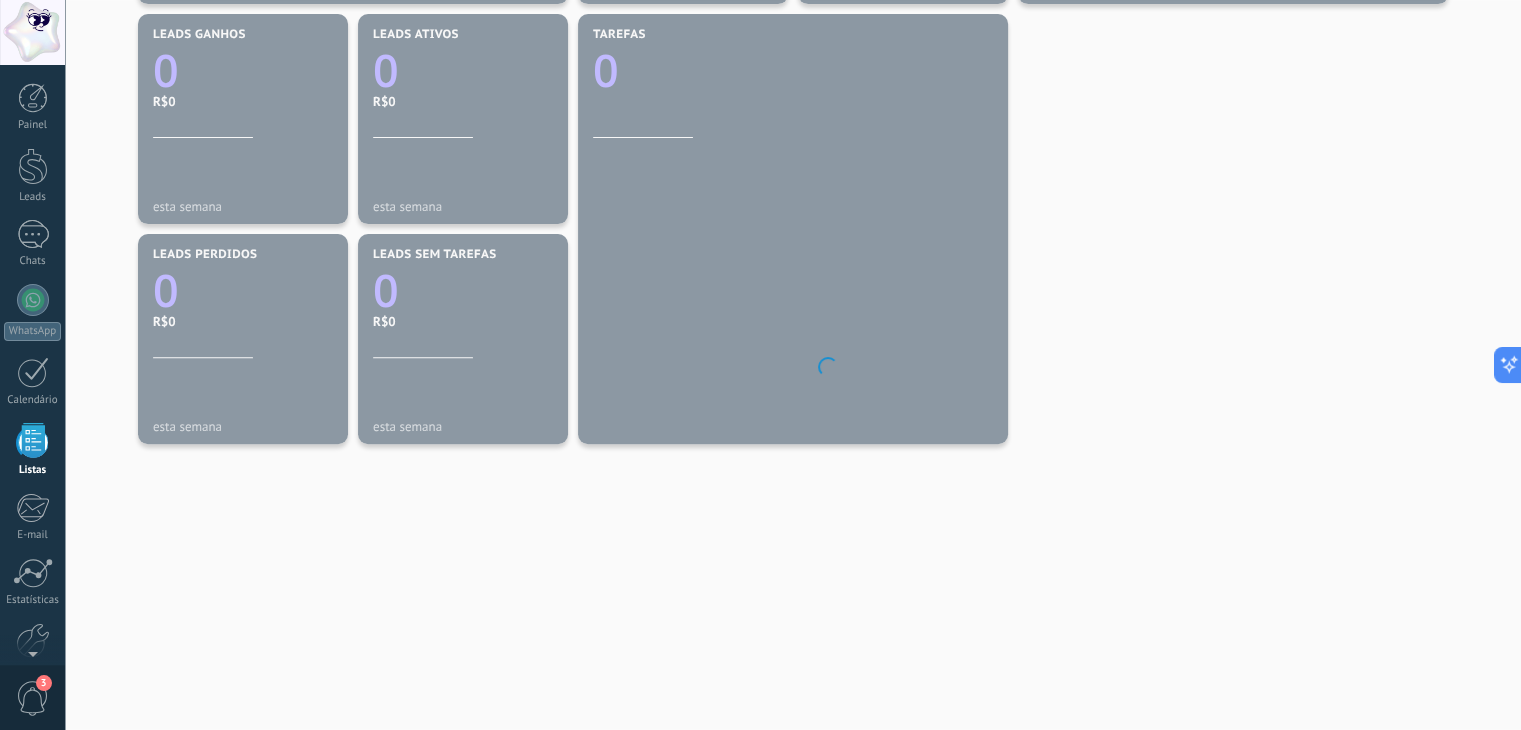 scroll, scrollTop: 682, scrollLeft: 0, axis: vertical 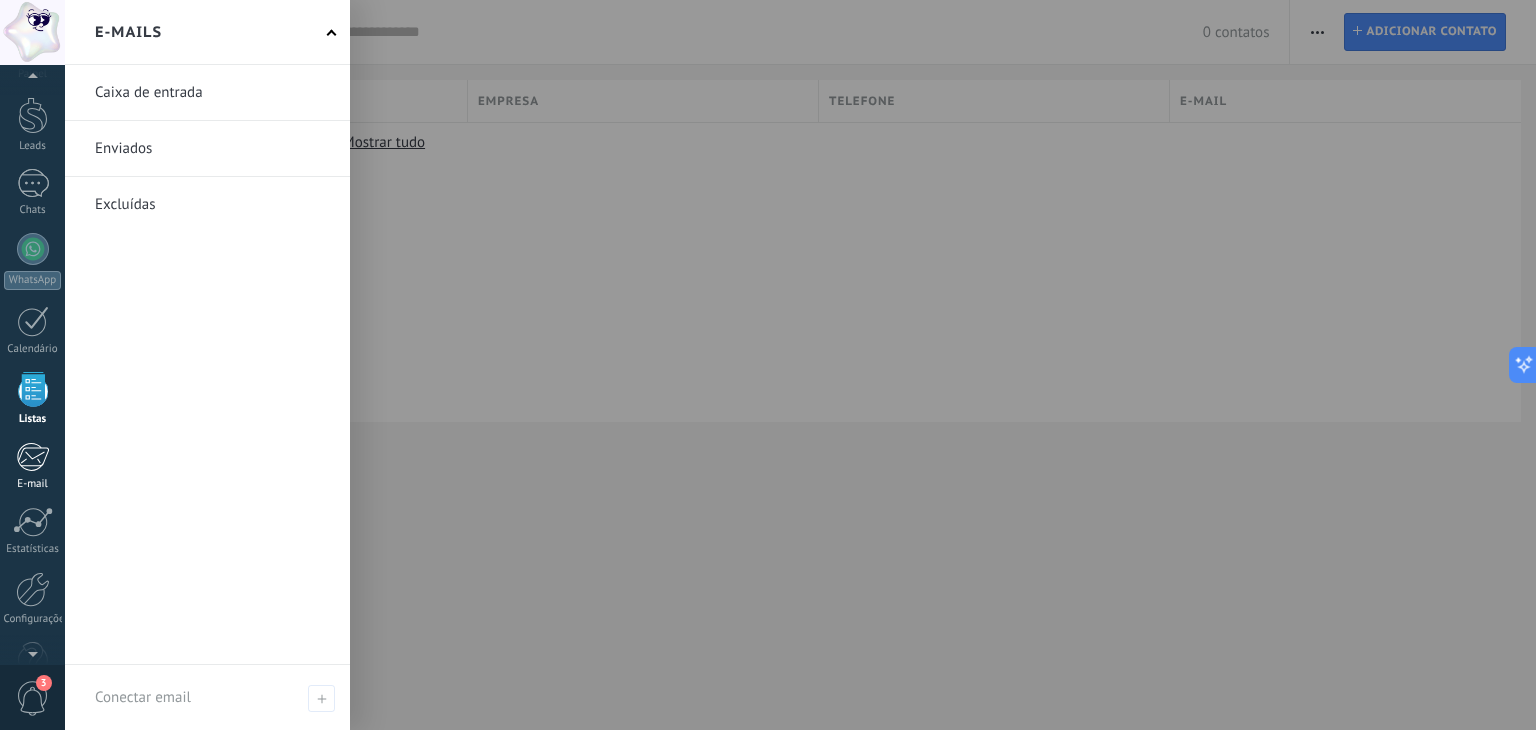 click on "E-mail" at bounding box center [33, 484] 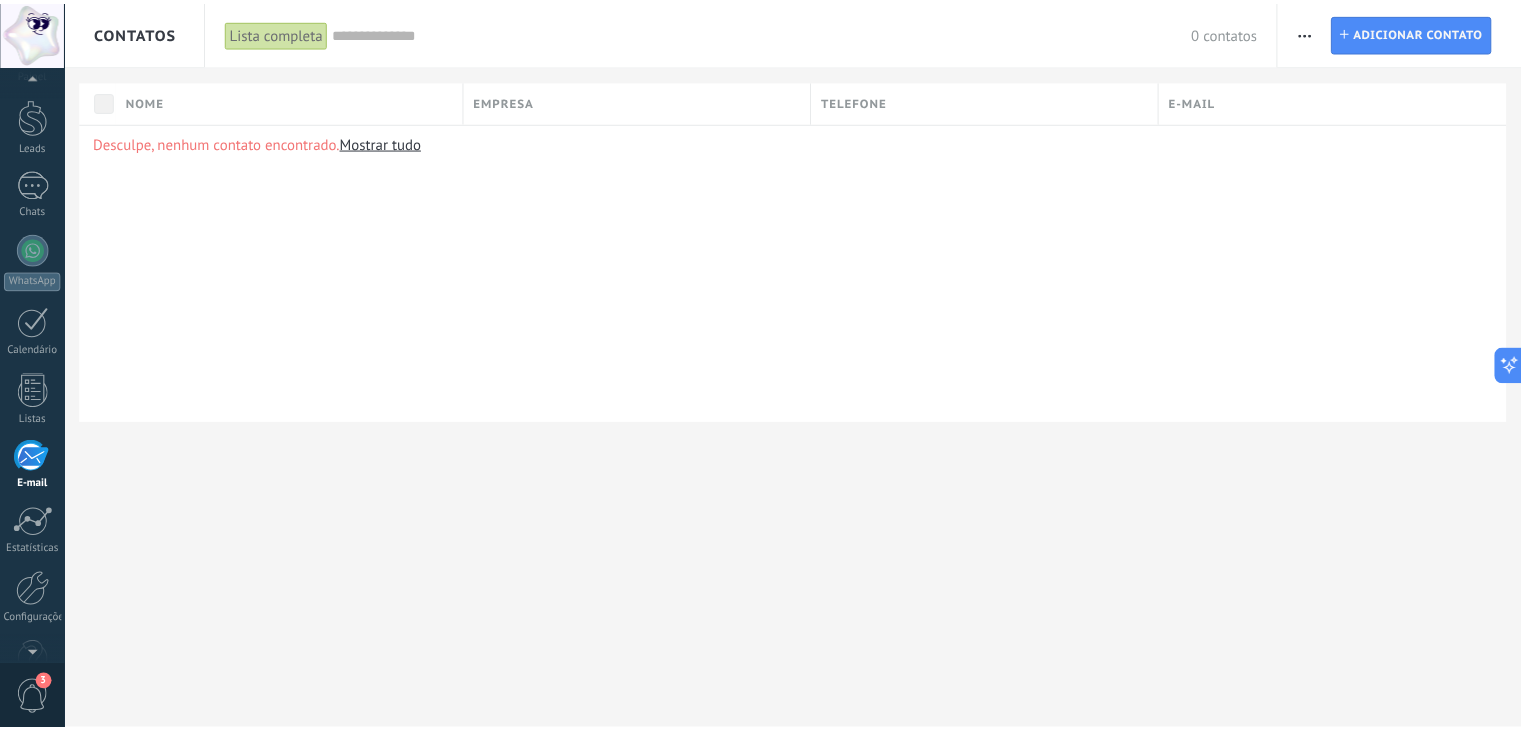 scroll, scrollTop: 101, scrollLeft: 0, axis: vertical 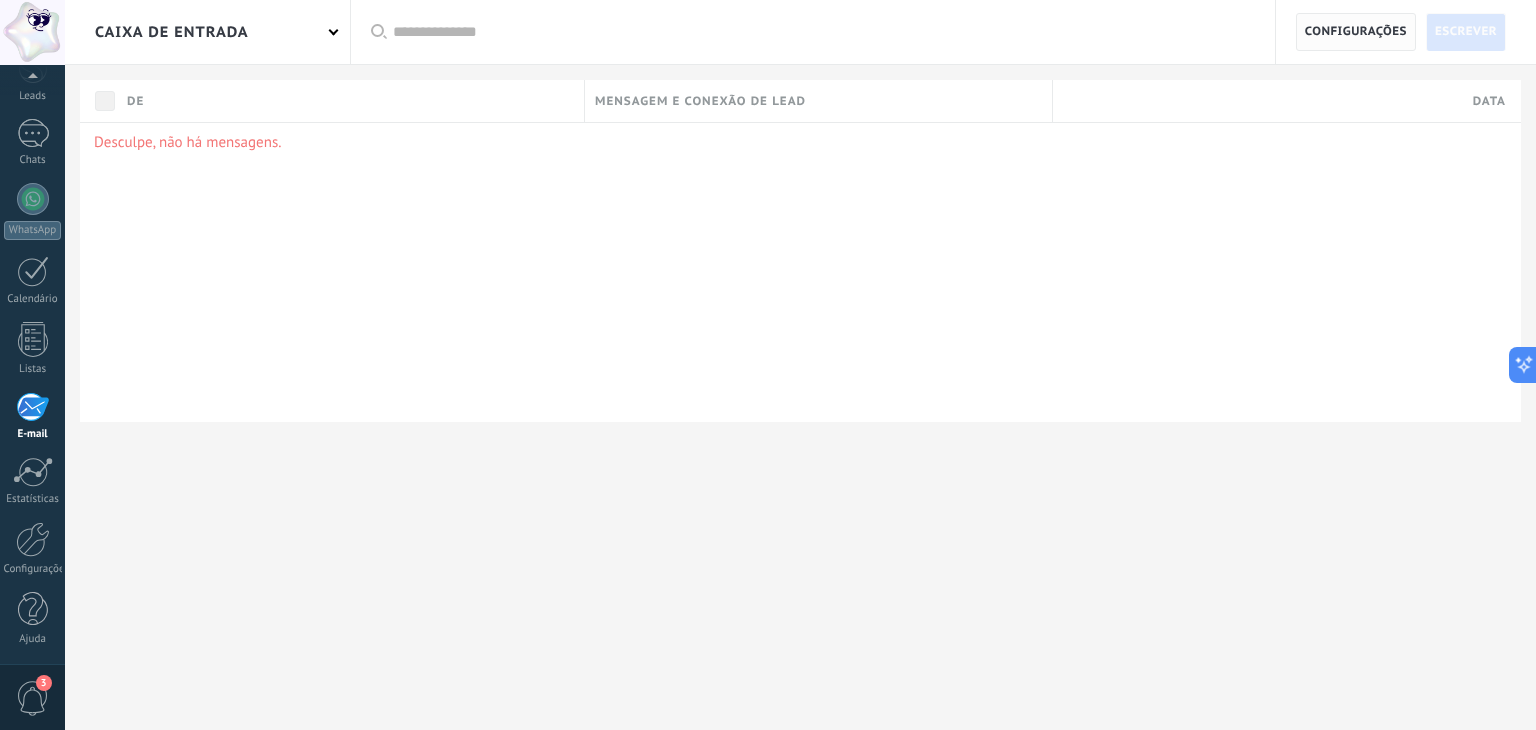 click on "Configurações" at bounding box center (1356, 32) 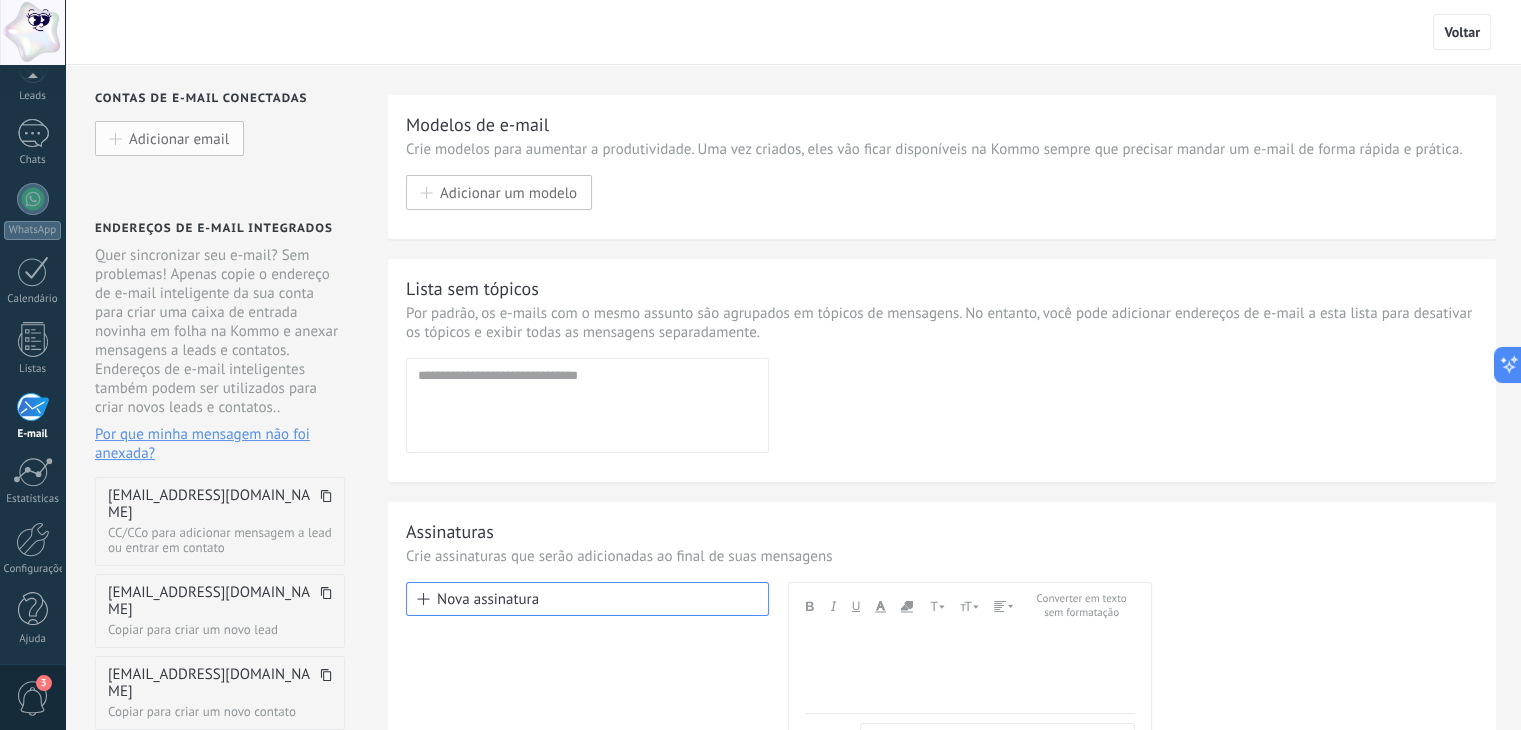 click on "Adicionar email" at bounding box center (179, 138) 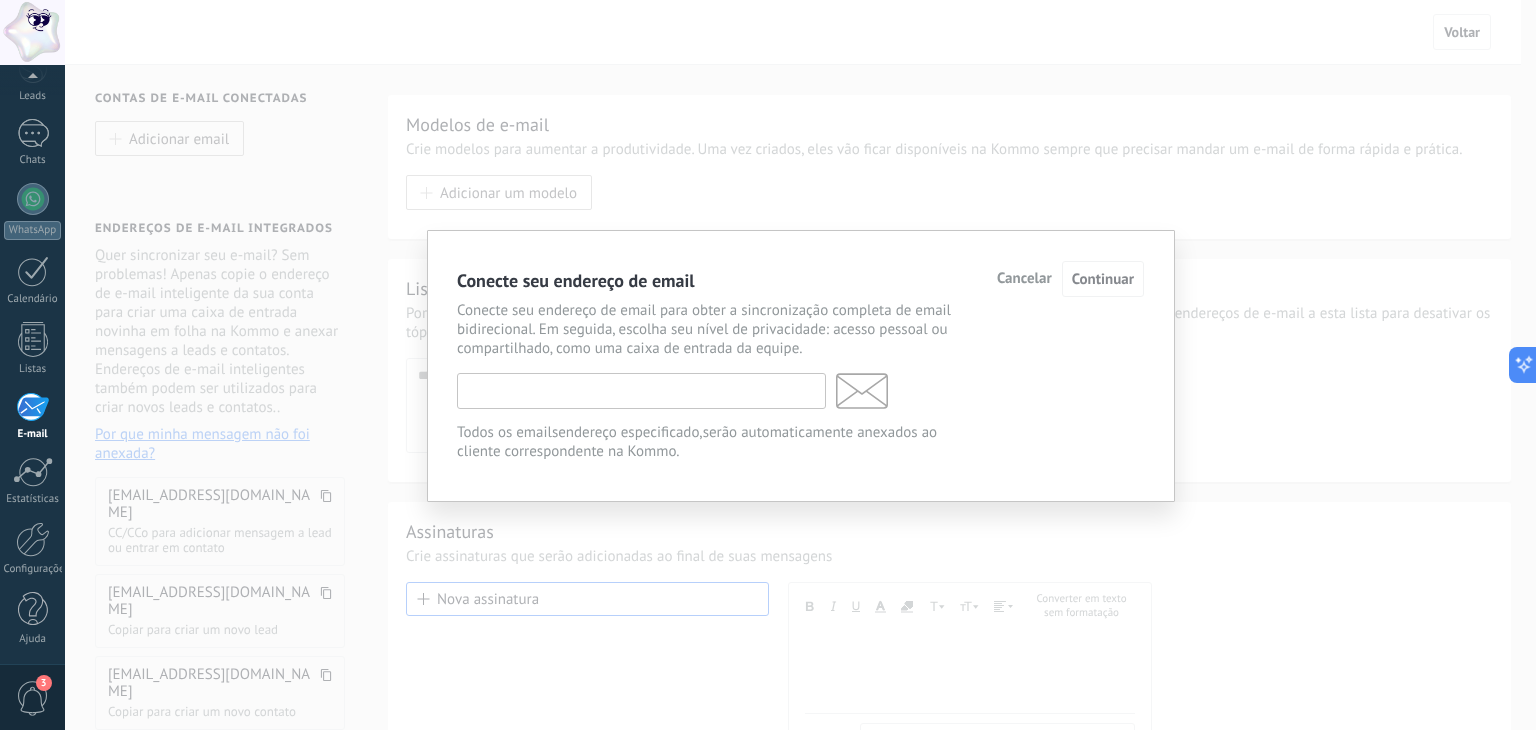click at bounding box center [641, 391] 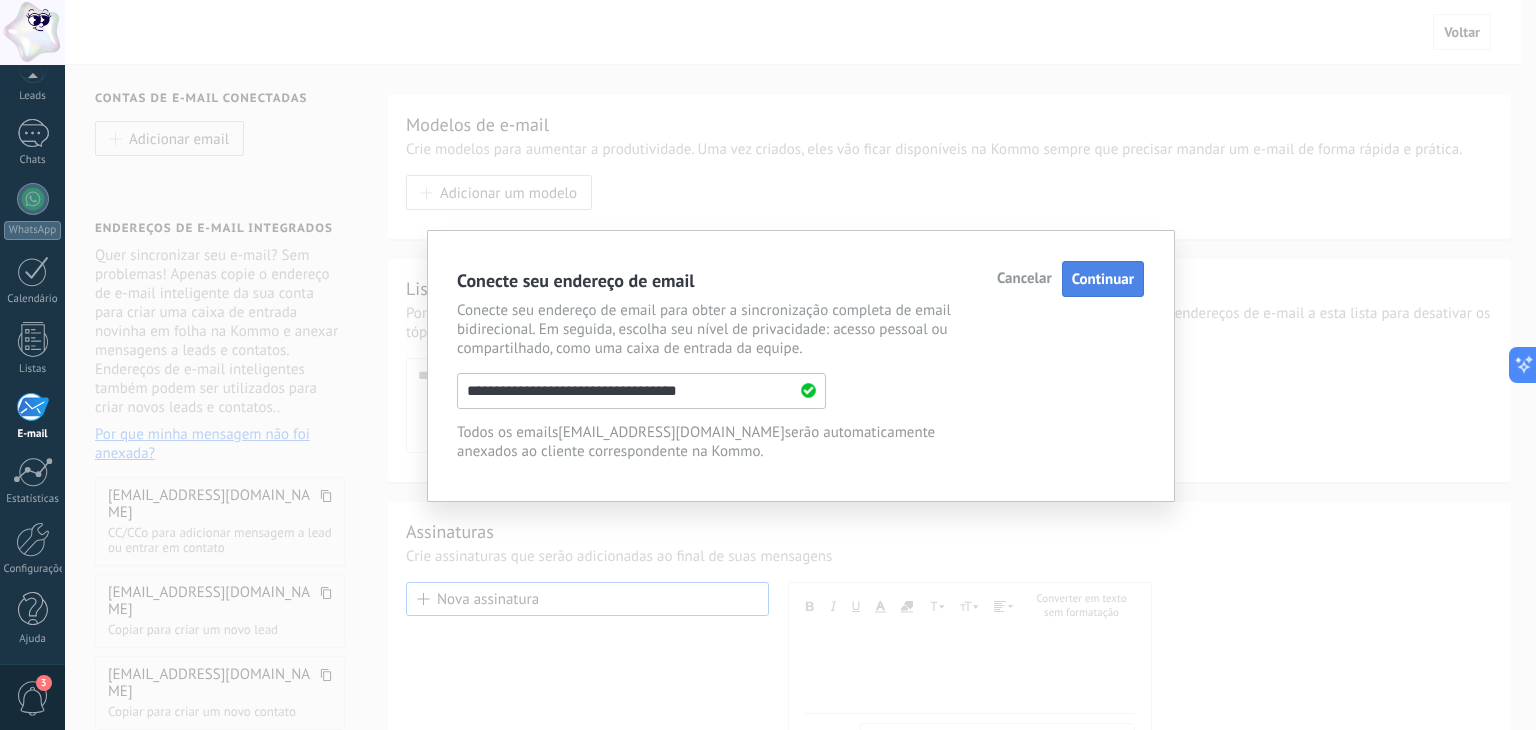 type on "**********" 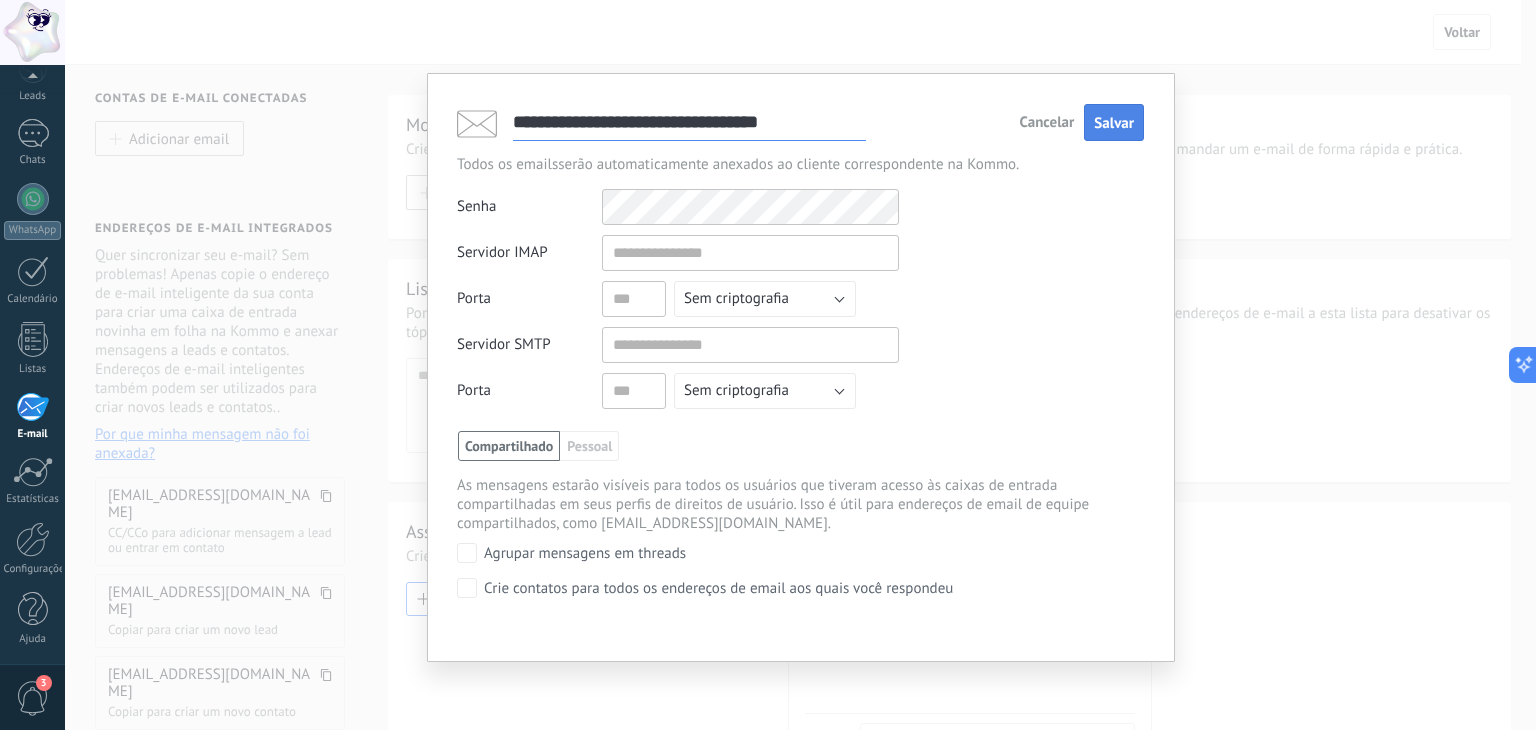click on "Salvar" at bounding box center [1114, 123] 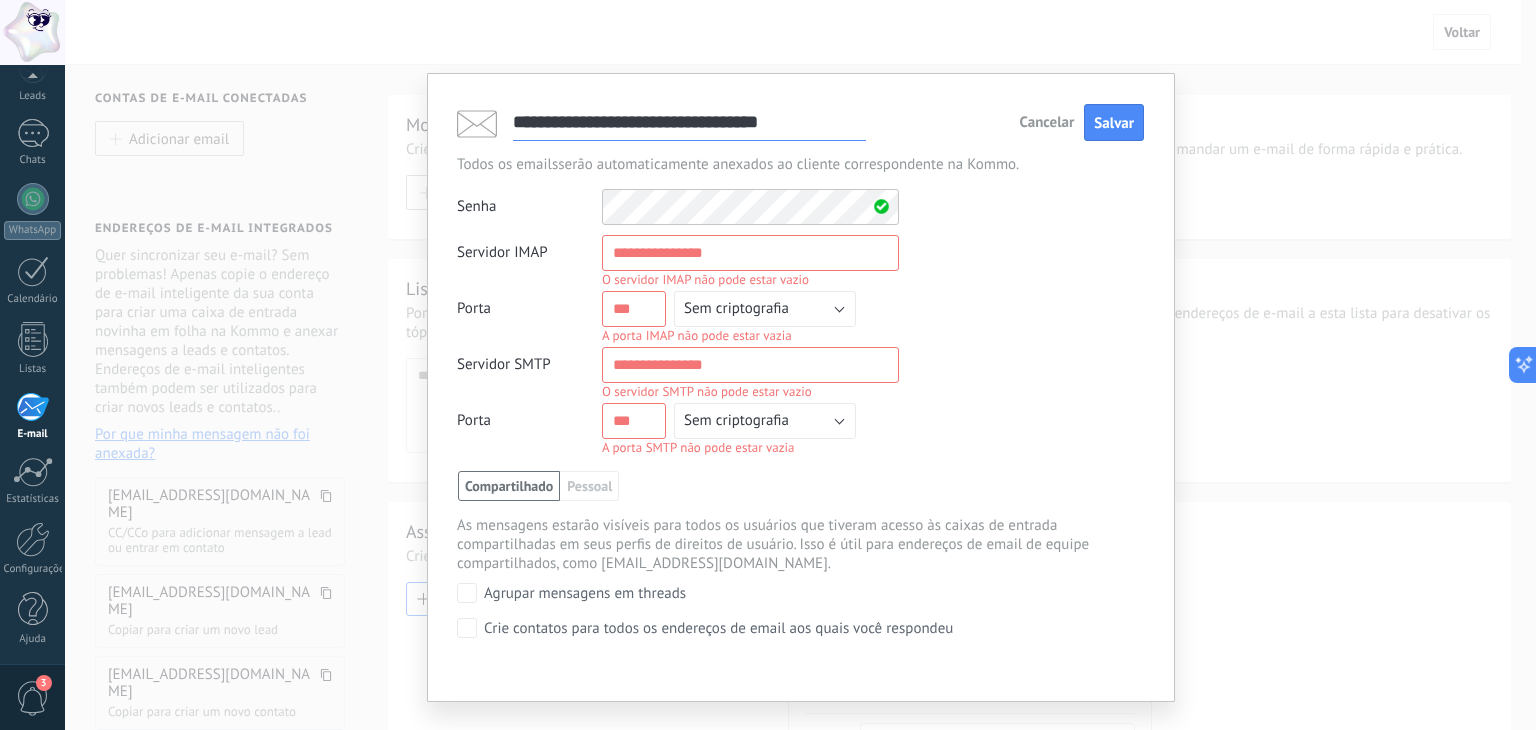 click on "Cancelar" at bounding box center (1047, 123) 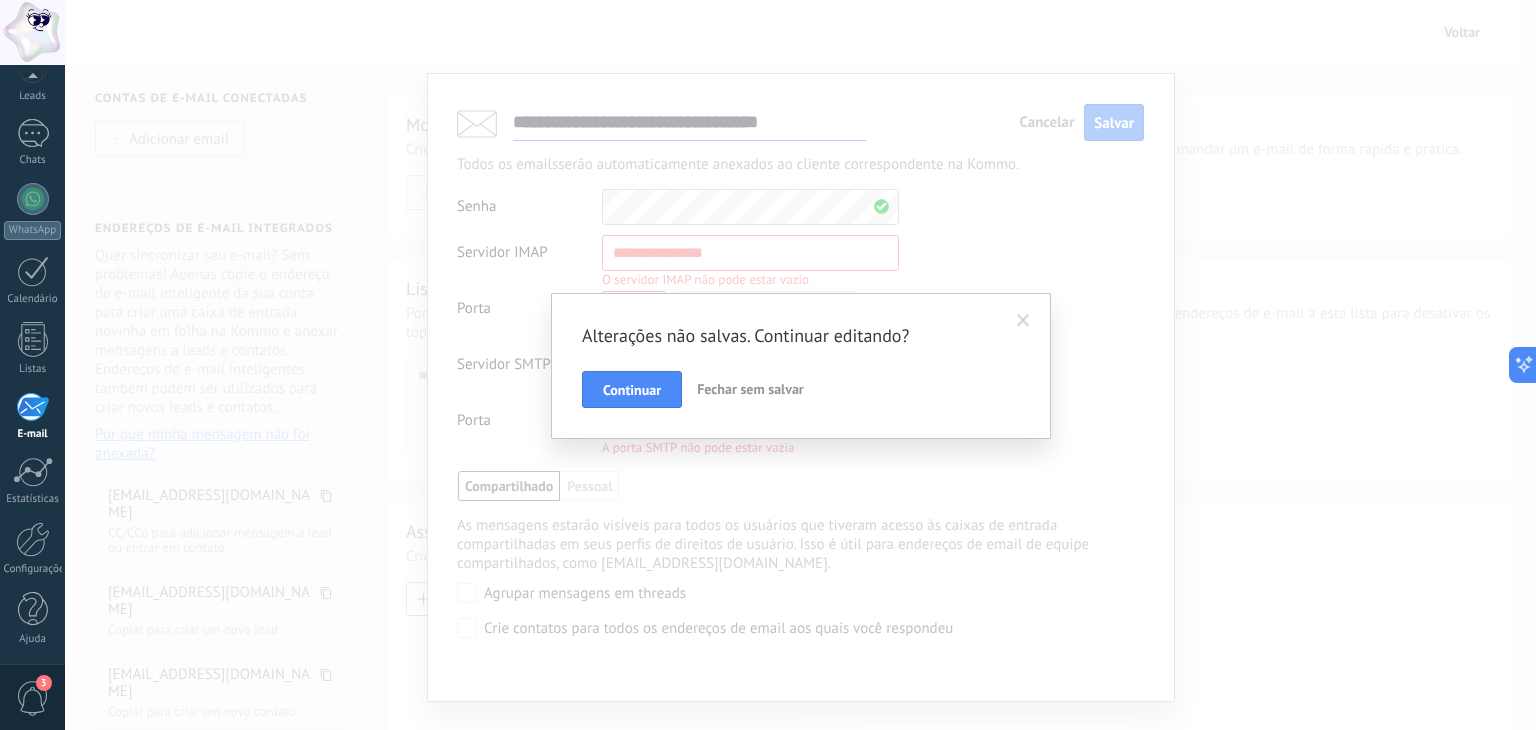 click on "Fechar sem salvar" at bounding box center (750, 389) 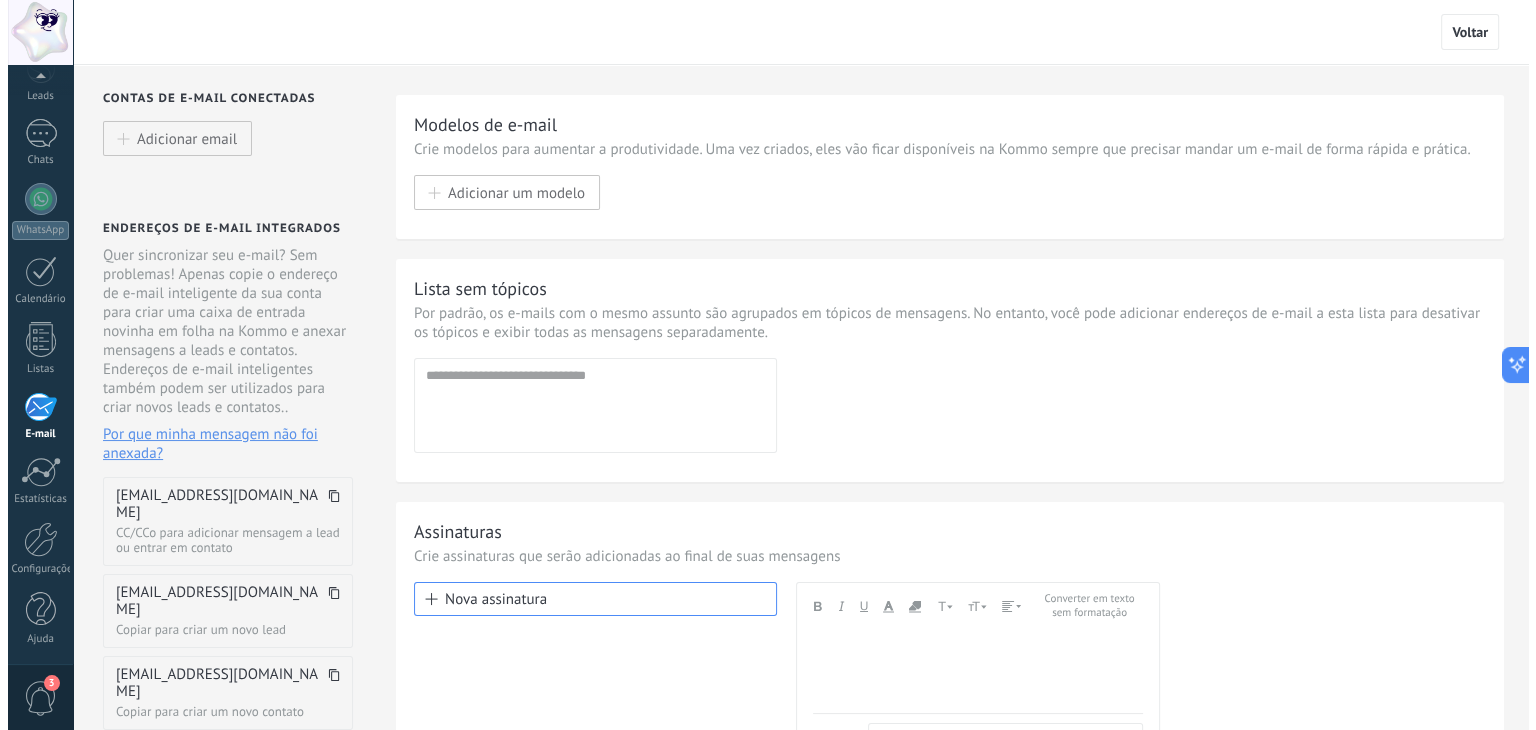 scroll, scrollTop: 0, scrollLeft: 0, axis: both 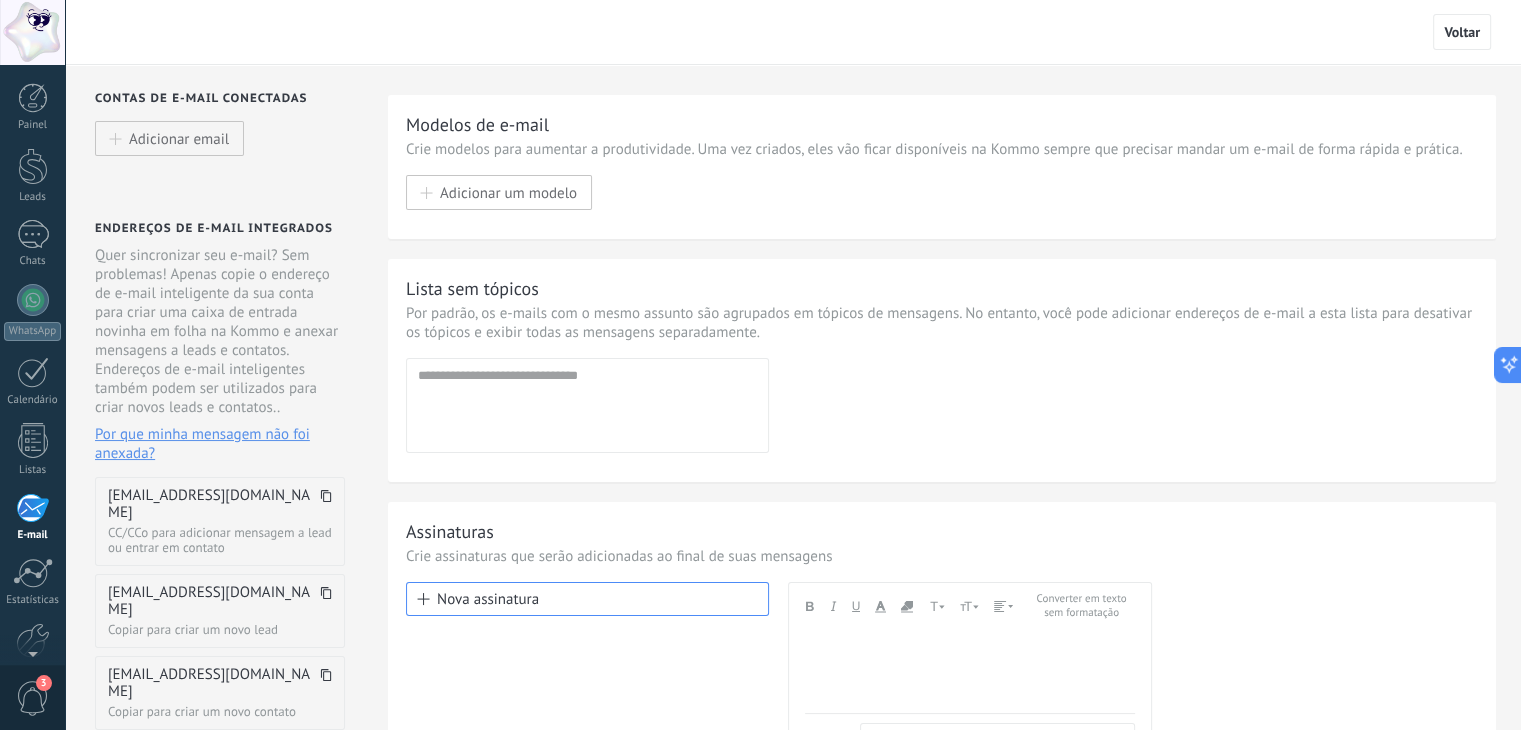 click at bounding box center [32, 32] 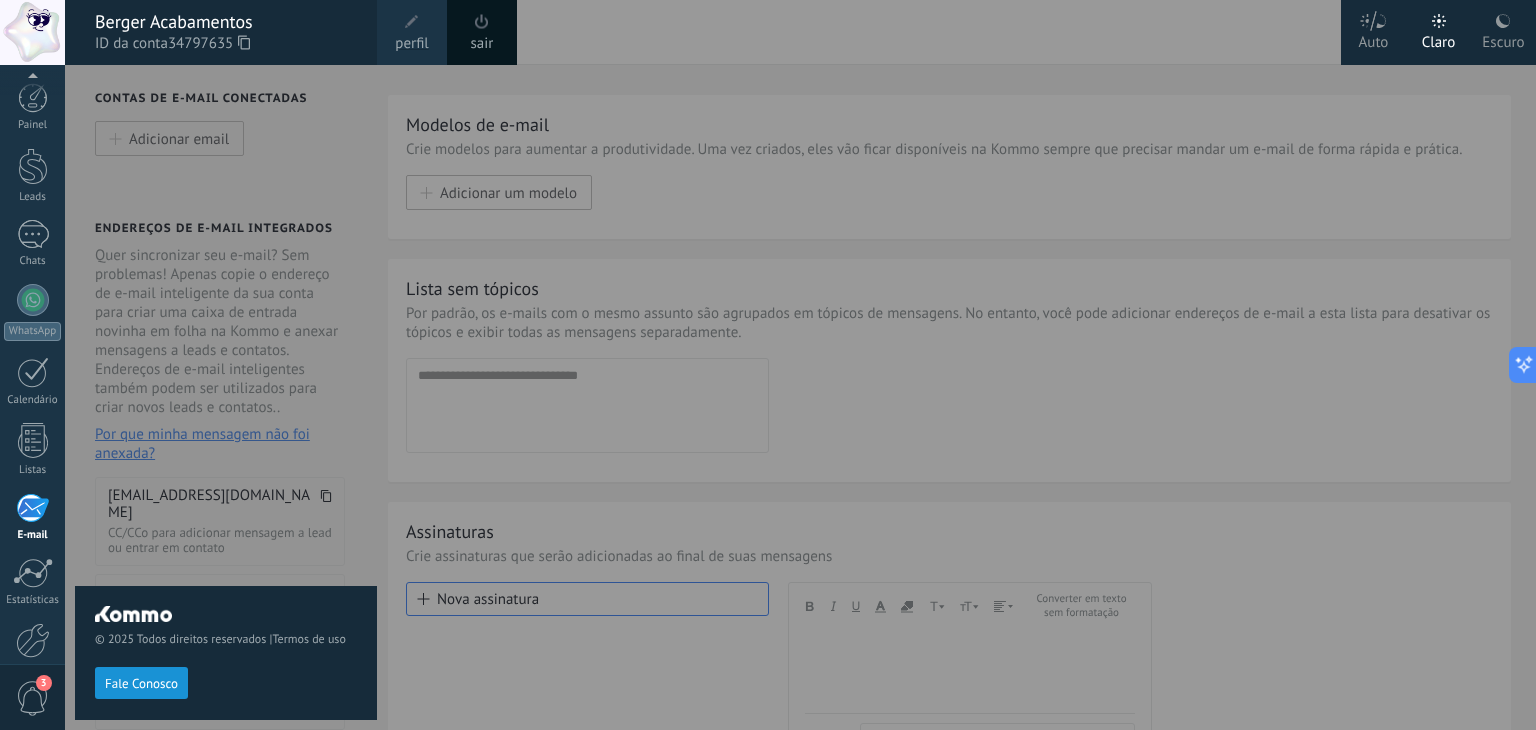 scroll, scrollTop: 101, scrollLeft: 0, axis: vertical 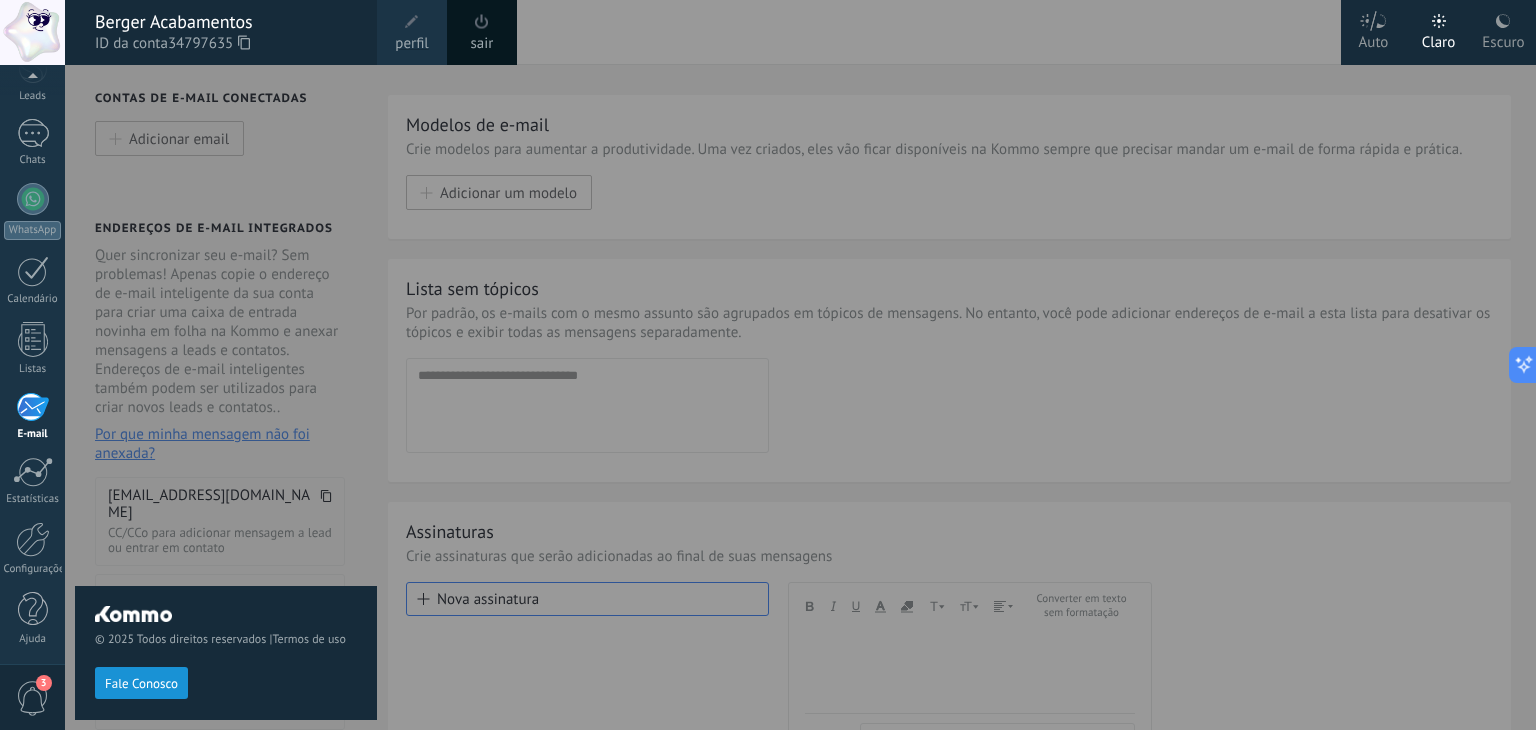 click on "© 2025 Todos direitos reservados |  Termos de uso
Fale Conosco" at bounding box center [226, 397] 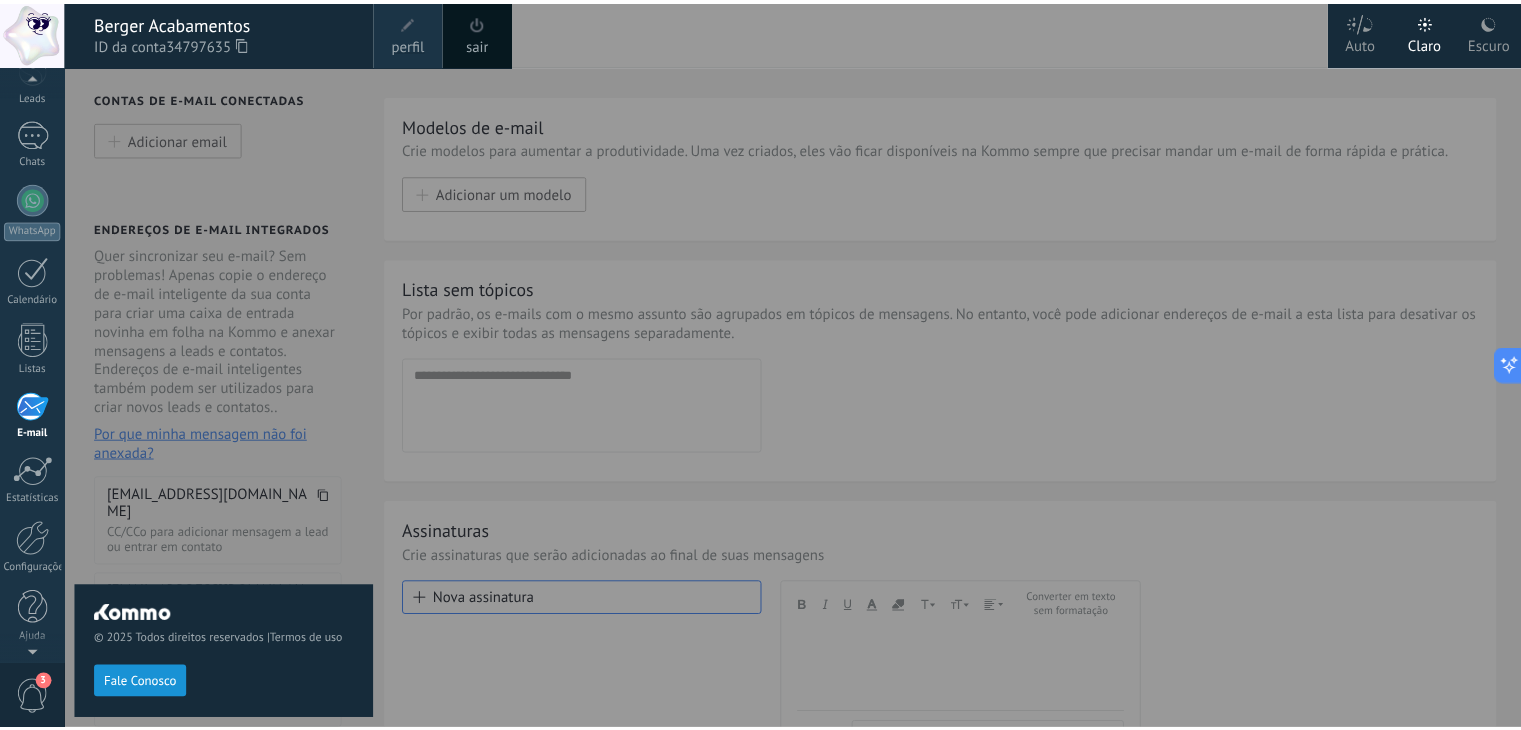 scroll, scrollTop: 98, scrollLeft: 0, axis: vertical 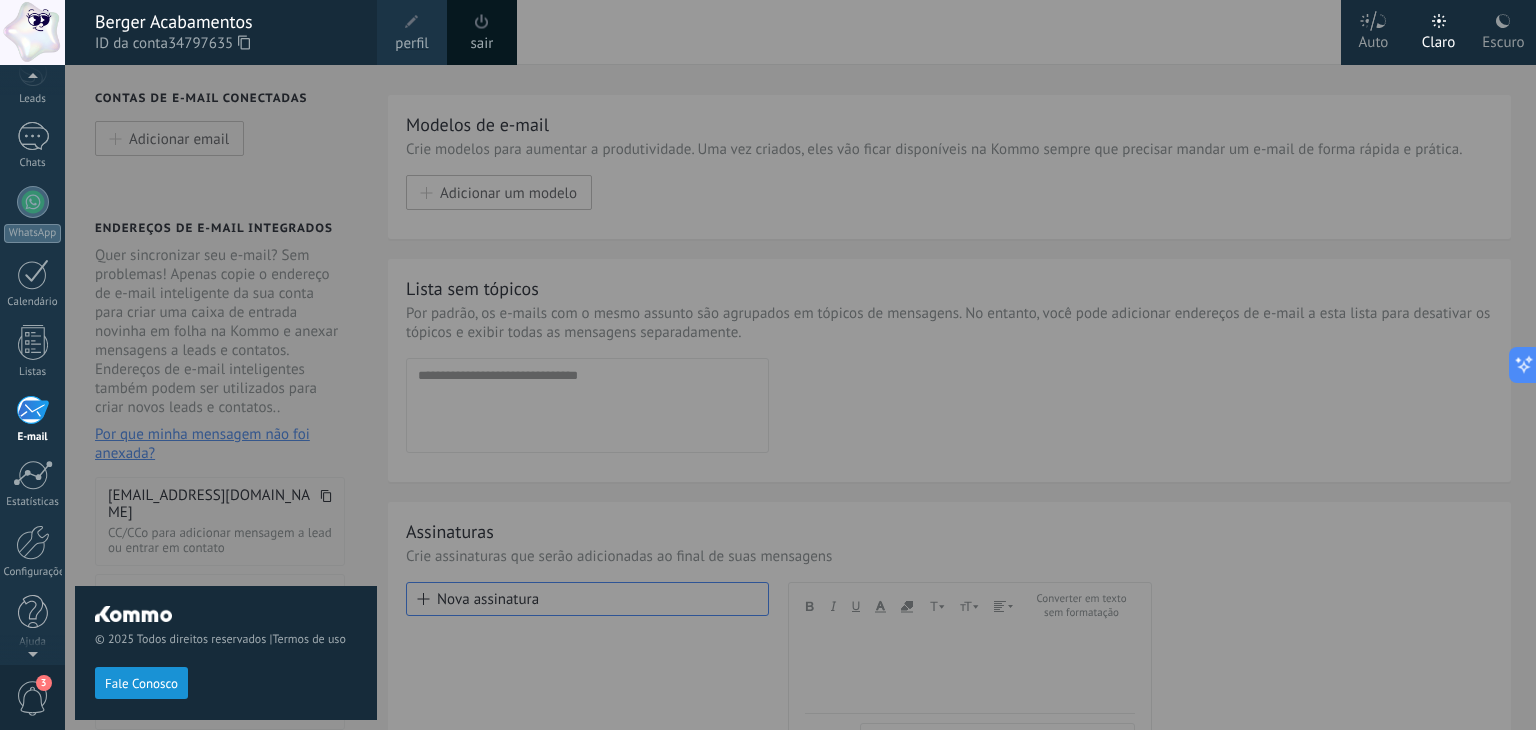 click at bounding box center (32, 32) 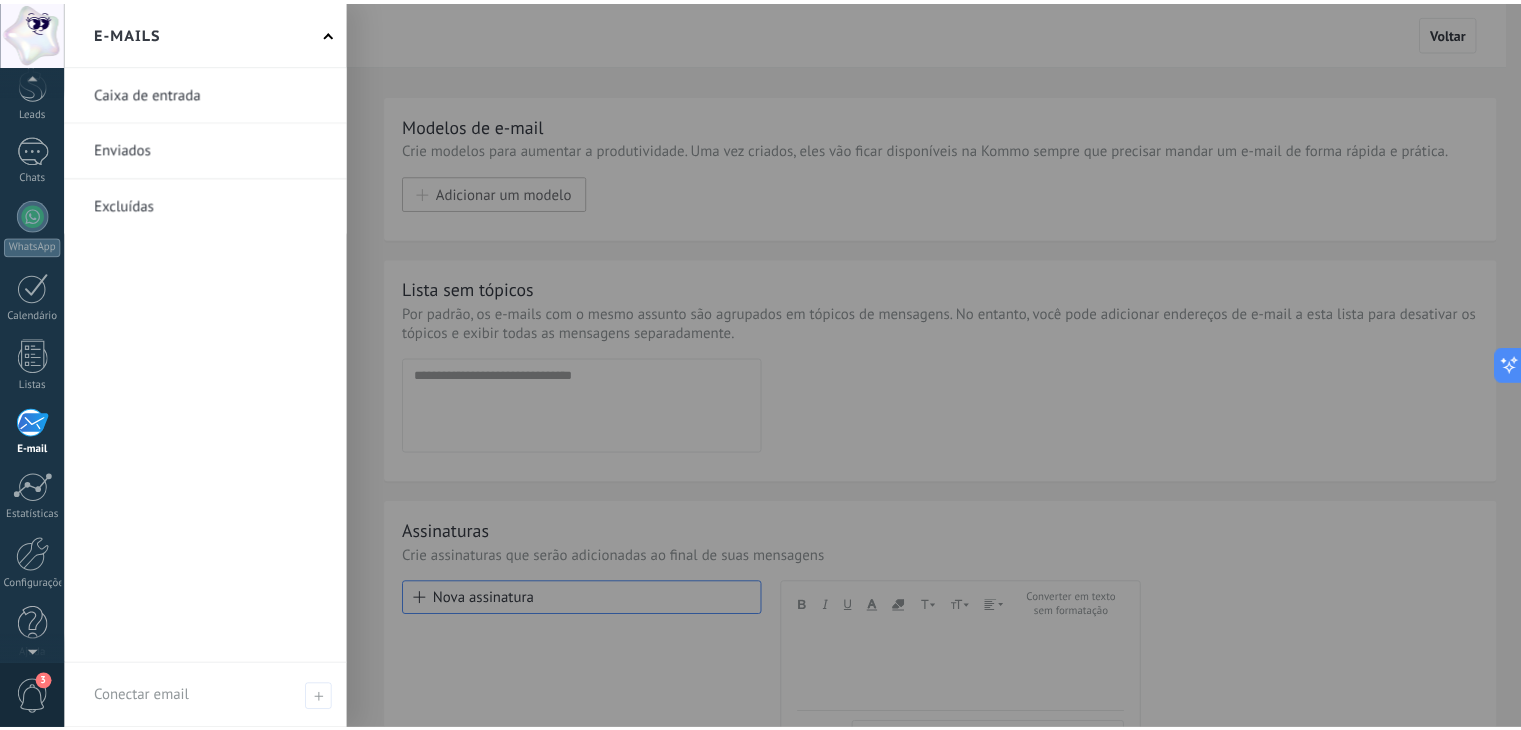 scroll, scrollTop: 101, scrollLeft: 0, axis: vertical 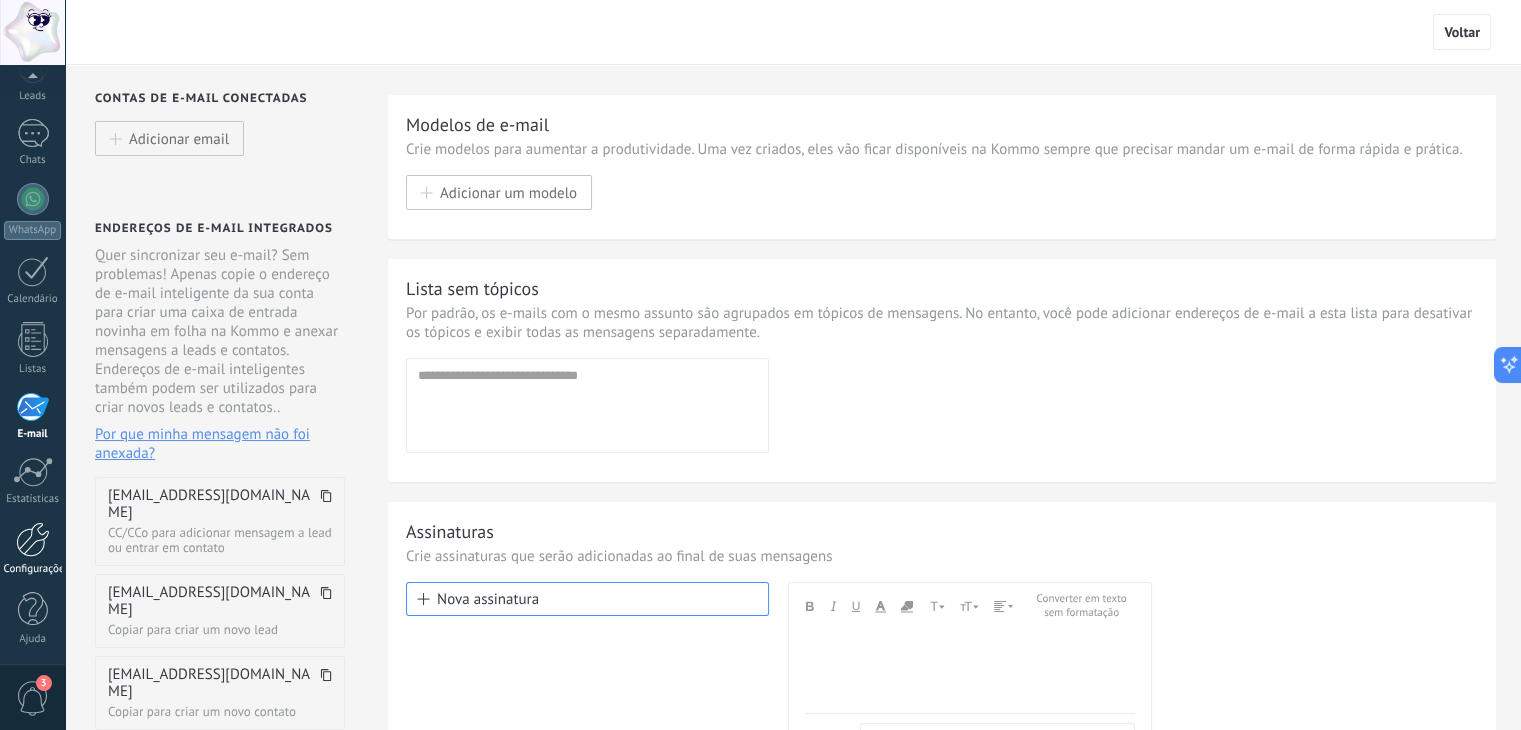 click at bounding box center (33, 539) 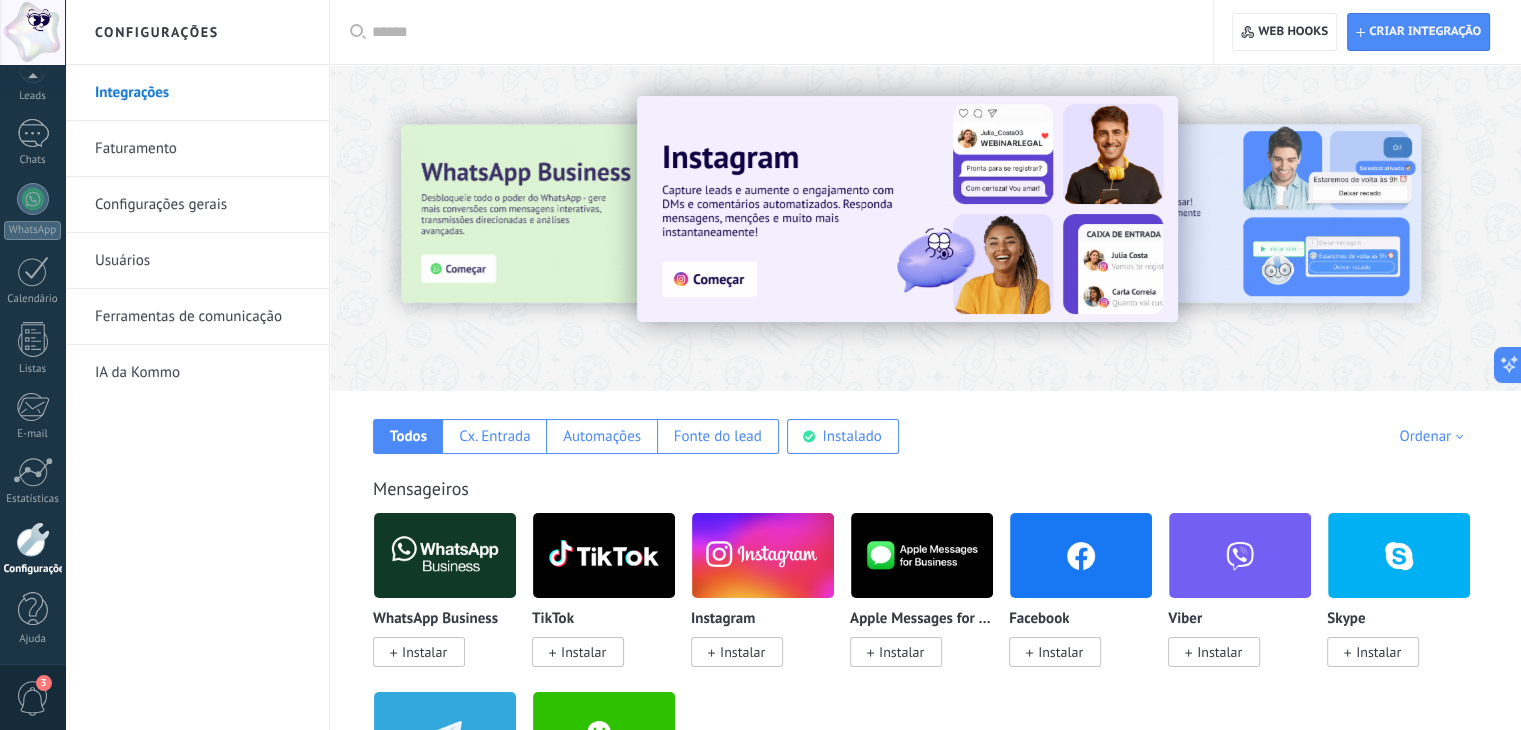 click on "Configurações gerais" at bounding box center (202, 205) 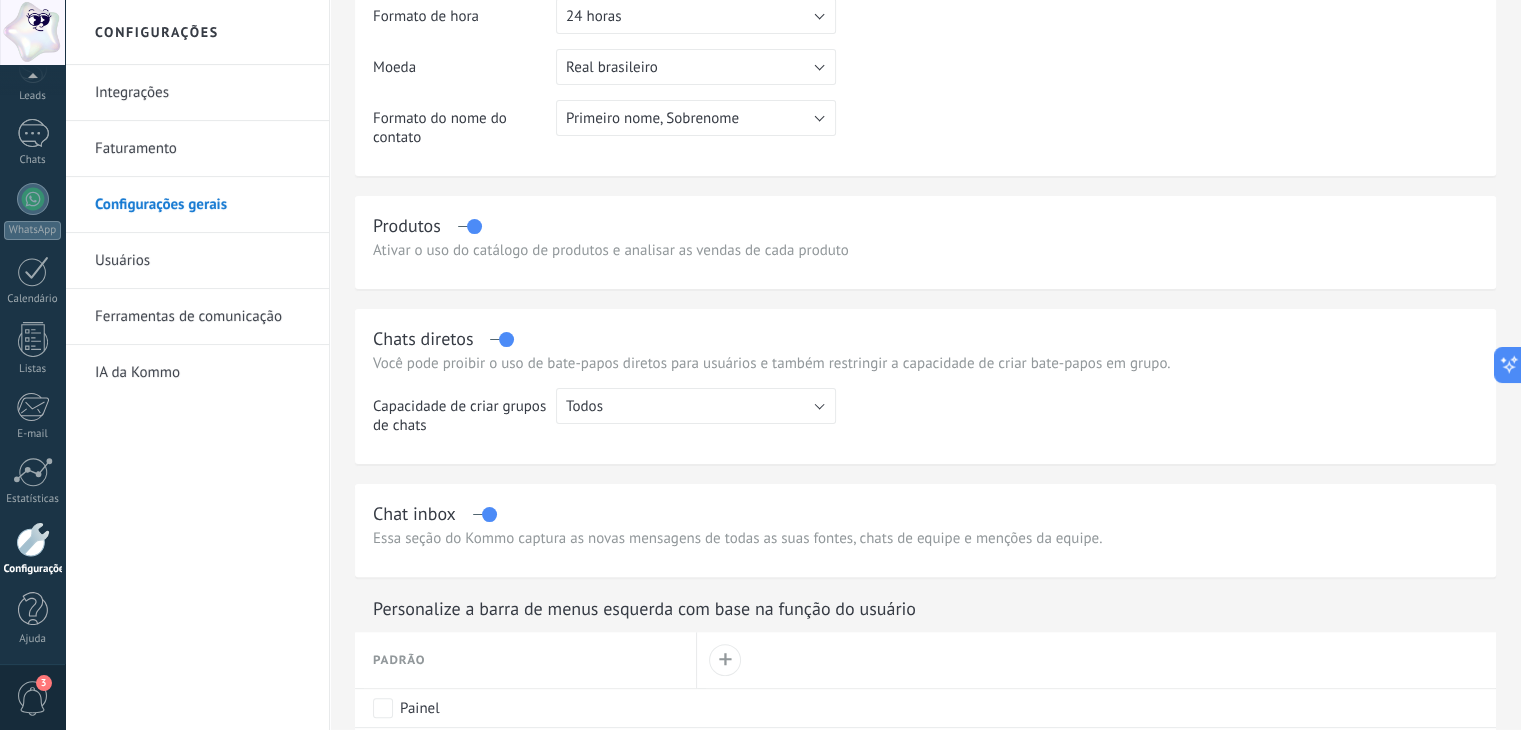 scroll, scrollTop: 700, scrollLeft: 0, axis: vertical 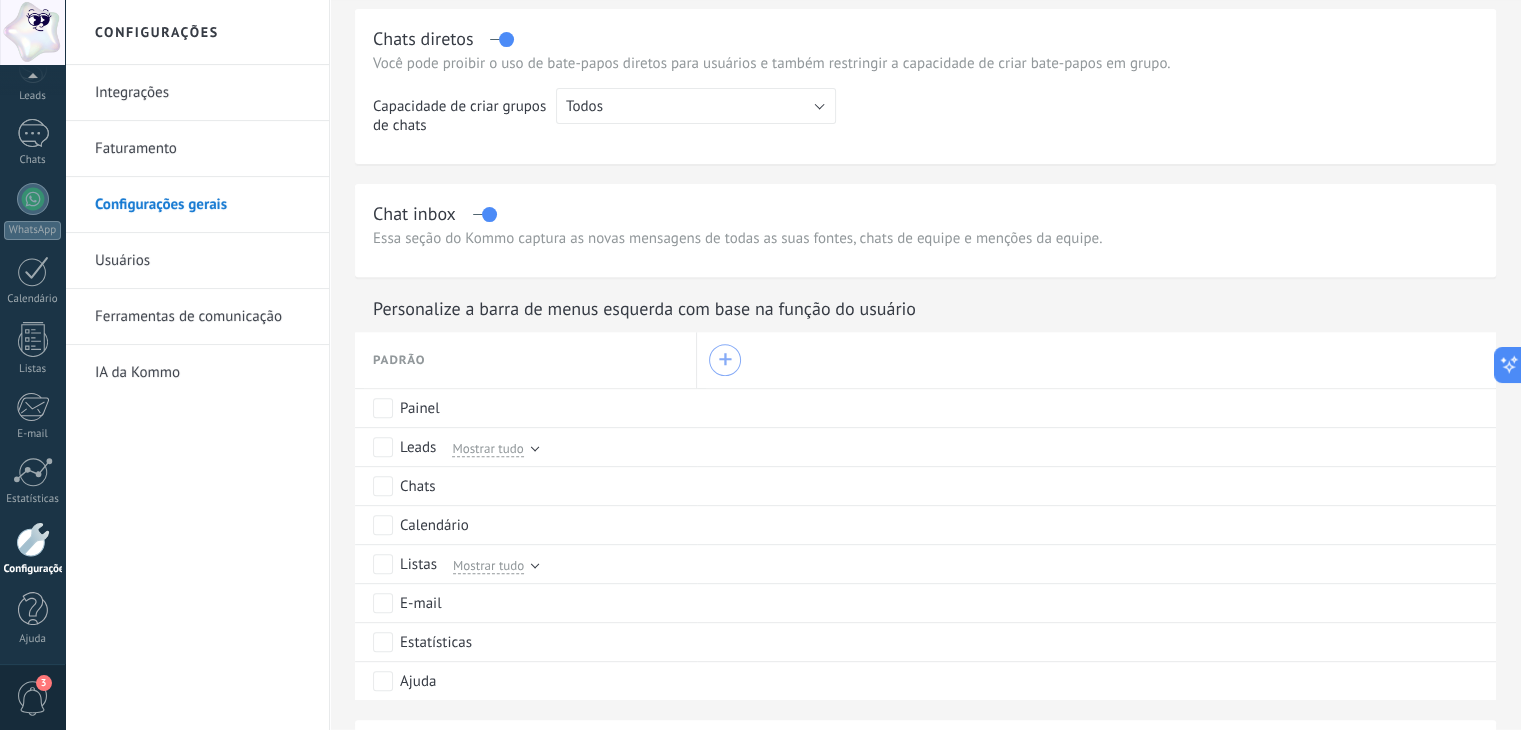 click on "+" at bounding box center (725, 360) 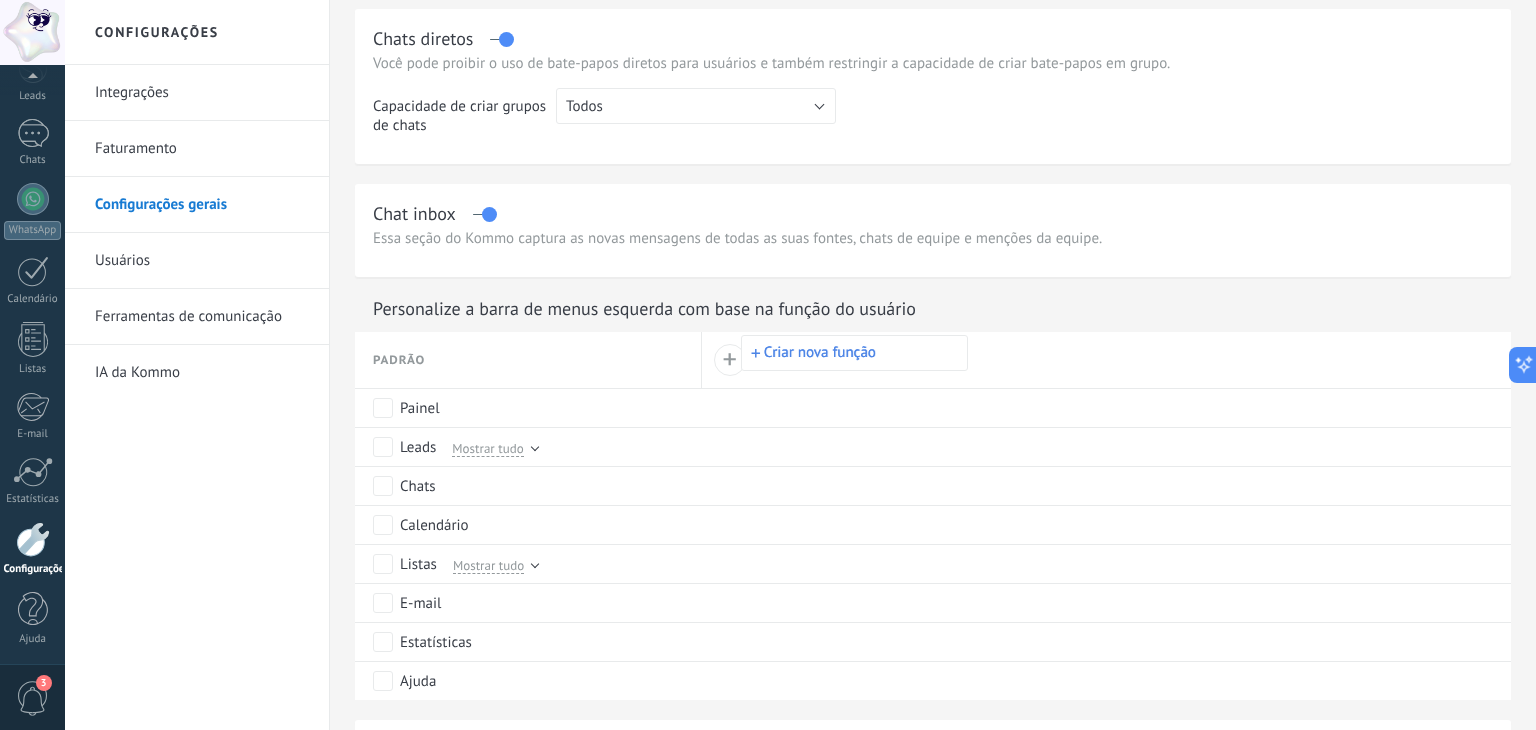 click on "Criar nova função" at bounding box center [854, 353] 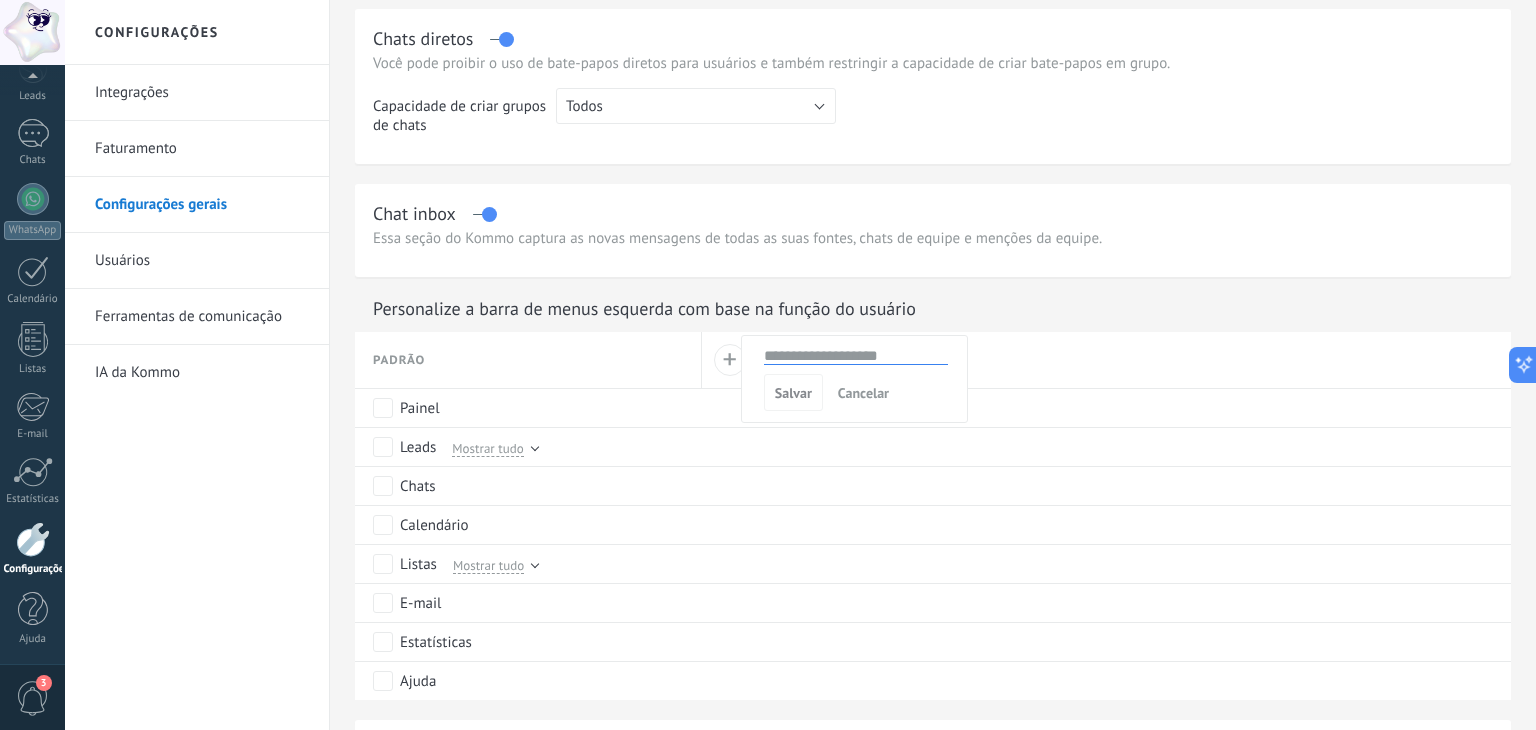 click at bounding box center [856, 356] 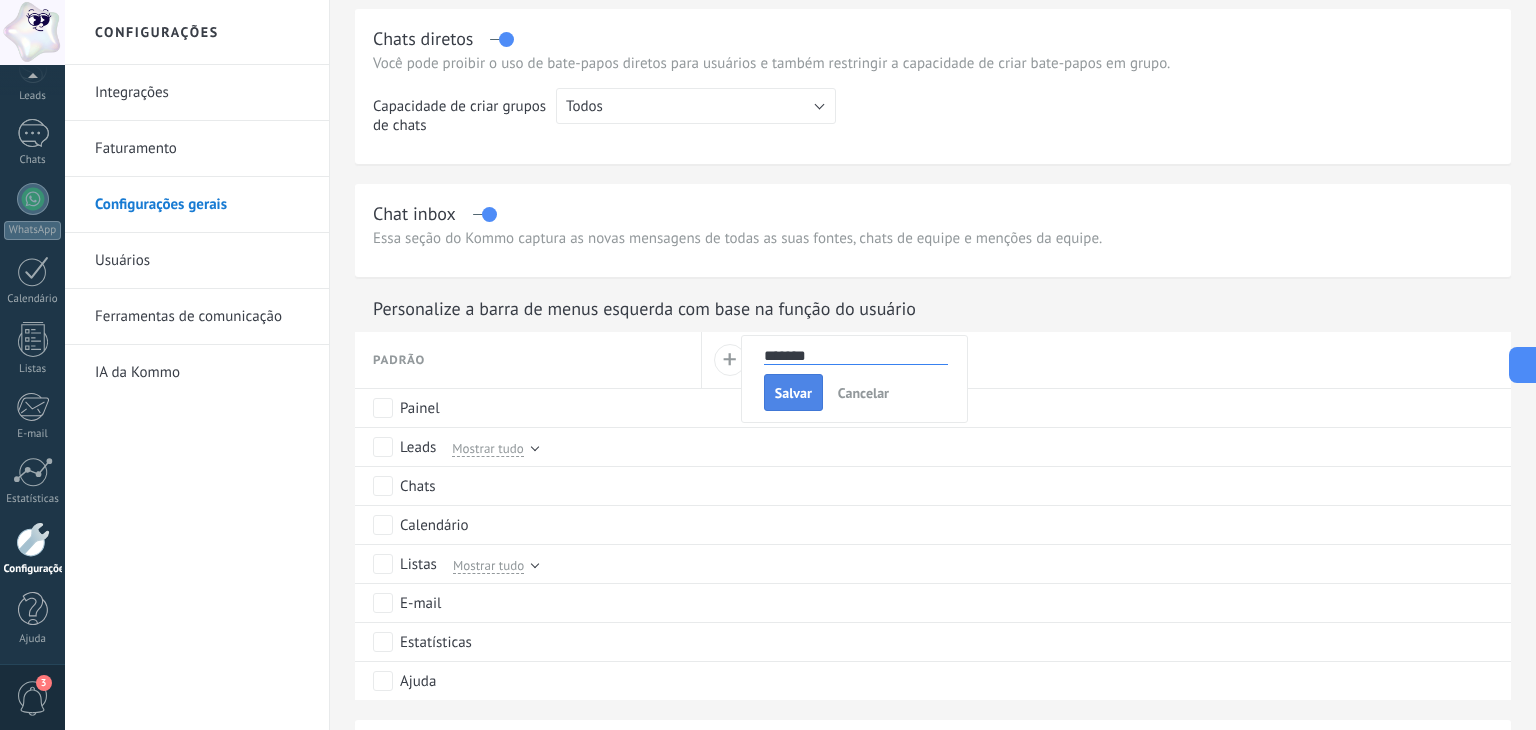 type on "*******" 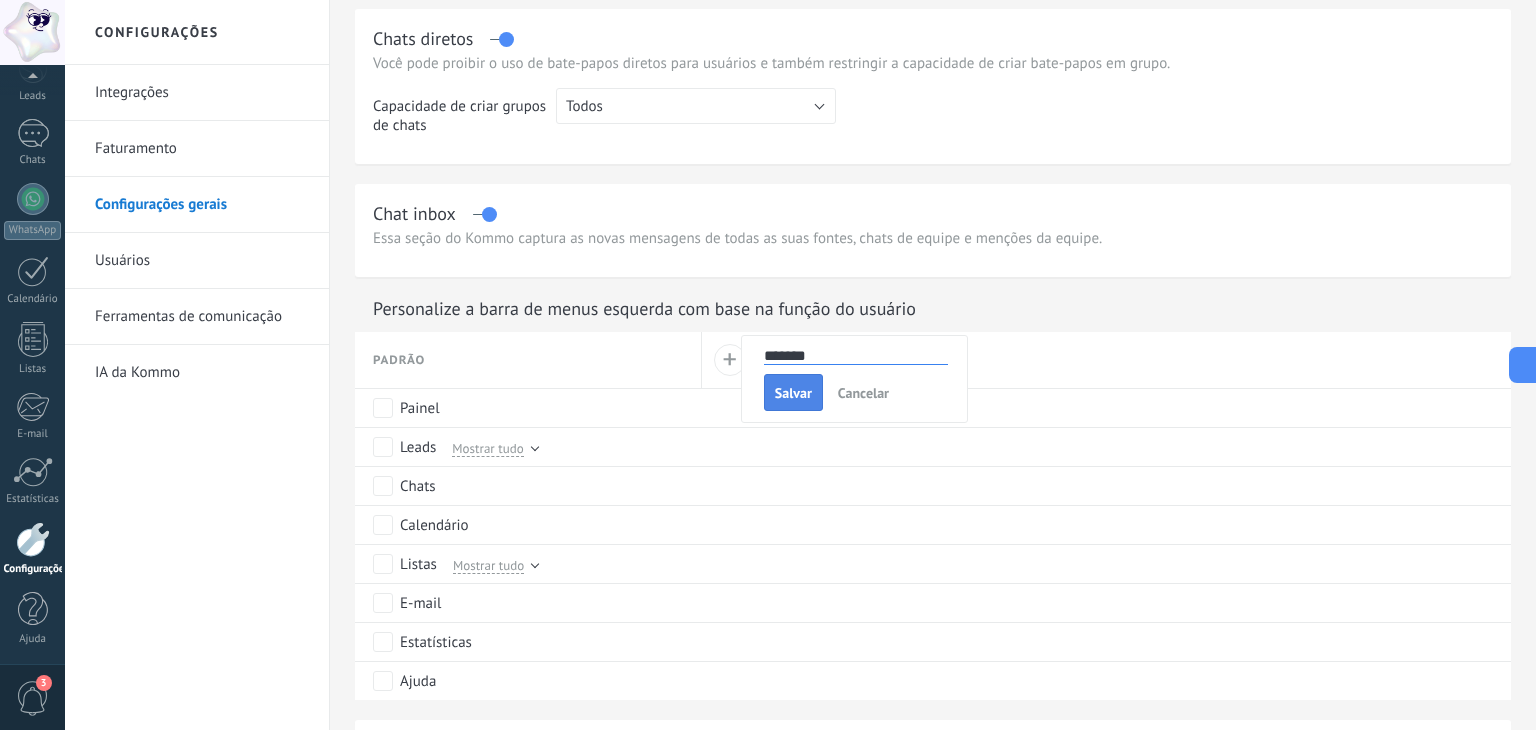 click on "Salvar" at bounding box center (793, 393) 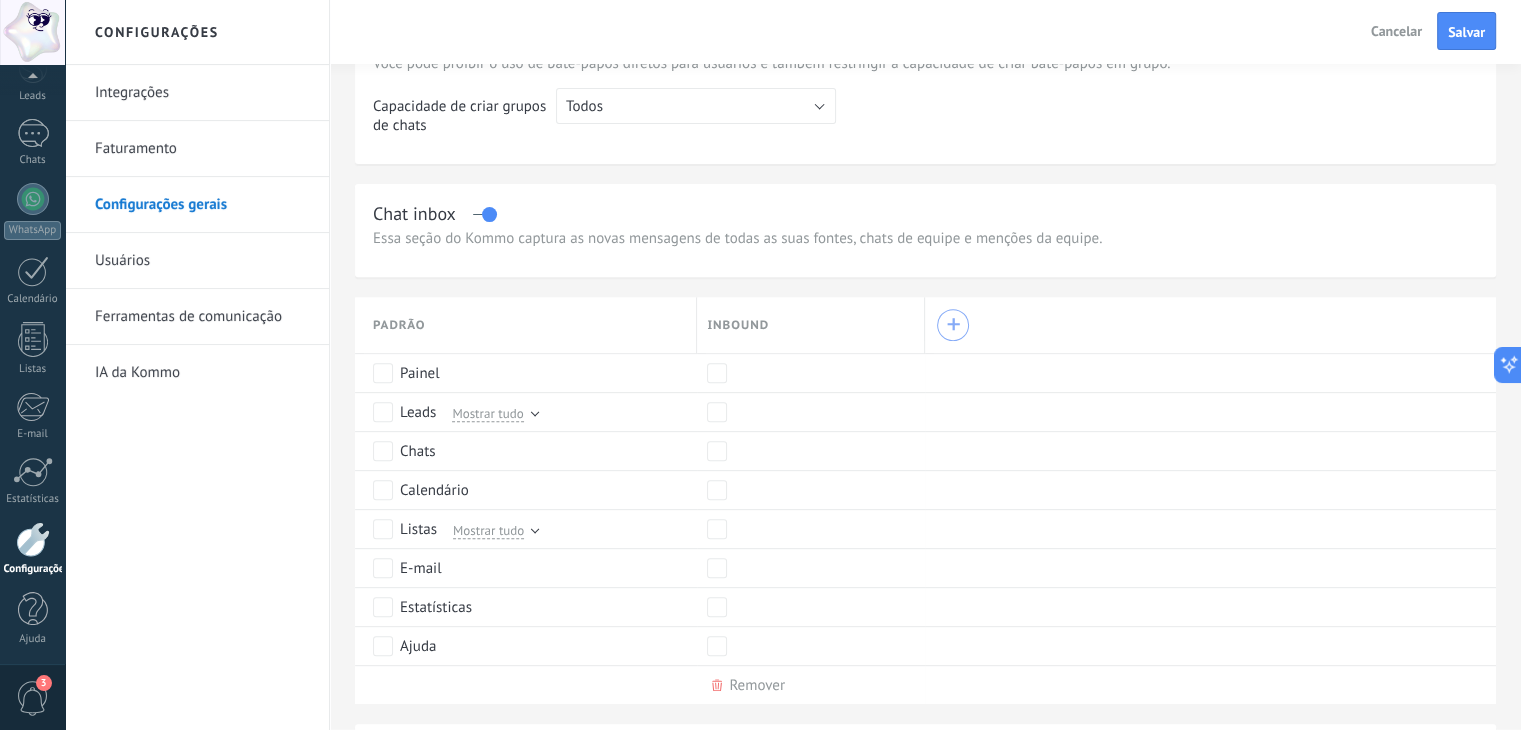click on "+" at bounding box center (953, 325) 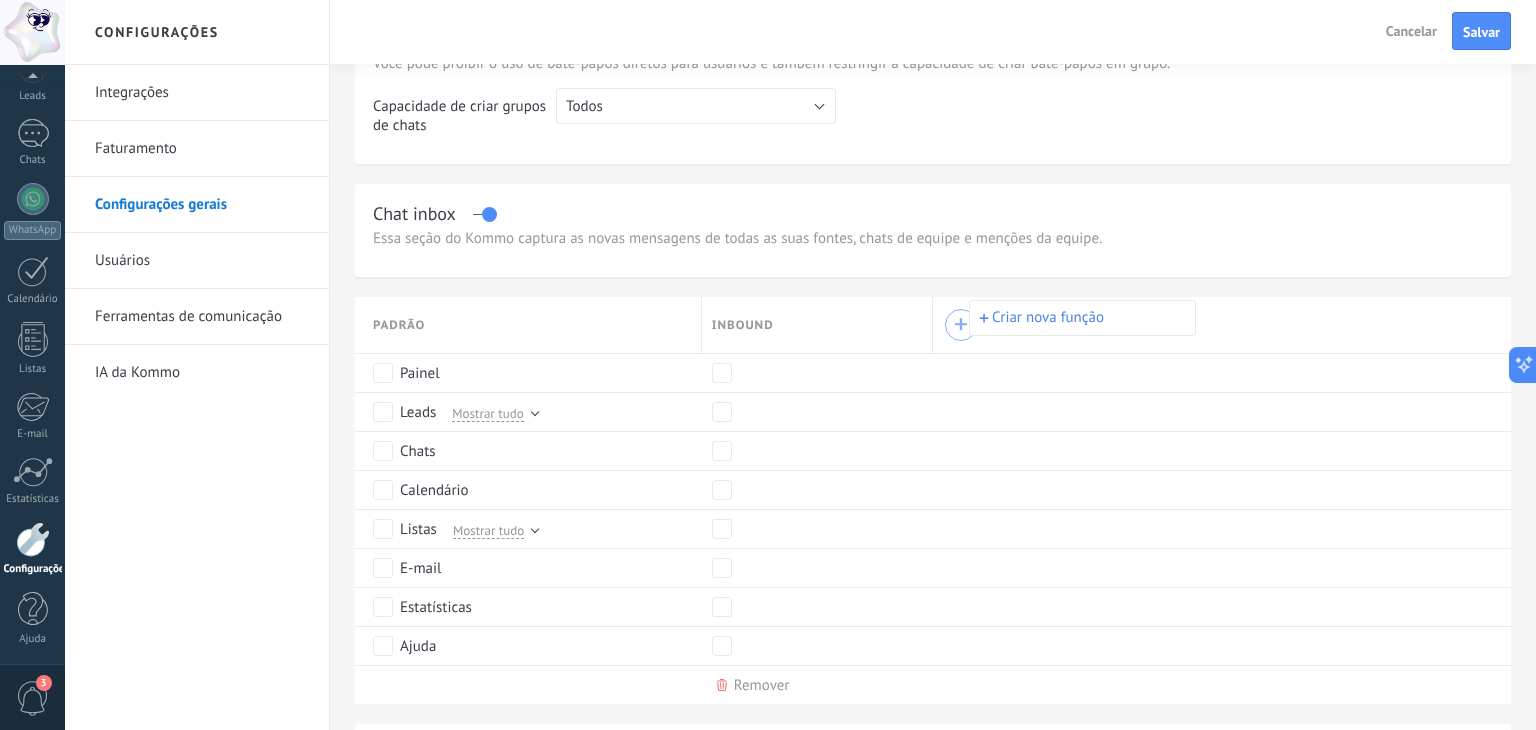 type 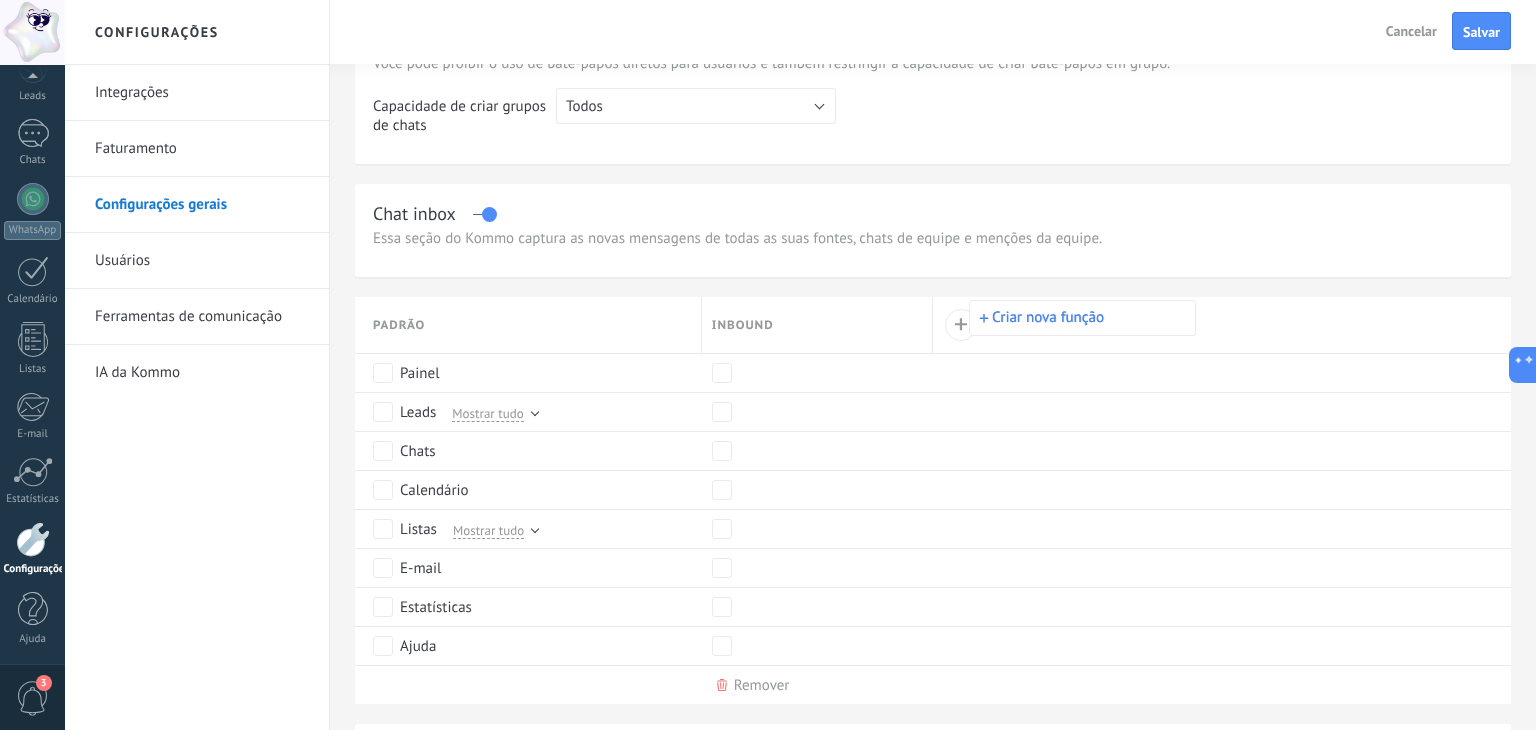 click on "Criar nova função" at bounding box center [1082, 318] 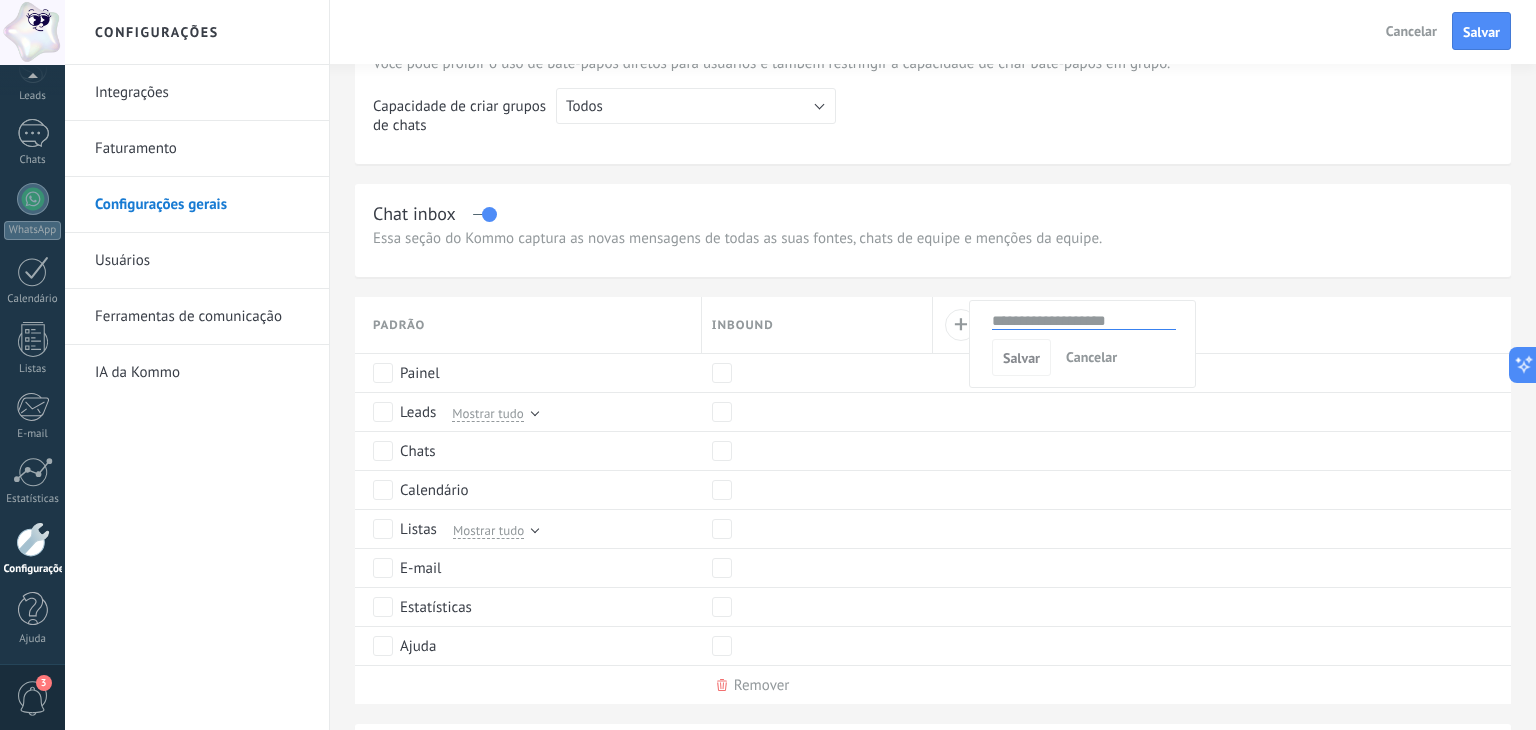click at bounding box center [1084, 321] 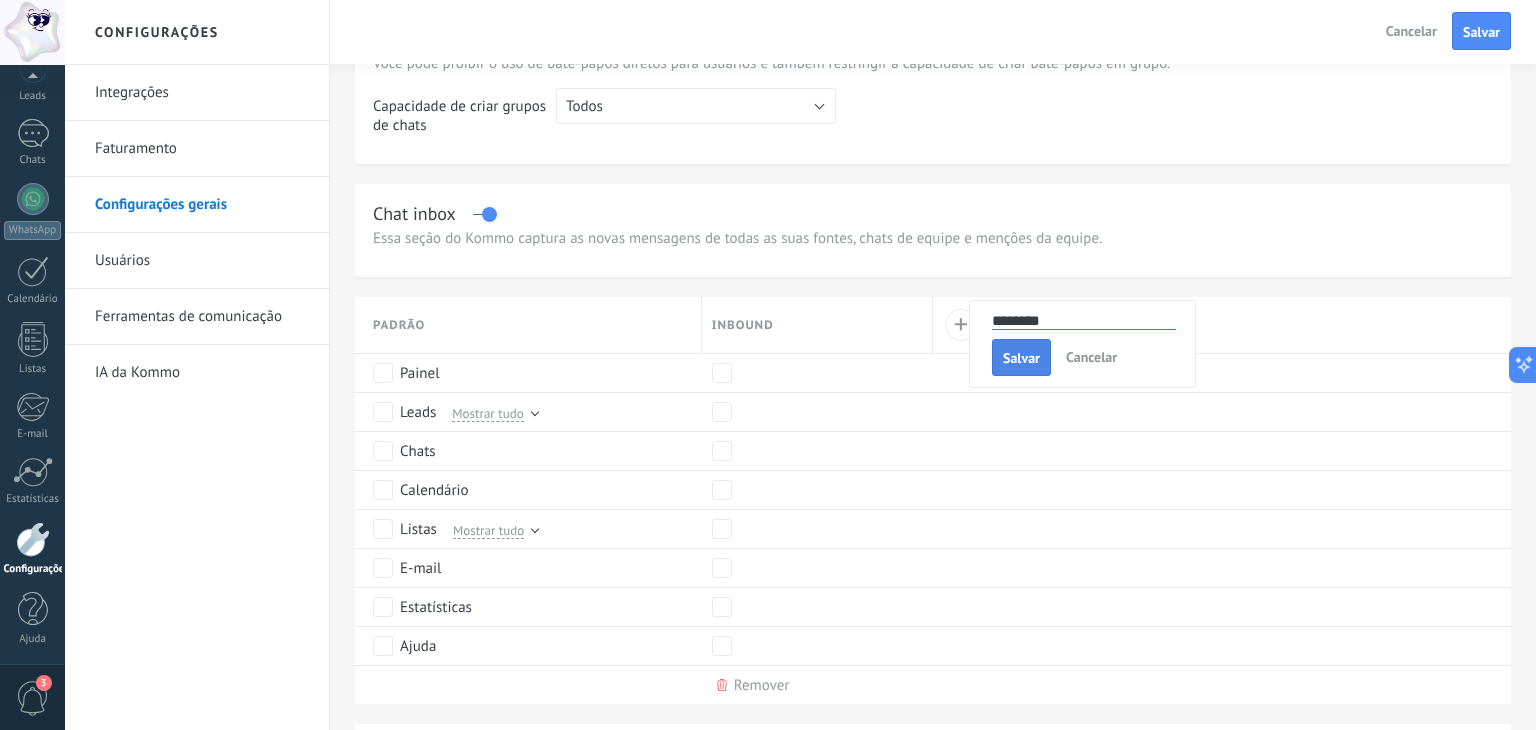 type on "********" 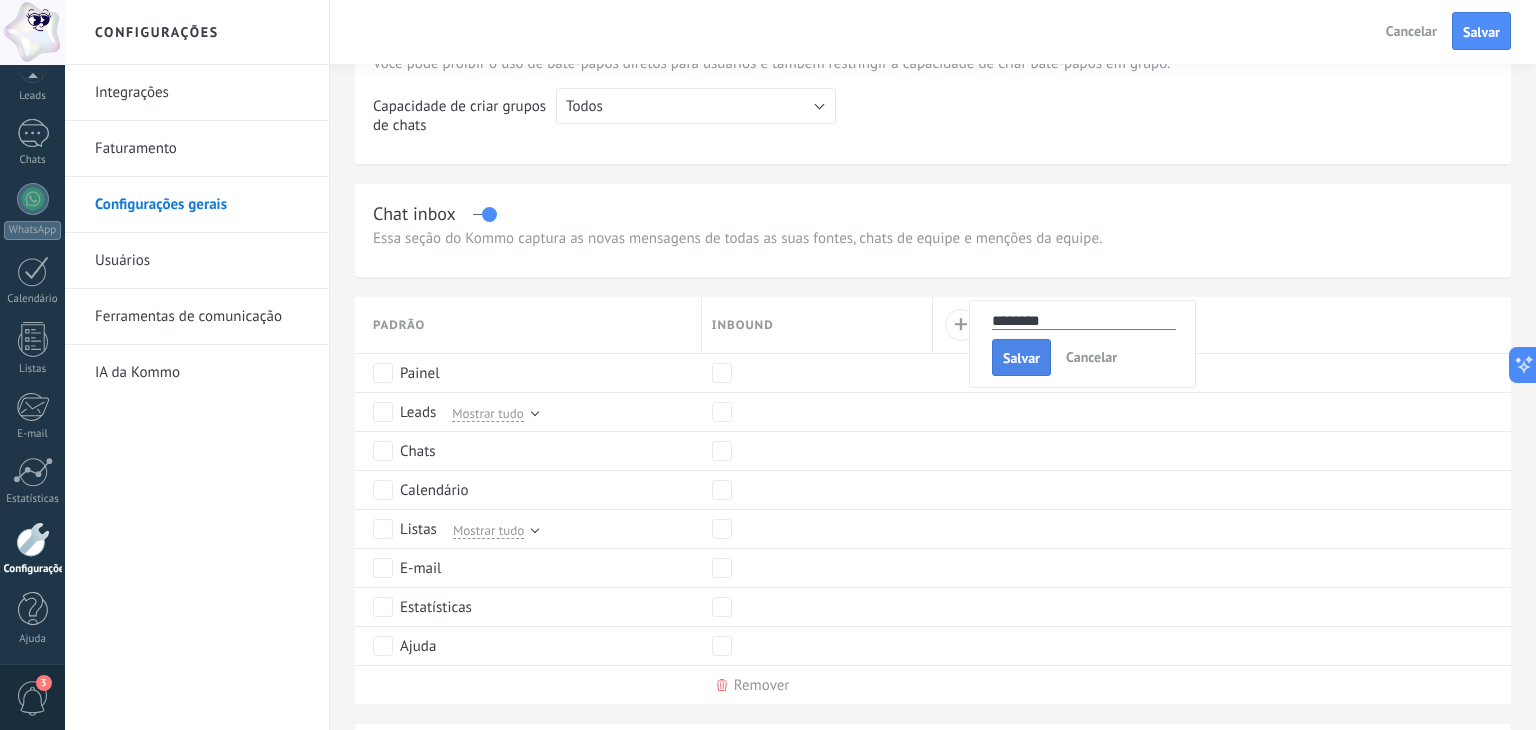 click on "Salvar" at bounding box center (1021, 358) 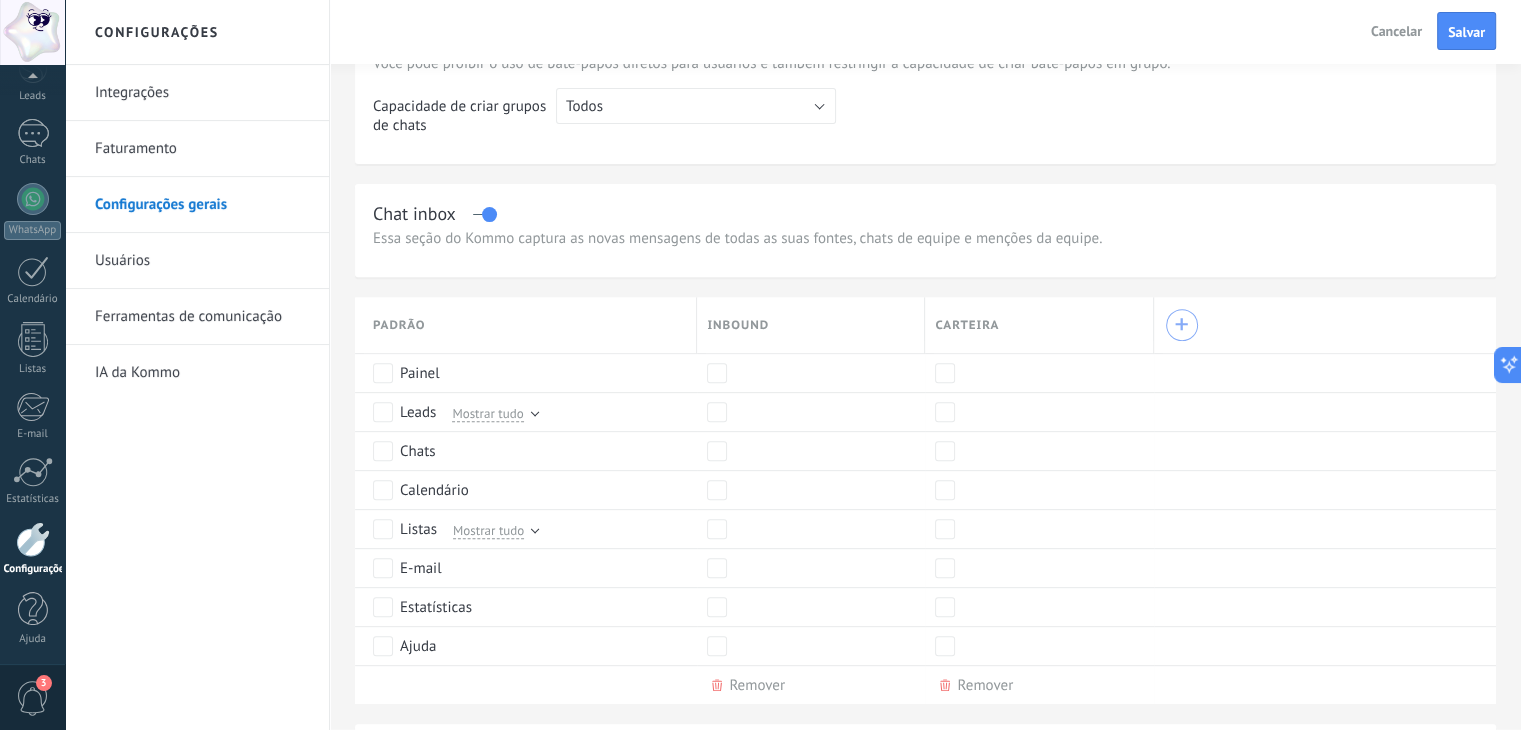 click on "+" at bounding box center [1182, 325] 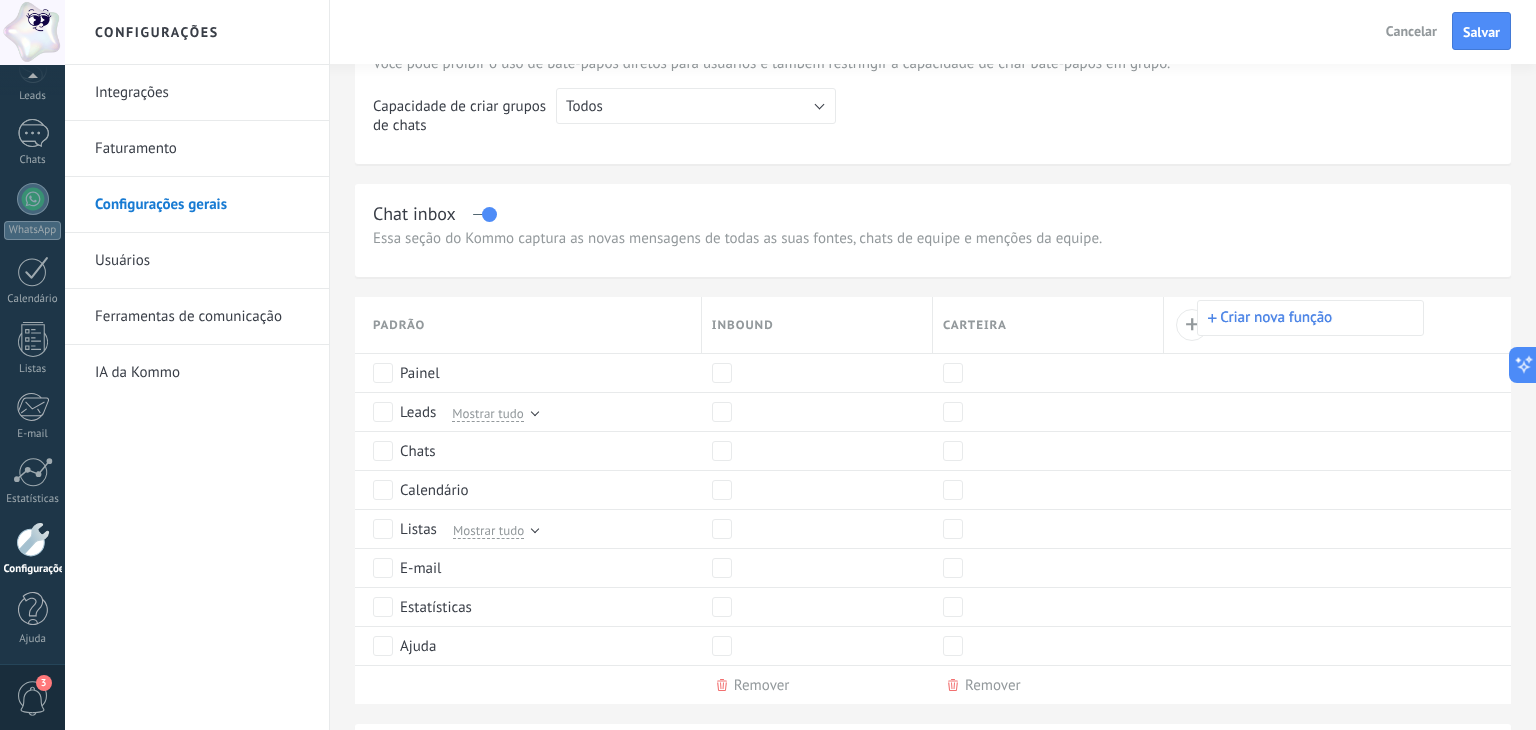 click on "Criar nova função" at bounding box center (1310, 318) 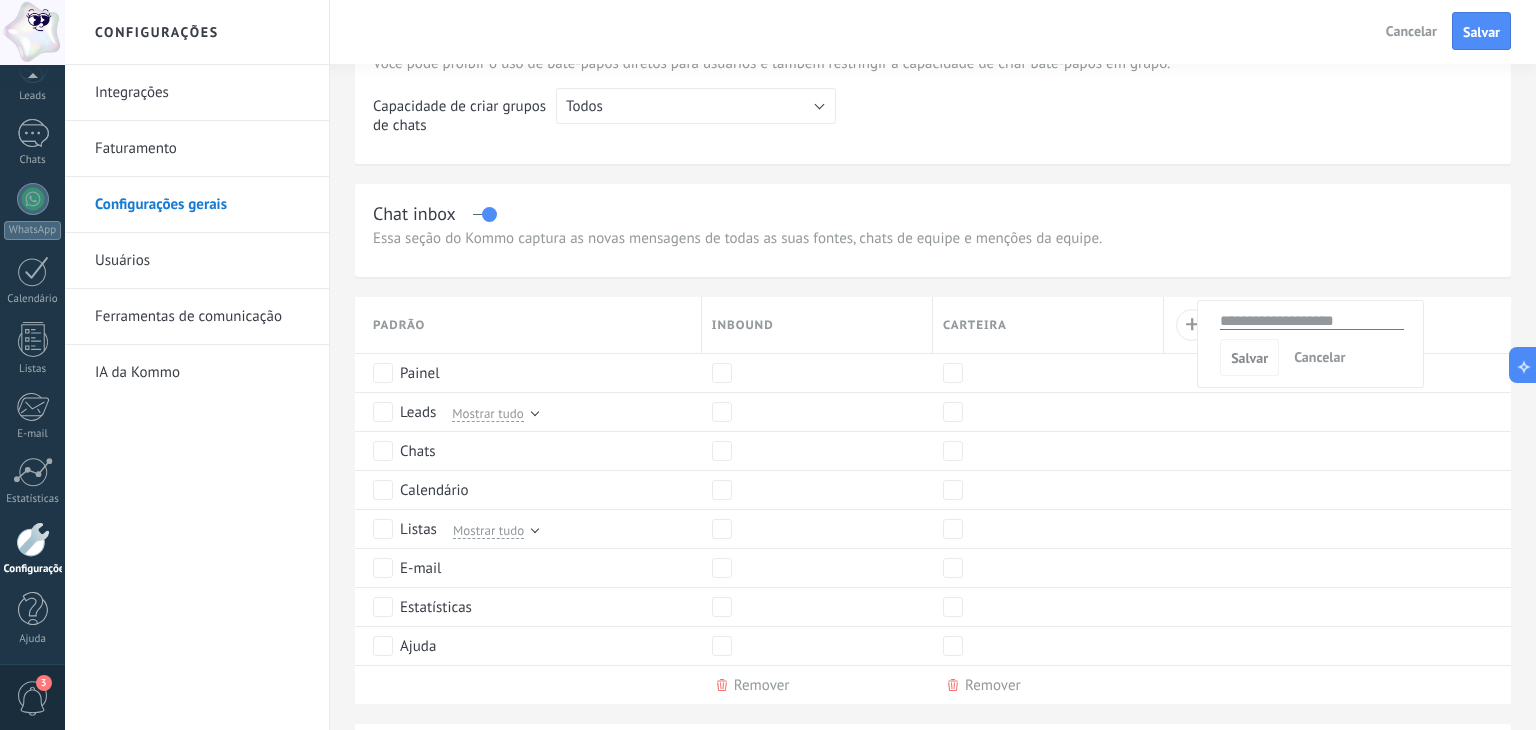 click at bounding box center [1312, 321] 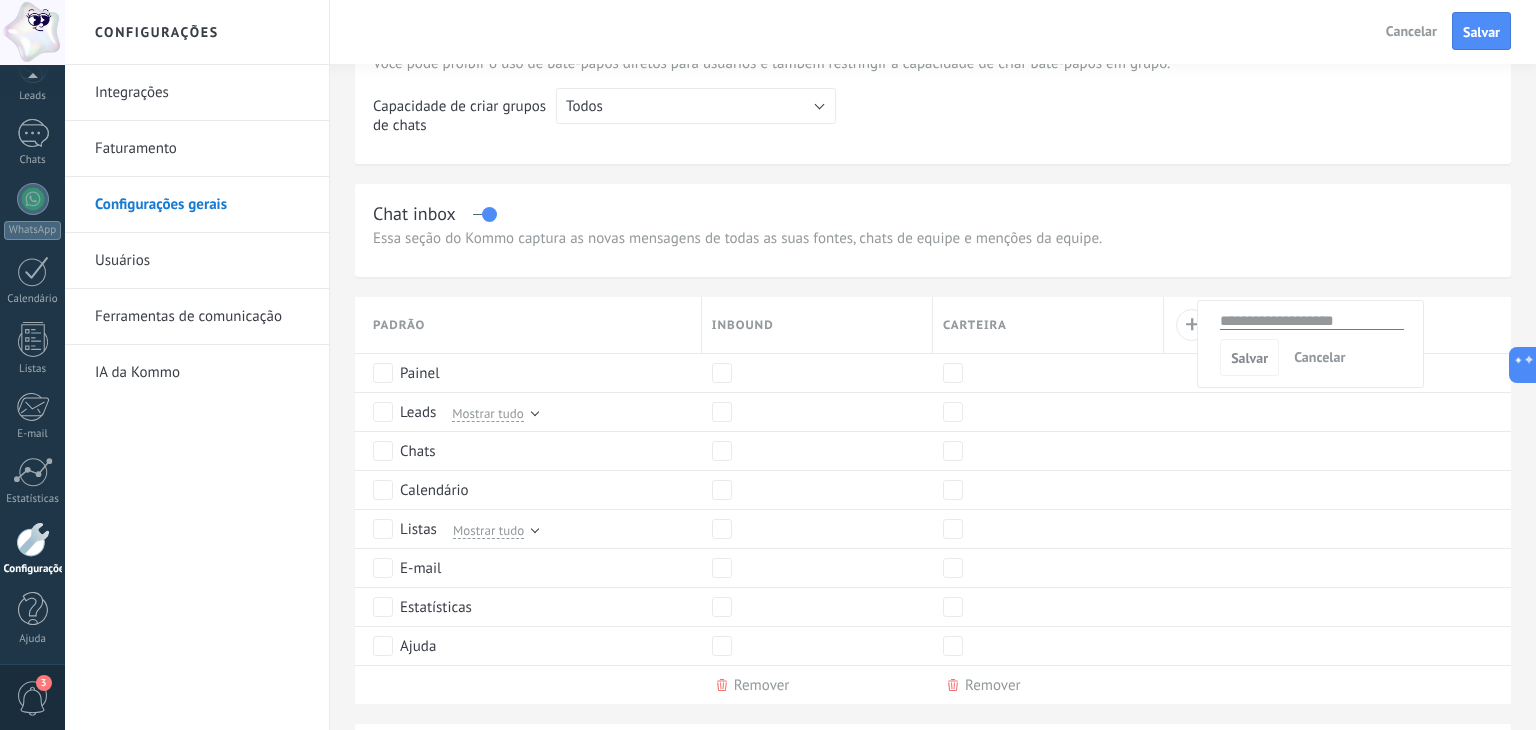 click at bounding box center [1312, 321] 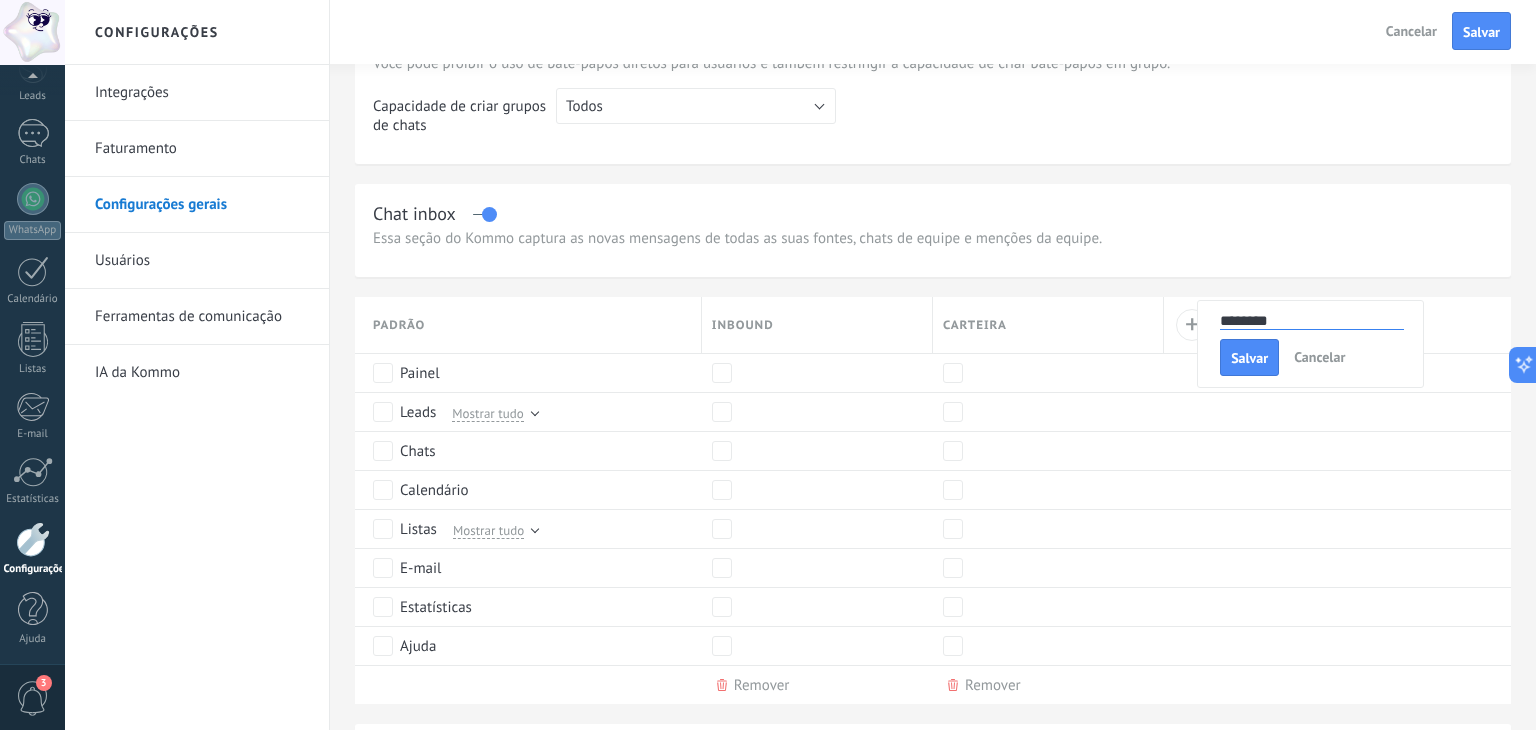 type on "********" 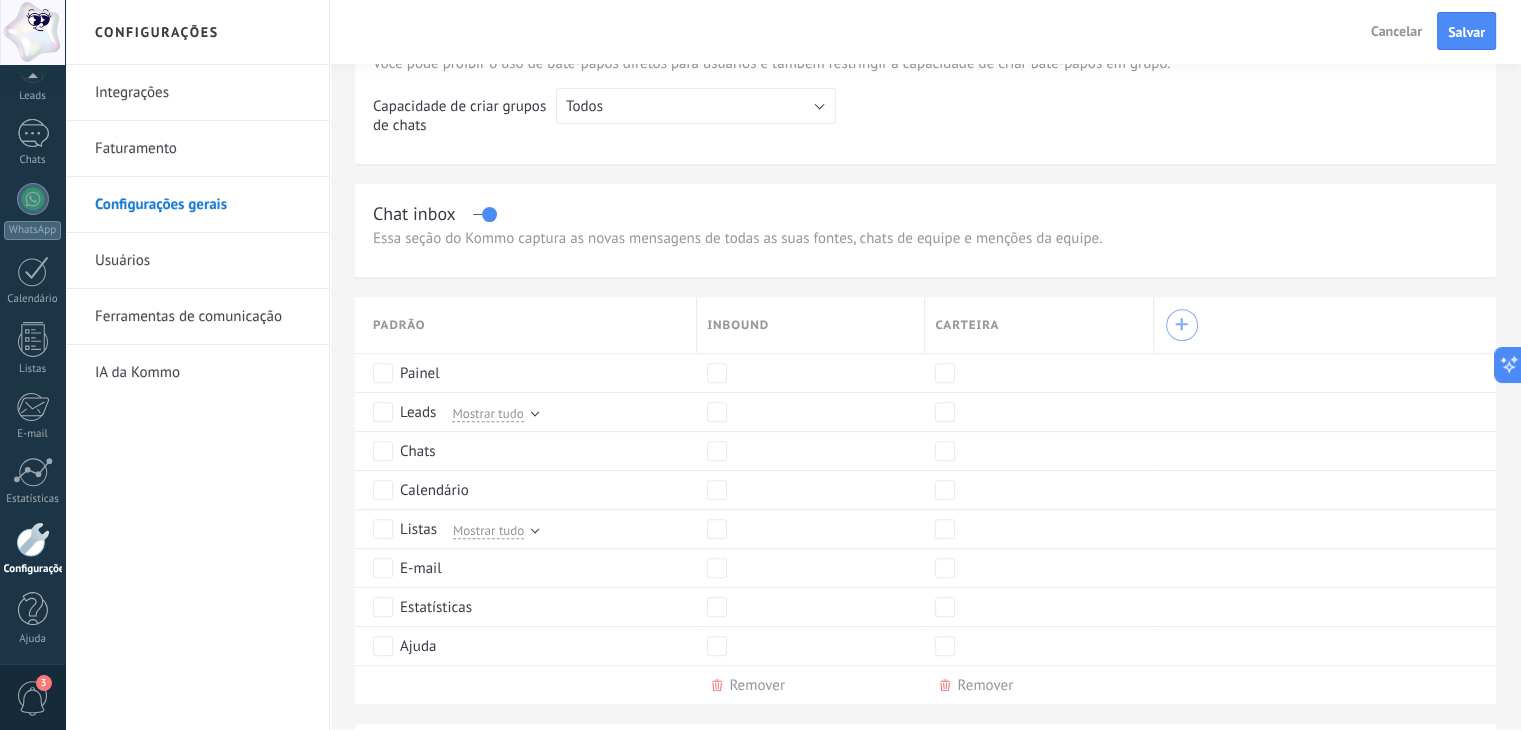 click on "+" at bounding box center (1181, 325) 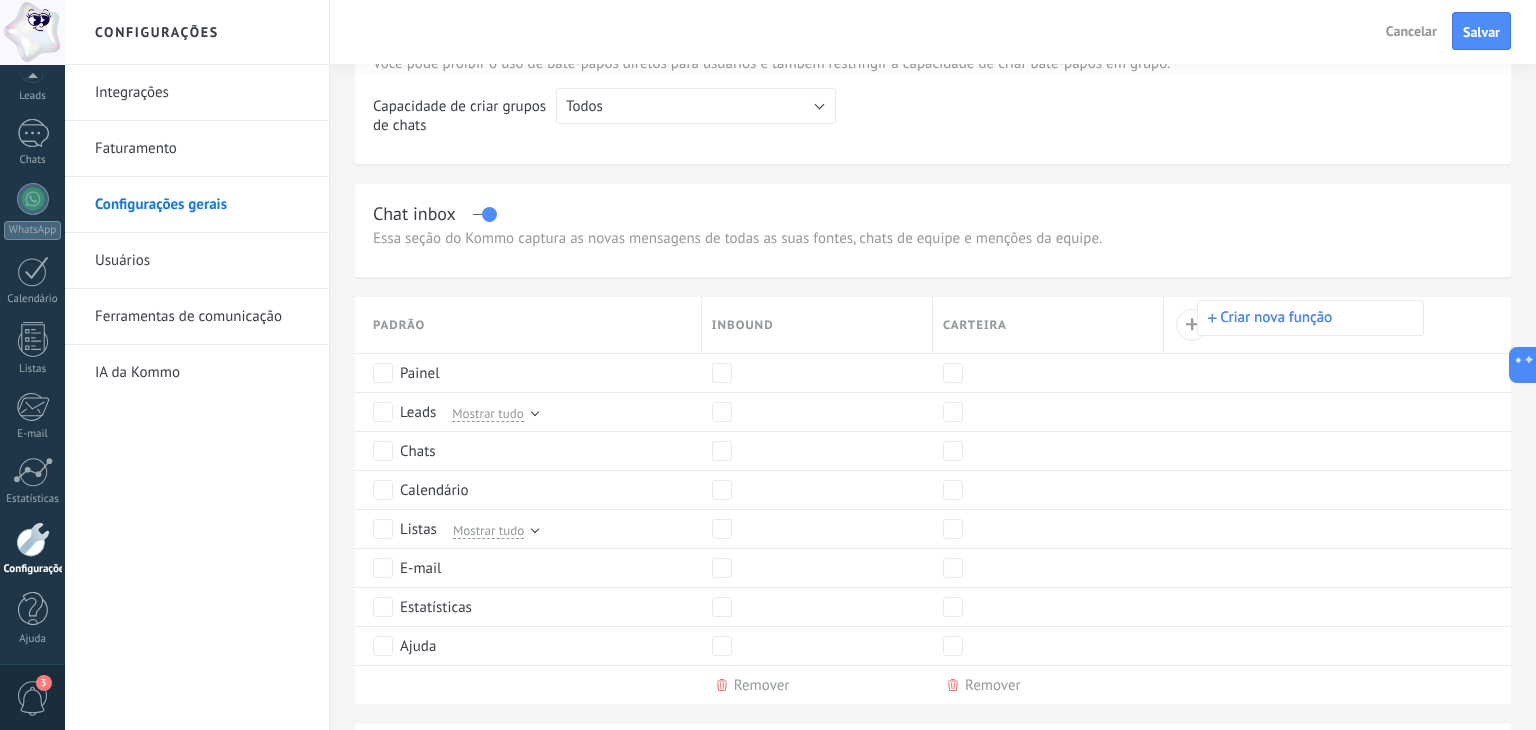 click on "Criar nova função" at bounding box center [1310, 318] 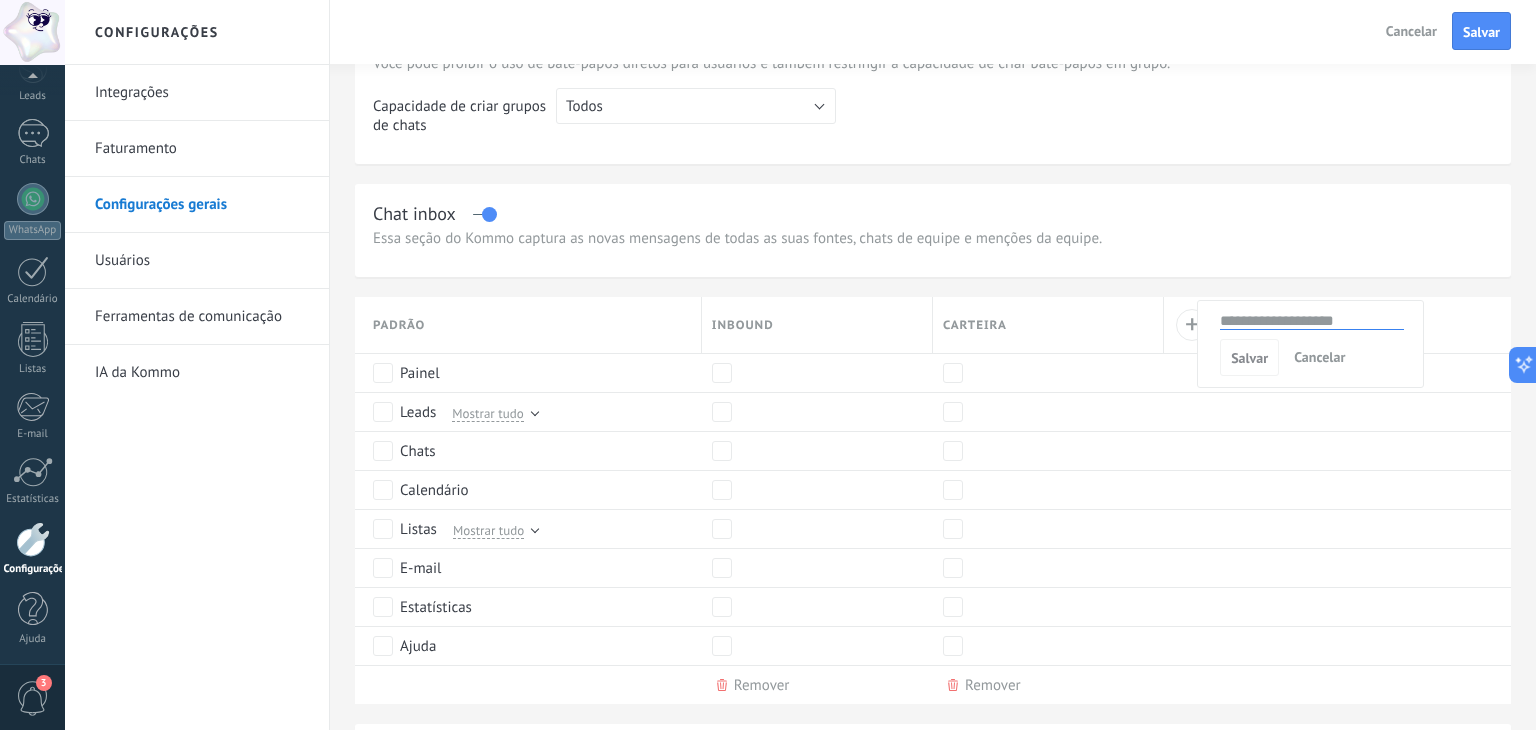 click at bounding box center (1312, 321) 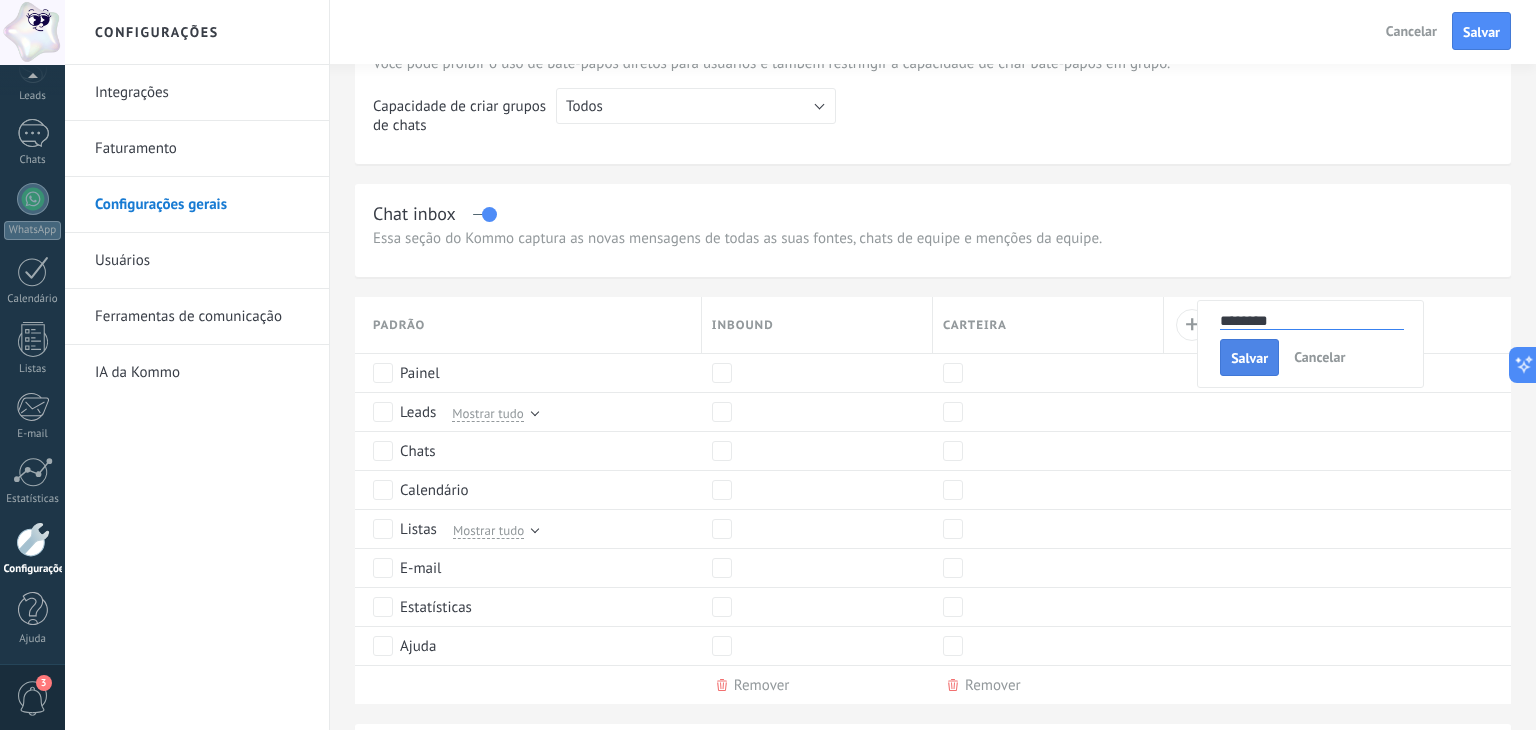 type on "********" 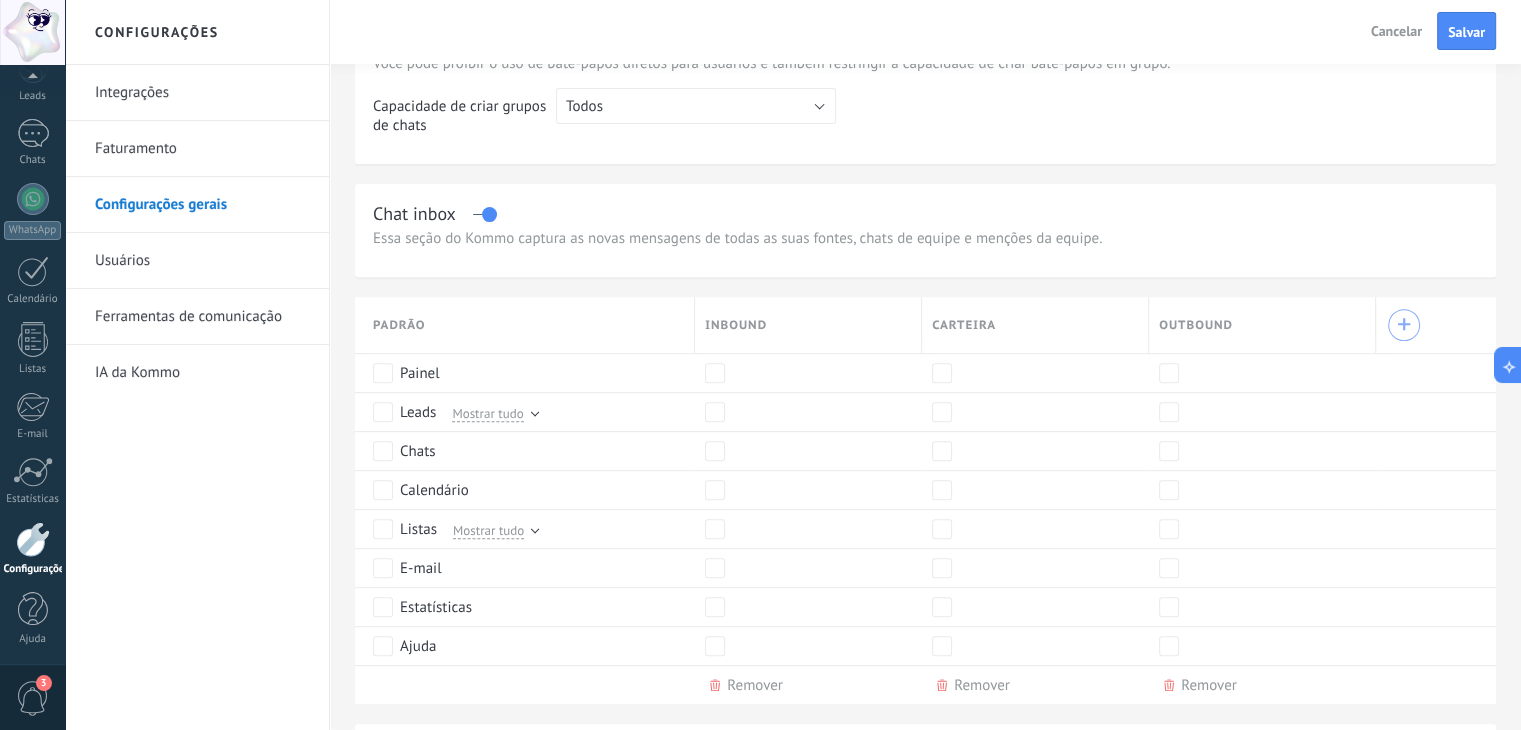 click on "+" at bounding box center (1404, 325) 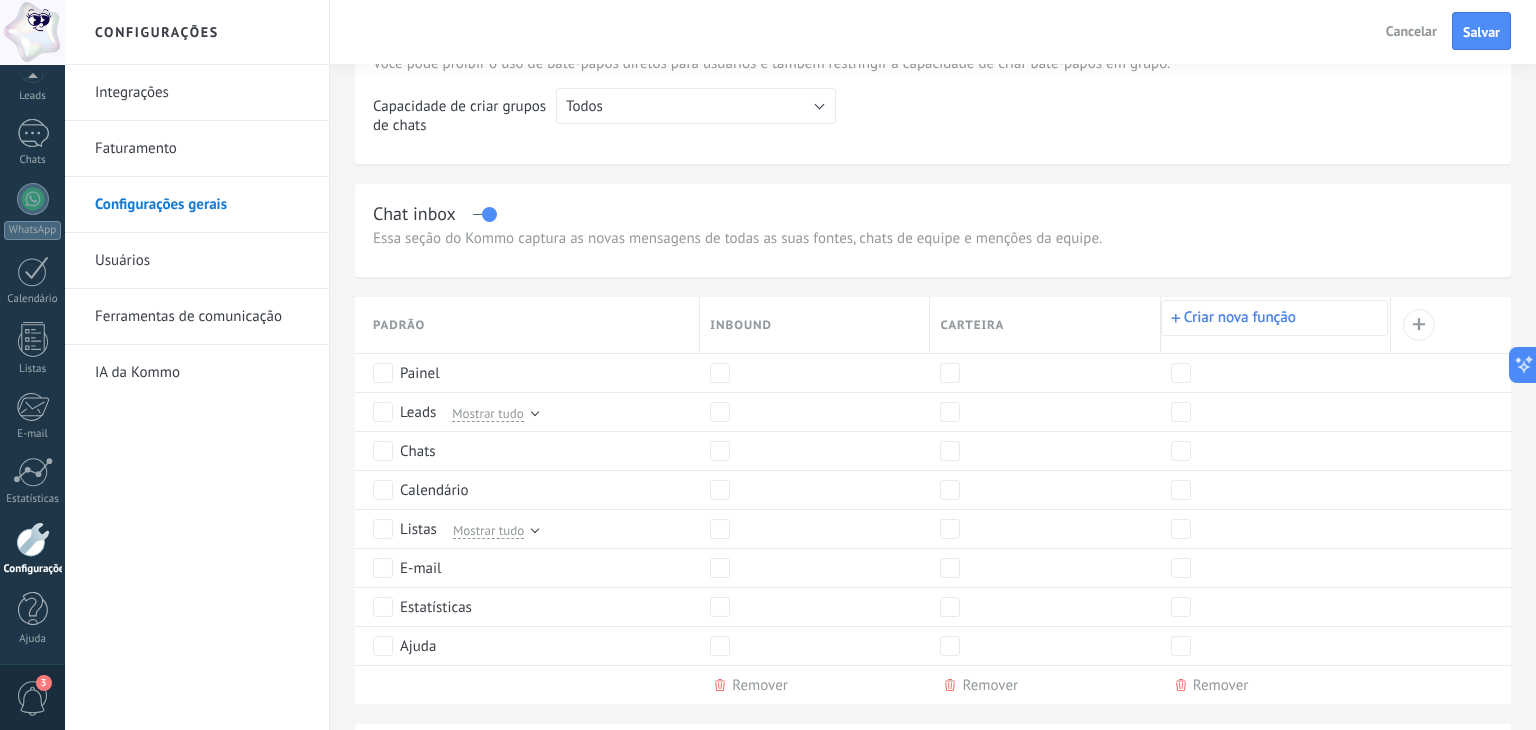 click on "Criar nova função" at bounding box center (1274, 318) 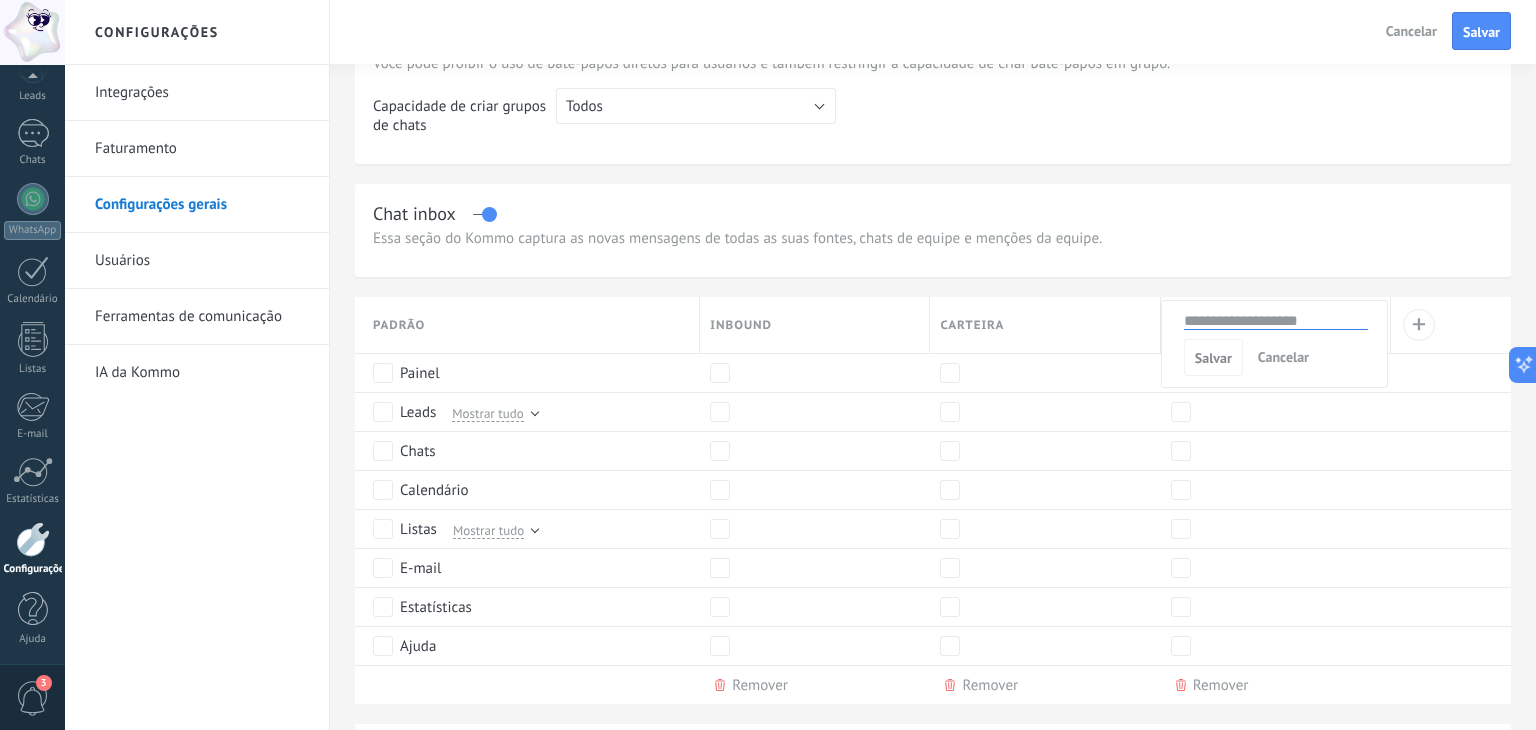 click on "[PERSON_NAME]" at bounding box center [1274, 344] 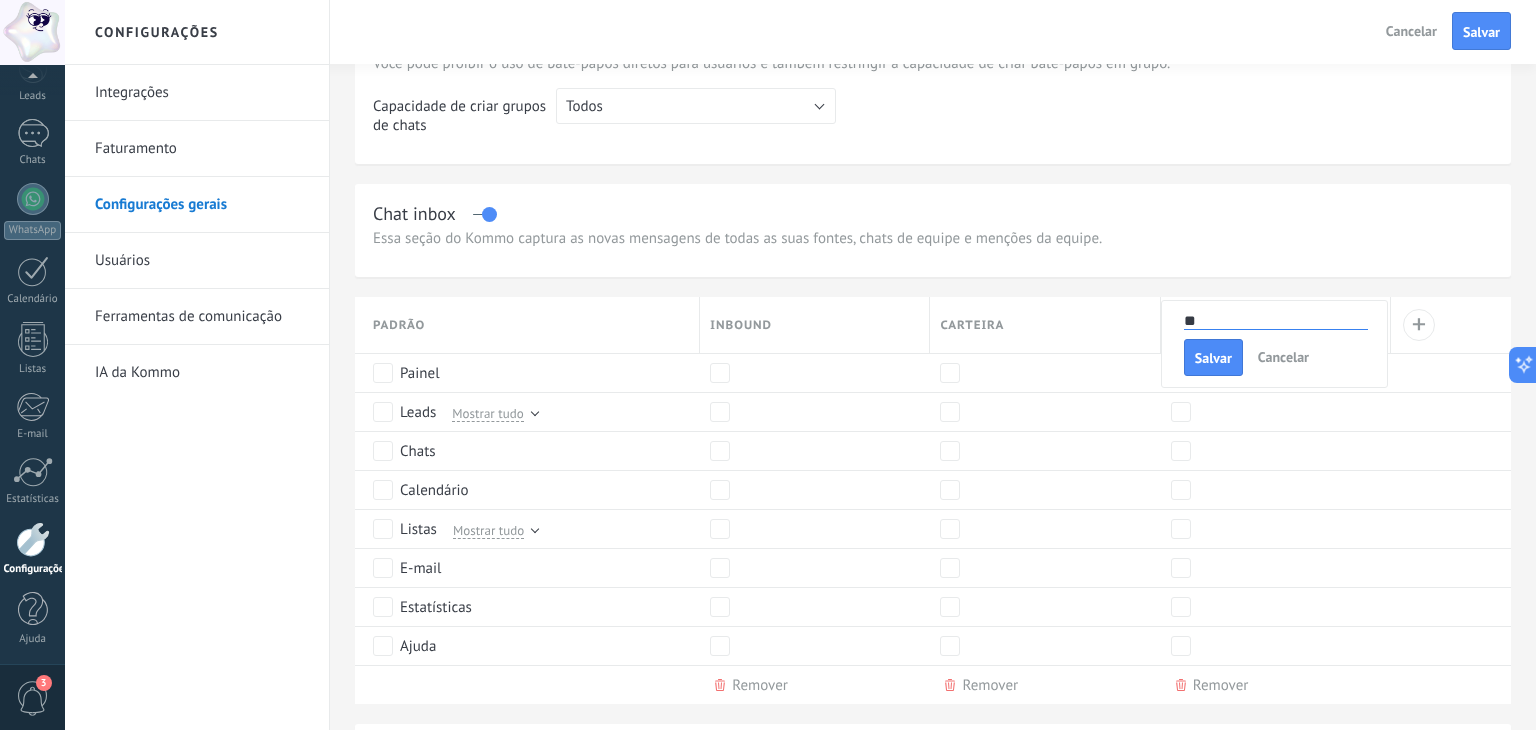 type on "*" 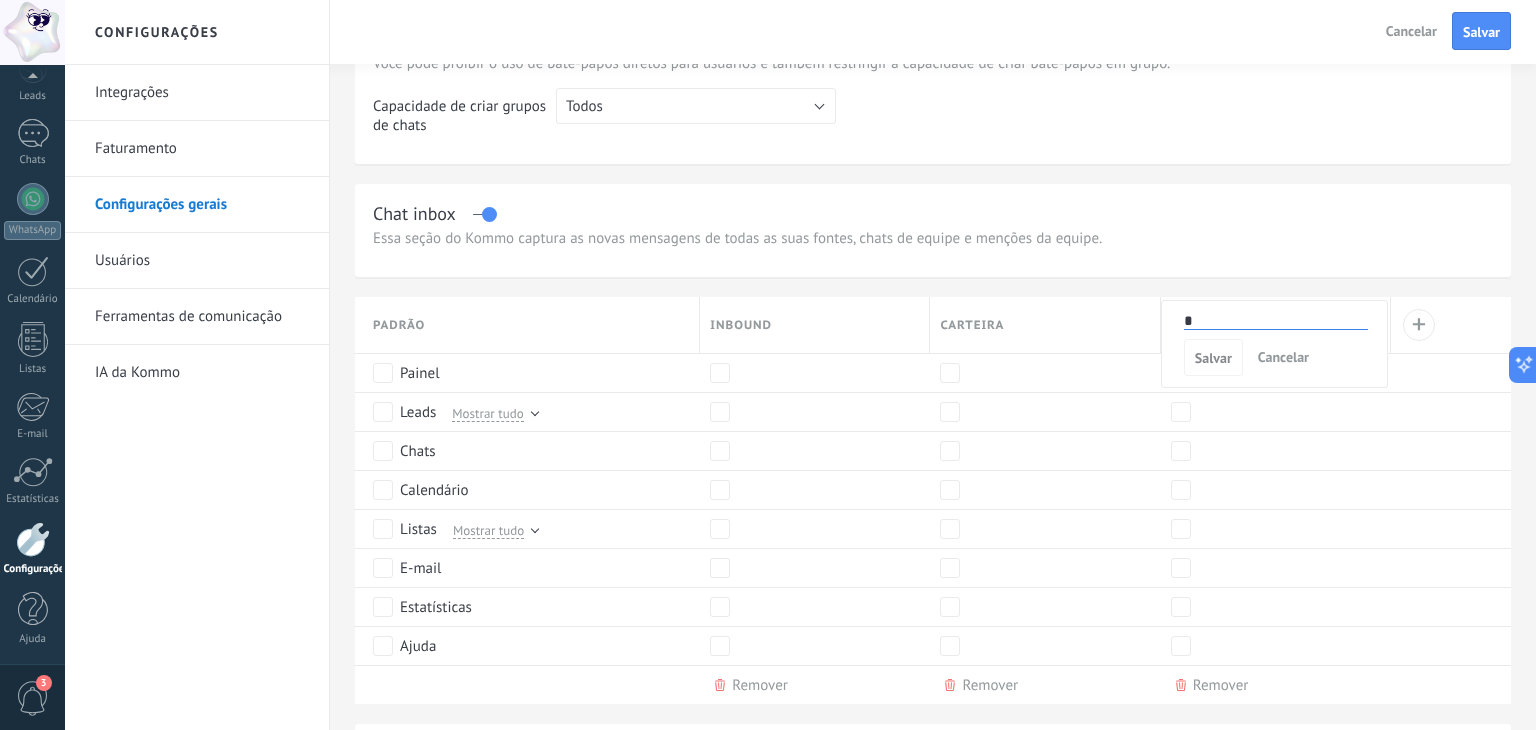 type 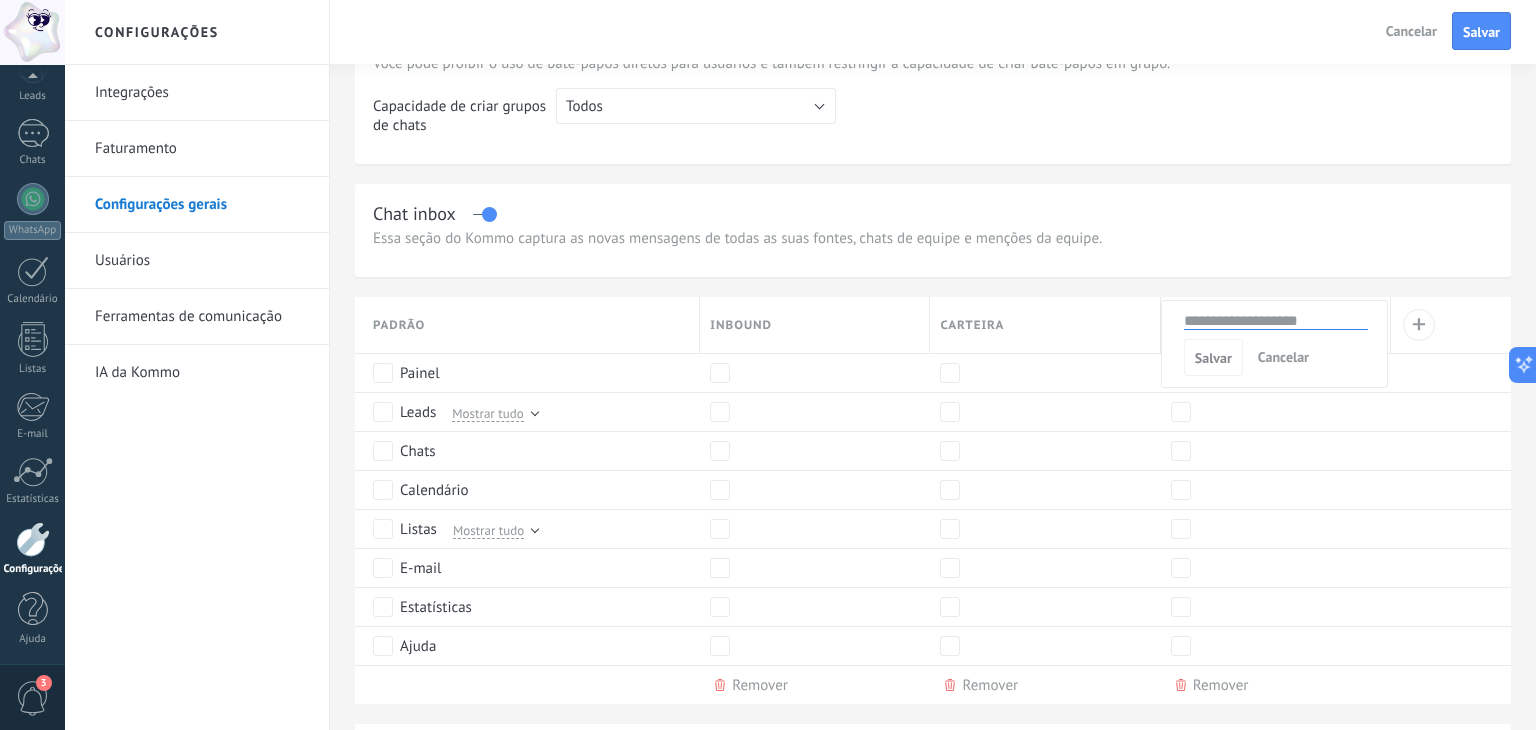 click at bounding box center [768, 365] 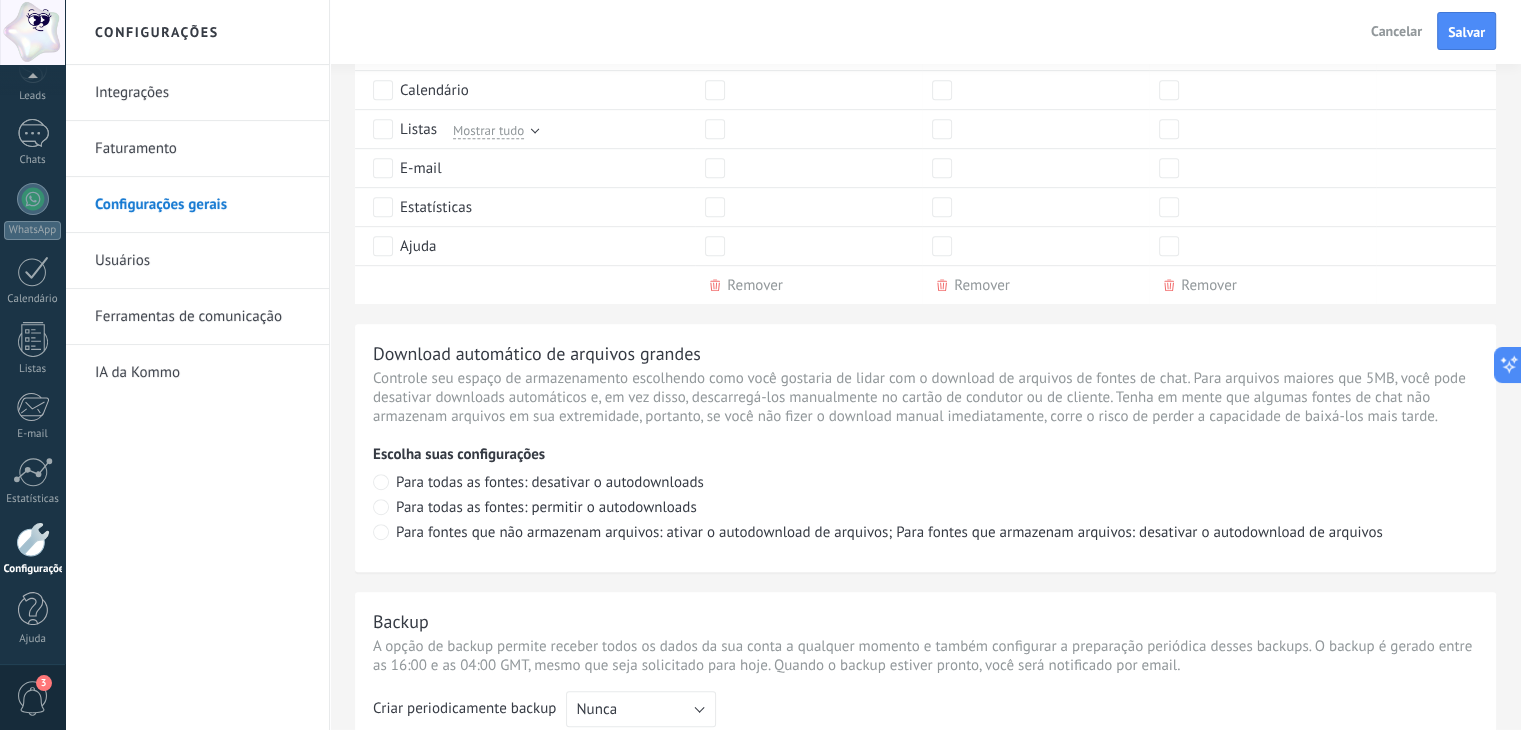 scroll, scrollTop: 1300, scrollLeft: 0, axis: vertical 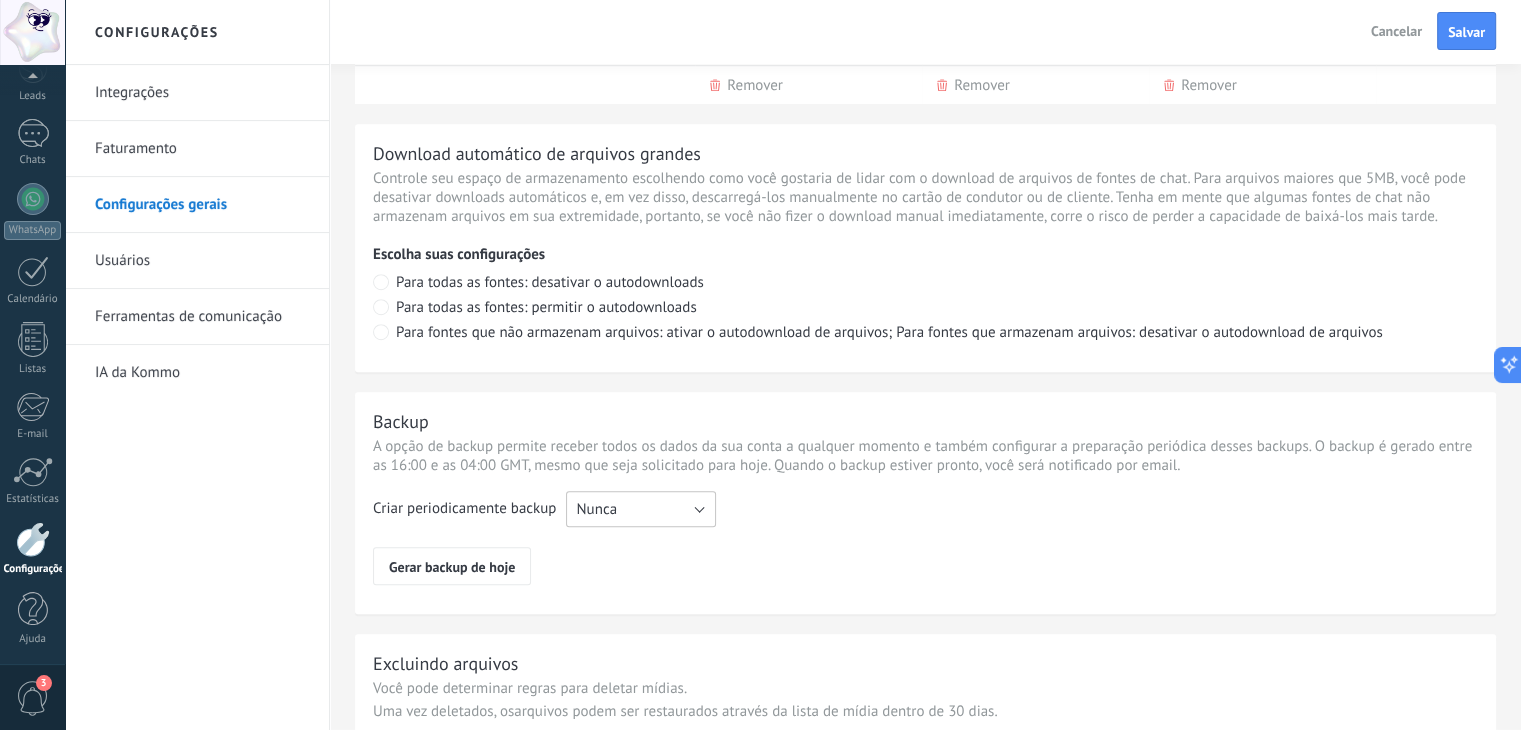 click on "Nunca" at bounding box center (641, 509) 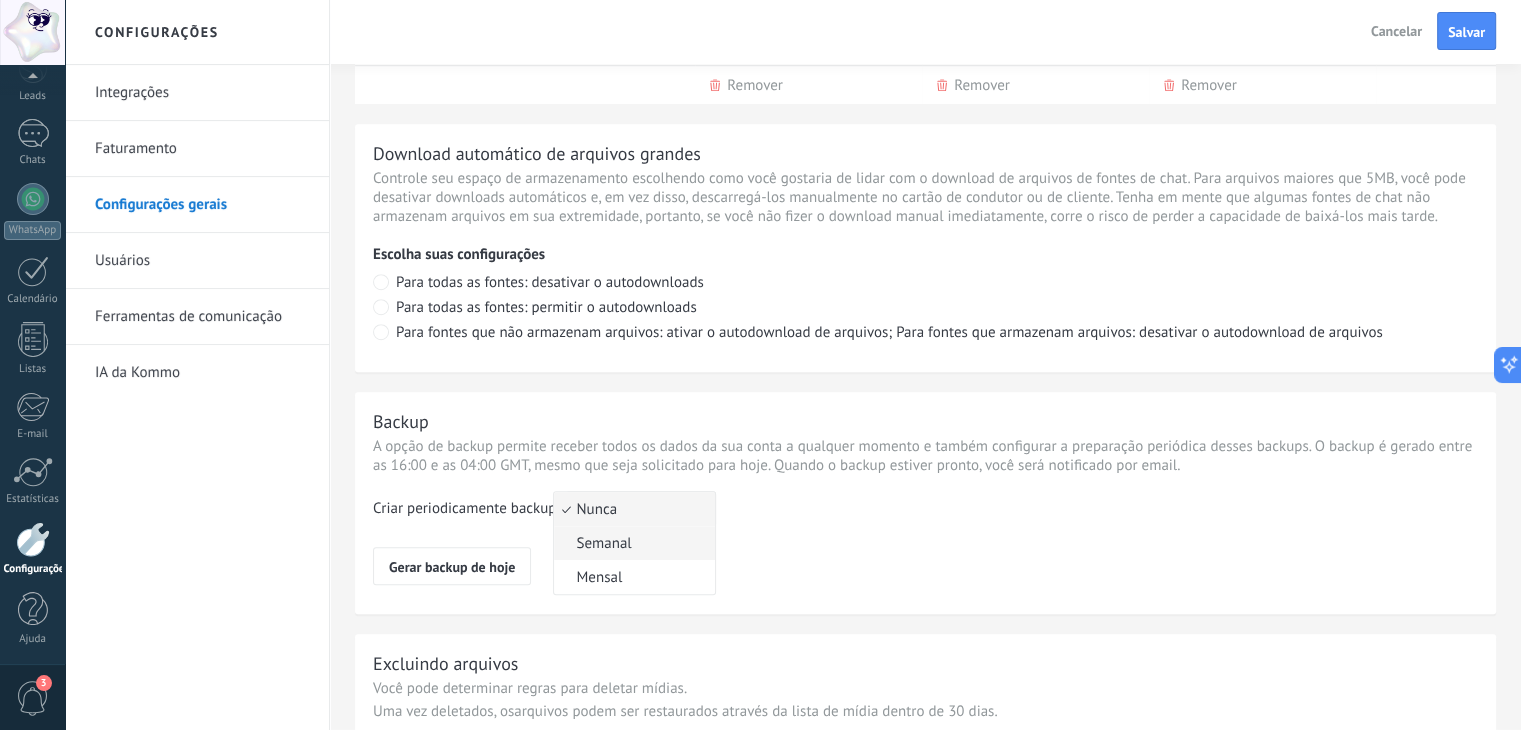 click on "Semanal" at bounding box center [631, 543] 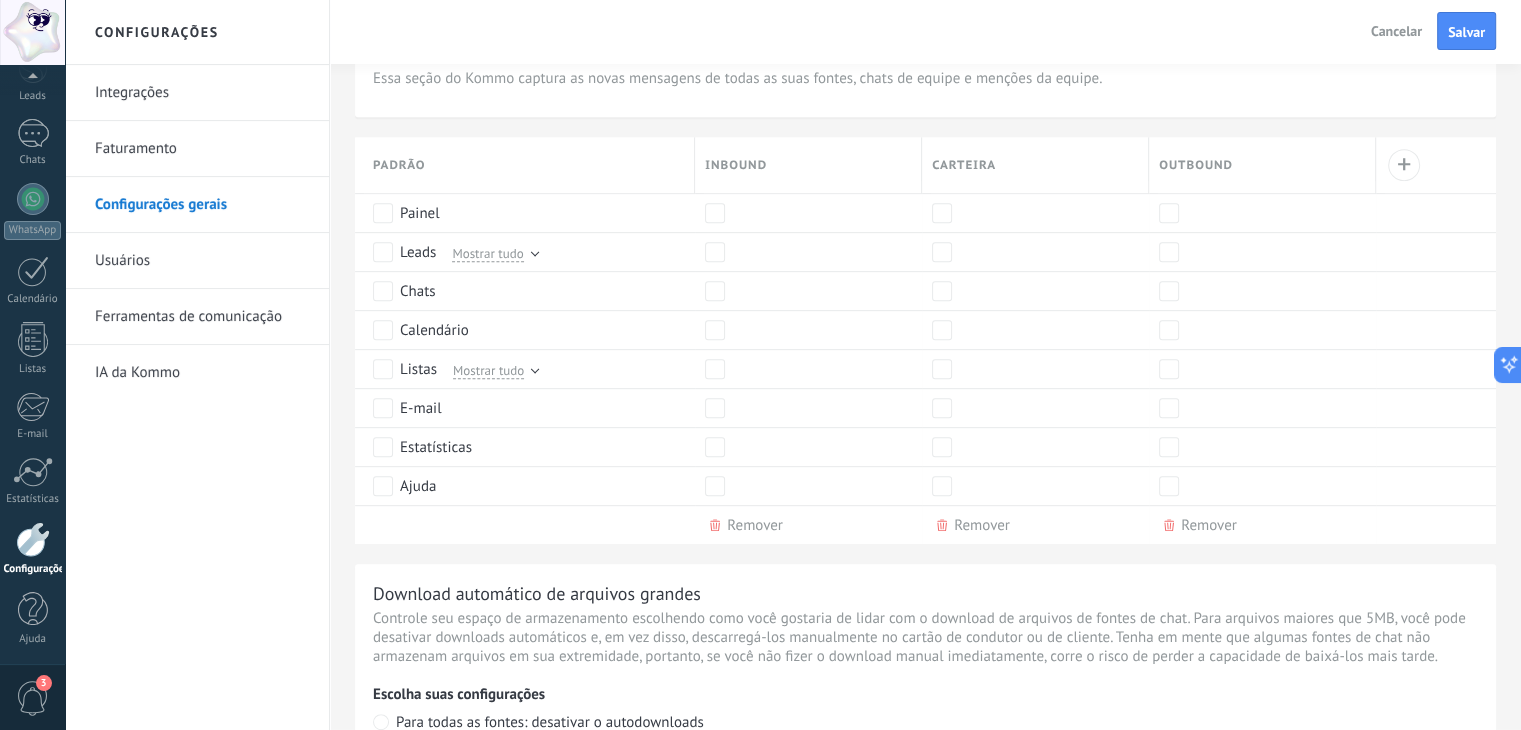 scroll, scrollTop: 460, scrollLeft: 0, axis: vertical 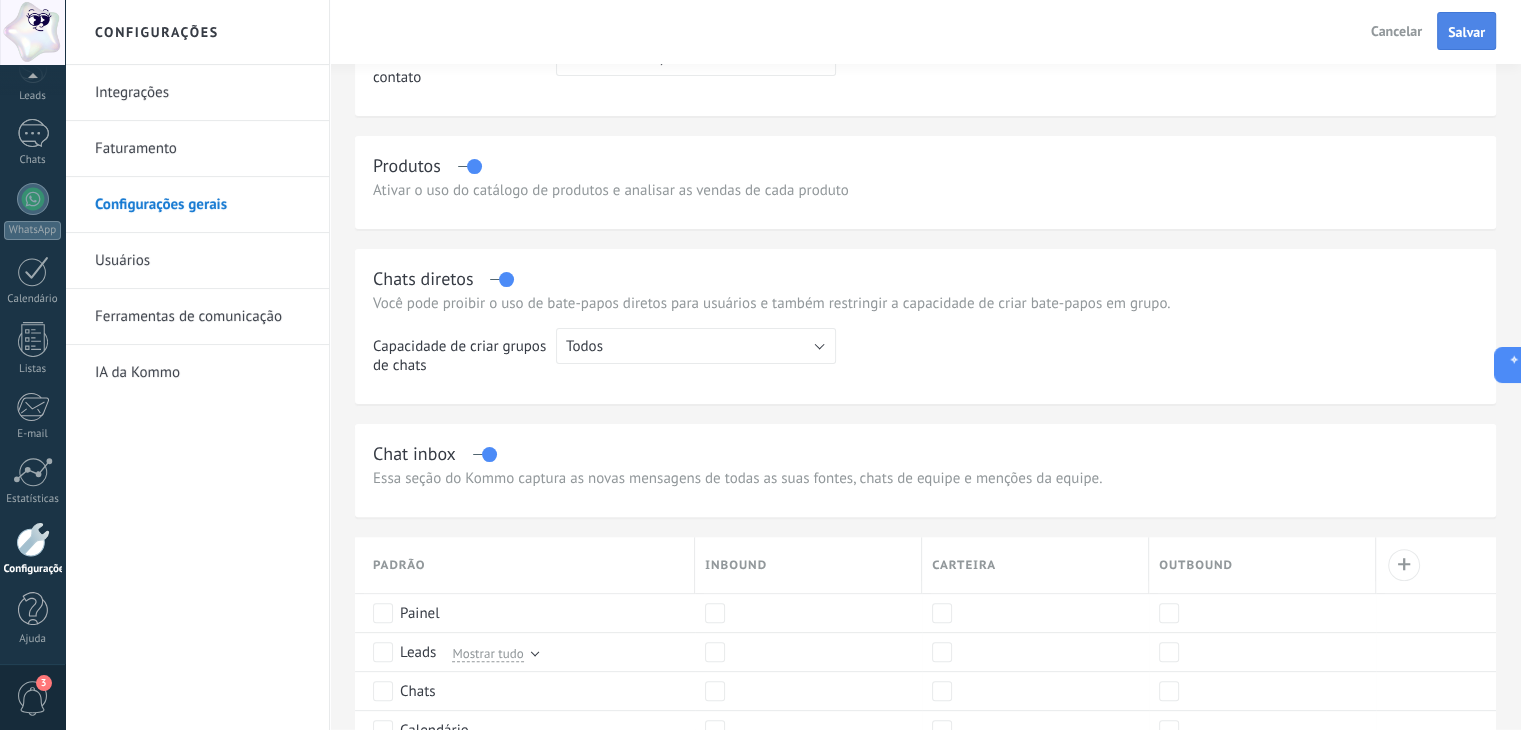 click on "Salvar" at bounding box center [1466, 31] 